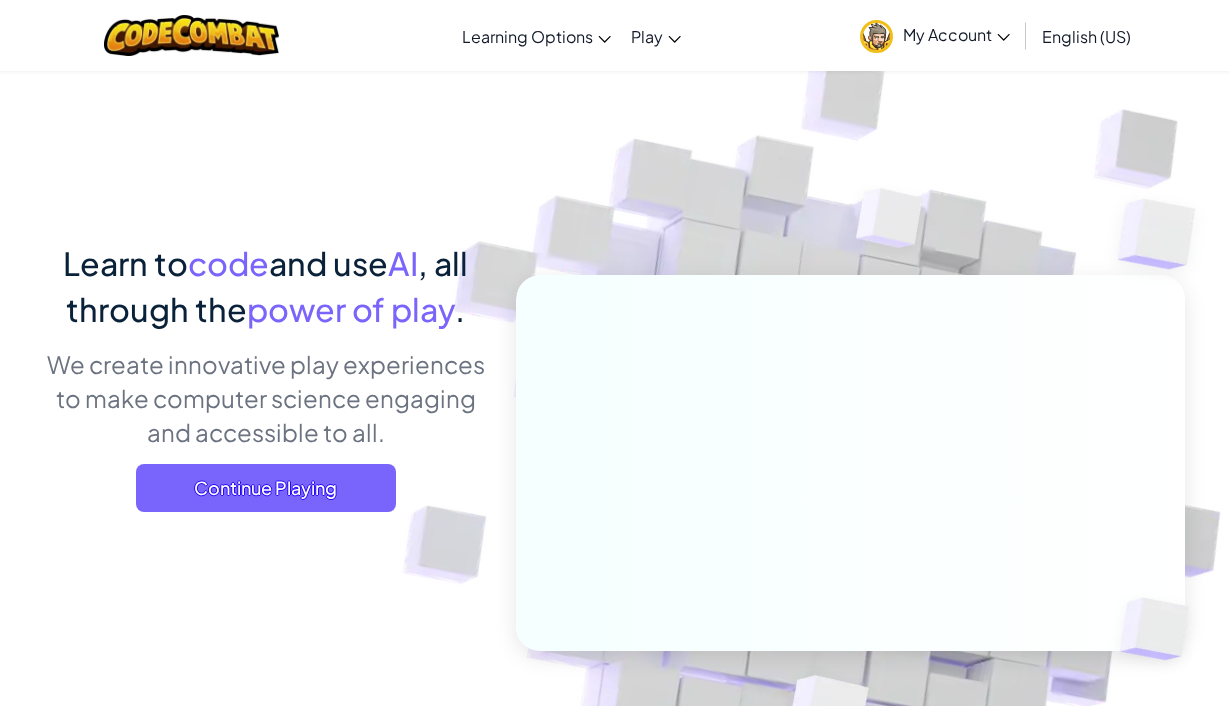 scroll, scrollTop: 0, scrollLeft: 0, axis: both 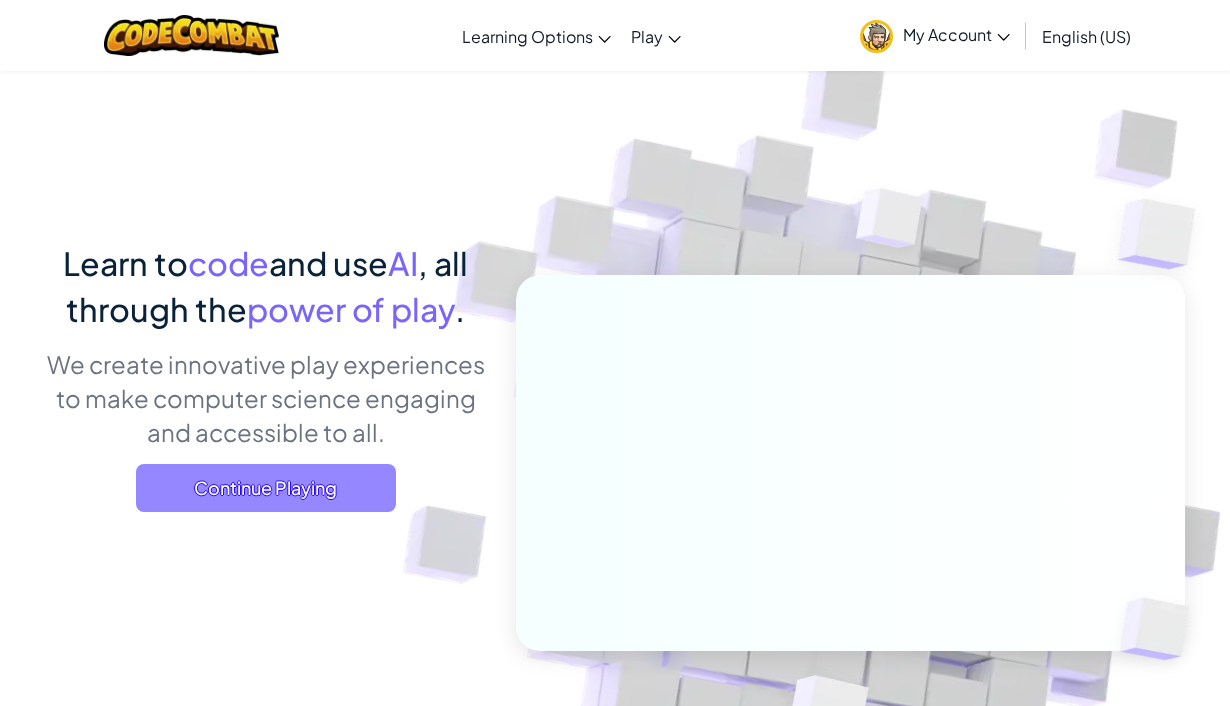 click on "Continue Playing" at bounding box center [266, 488] 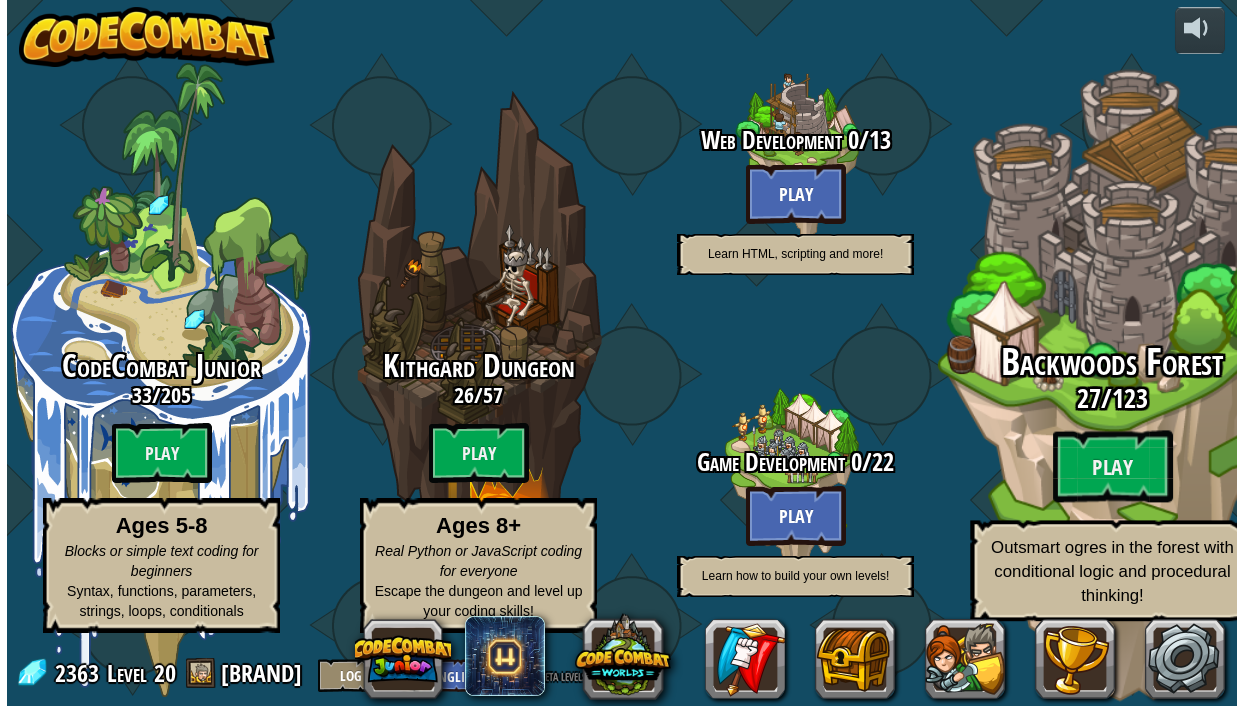 scroll, scrollTop: 0, scrollLeft: 0, axis: both 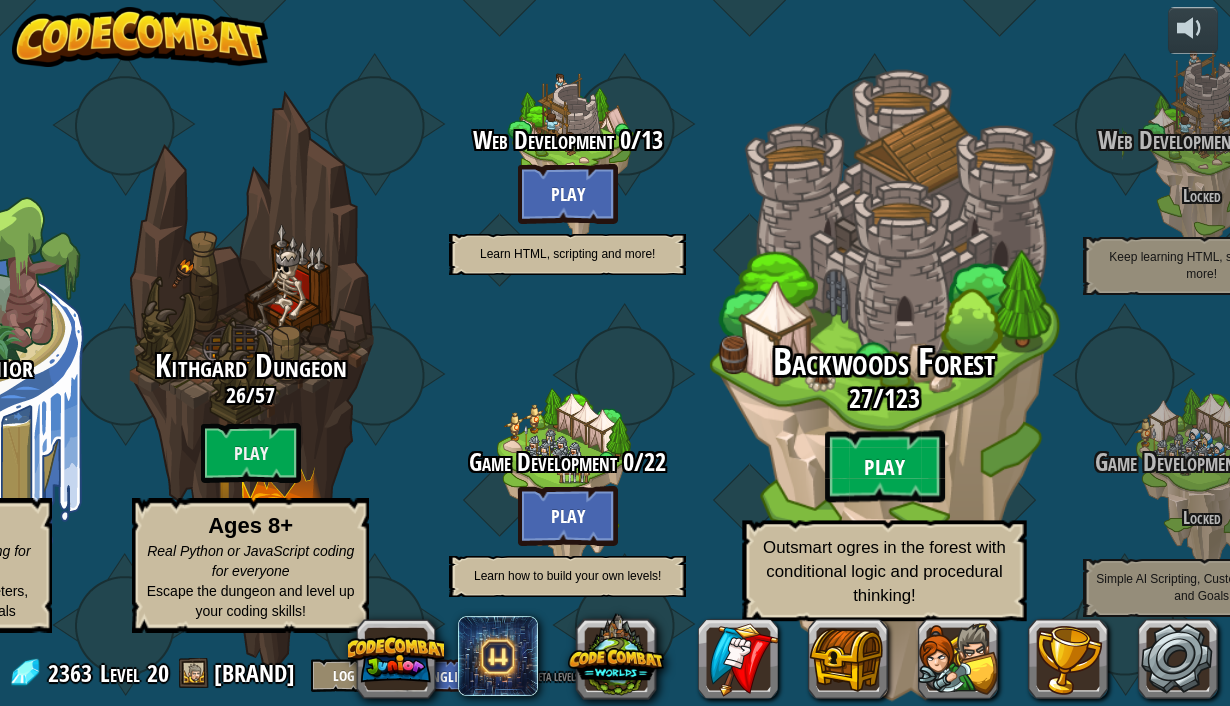 click on "Play" at bounding box center (885, 467) 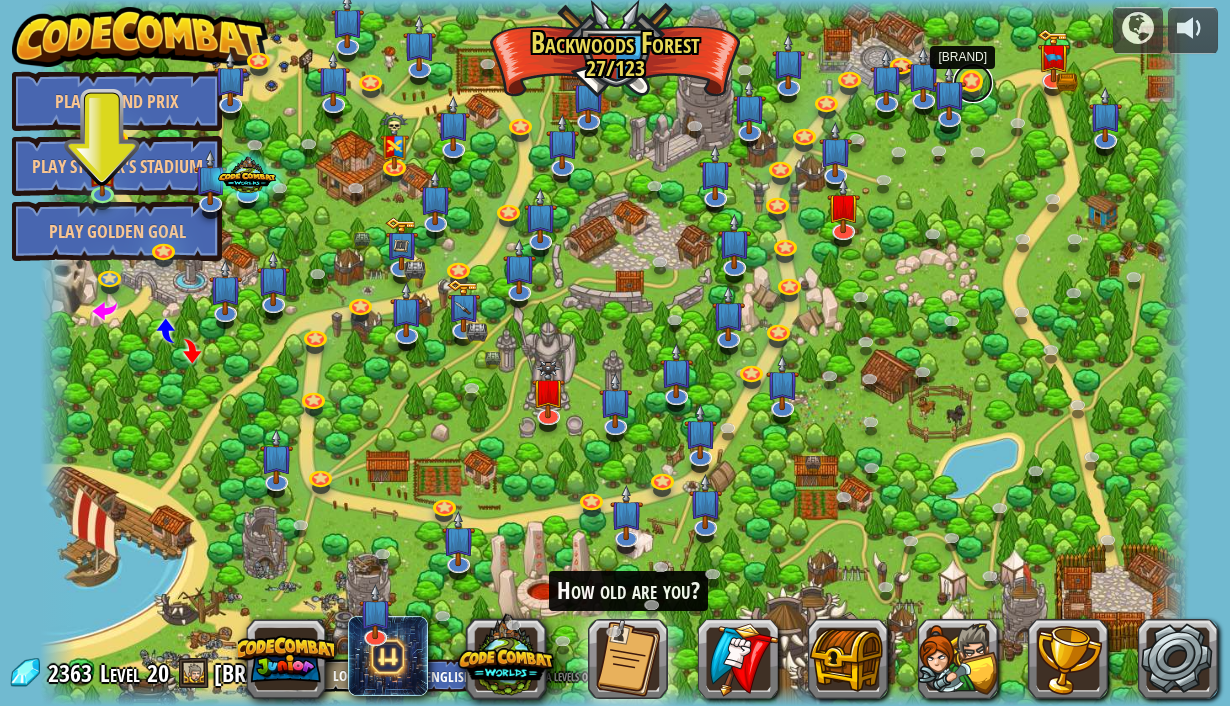 click at bounding box center (973, 83) 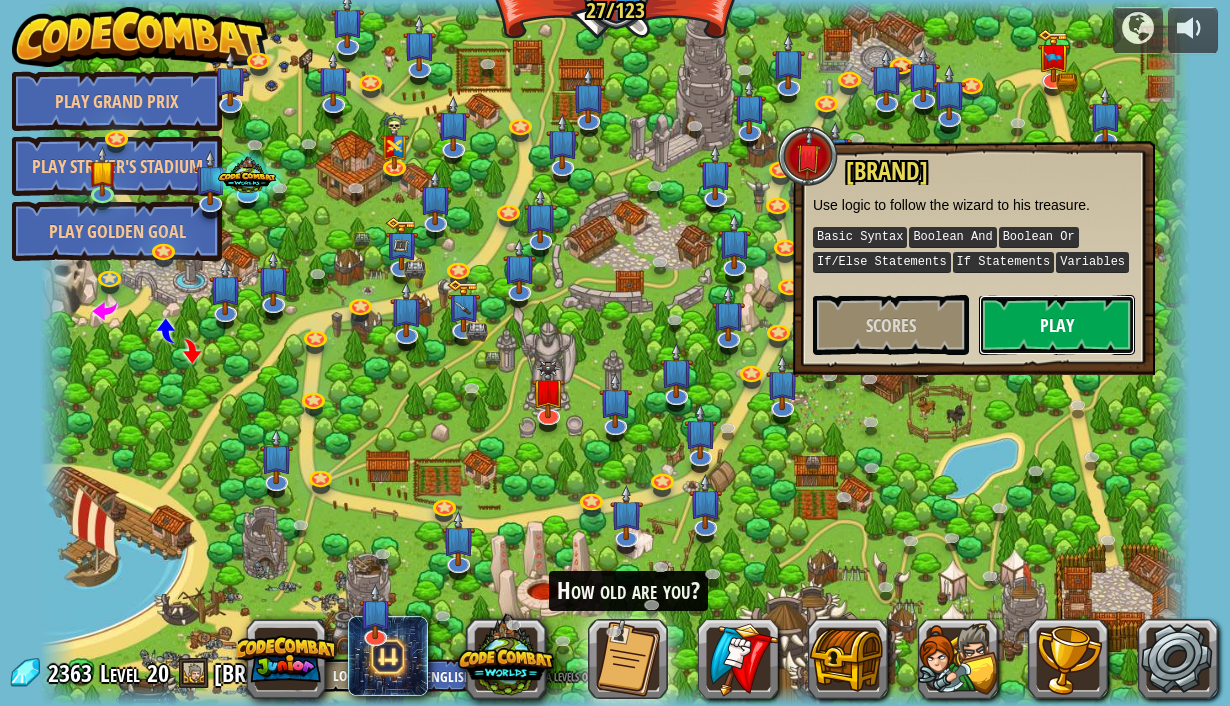 click on "Play" at bounding box center [1057, 325] 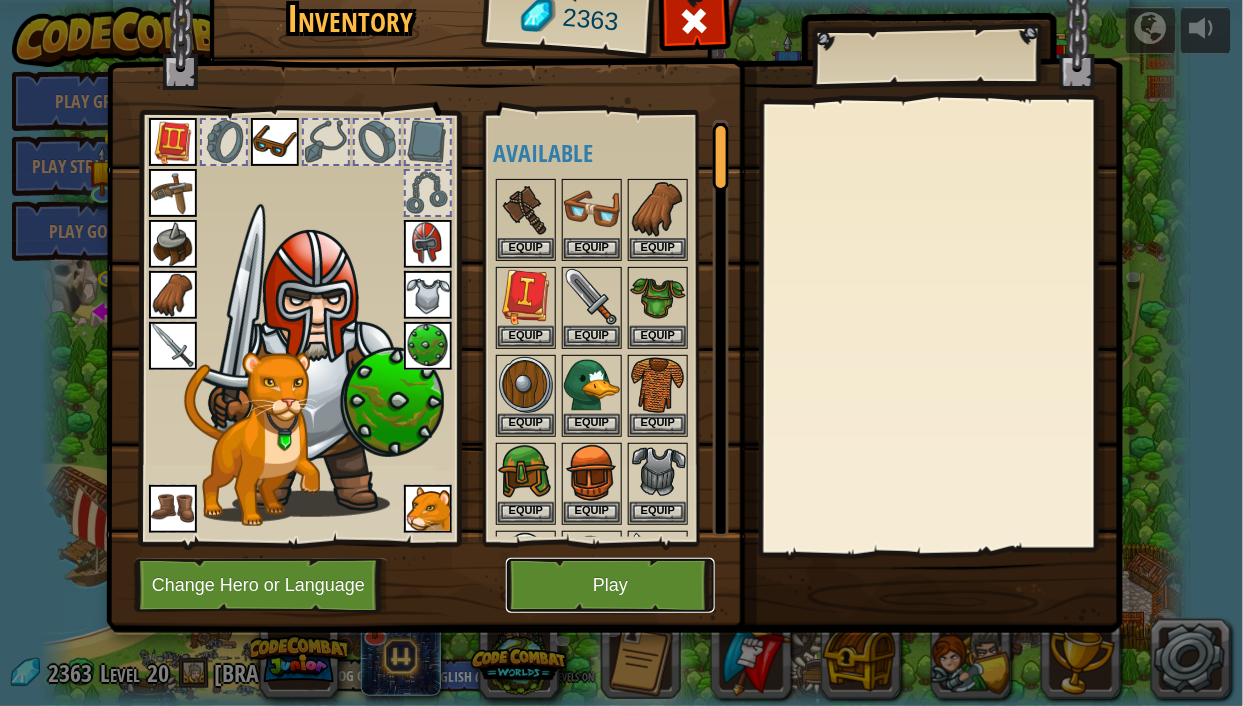 click on "Play" at bounding box center (610, 585) 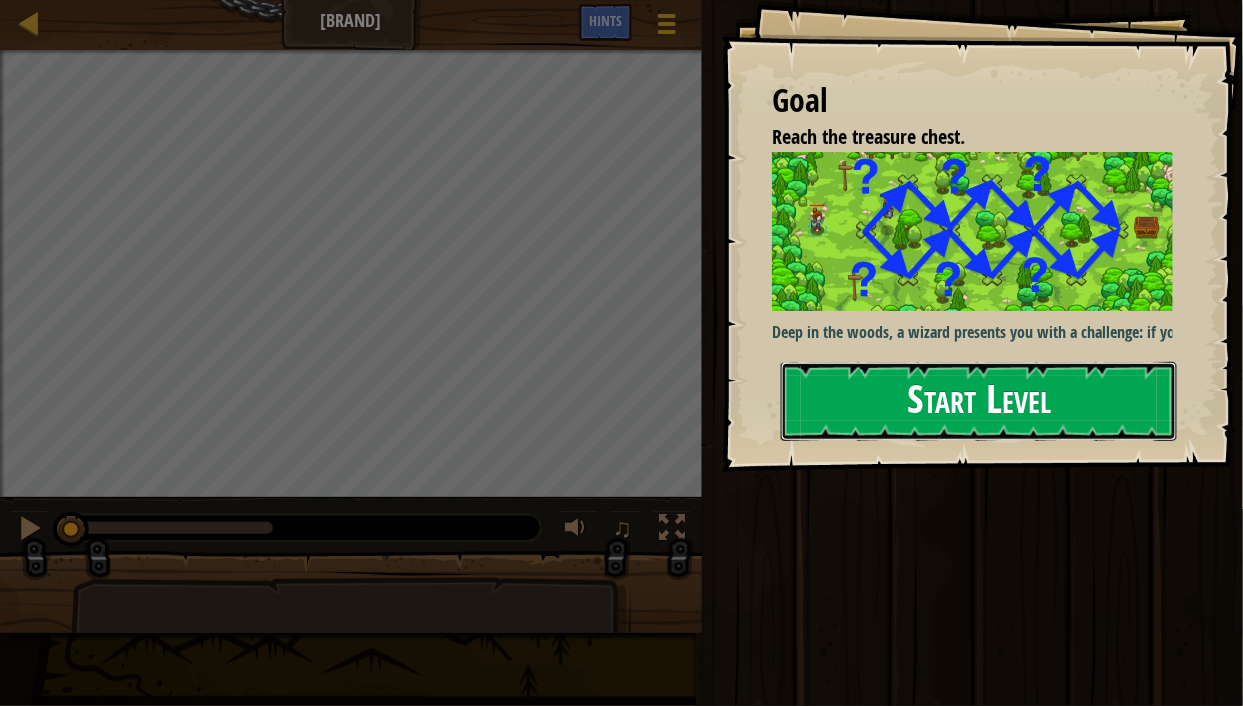 click on "Start Level" at bounding box center (979, 401) 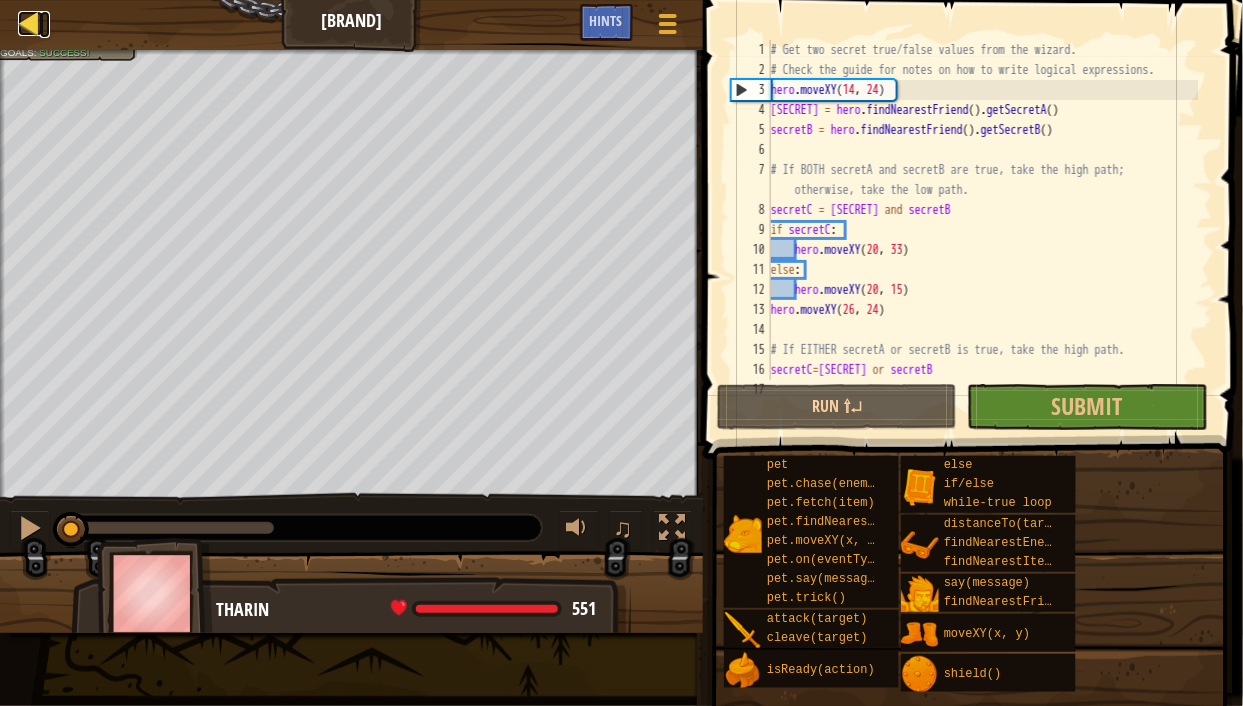 click at bounding box center (30, 23) 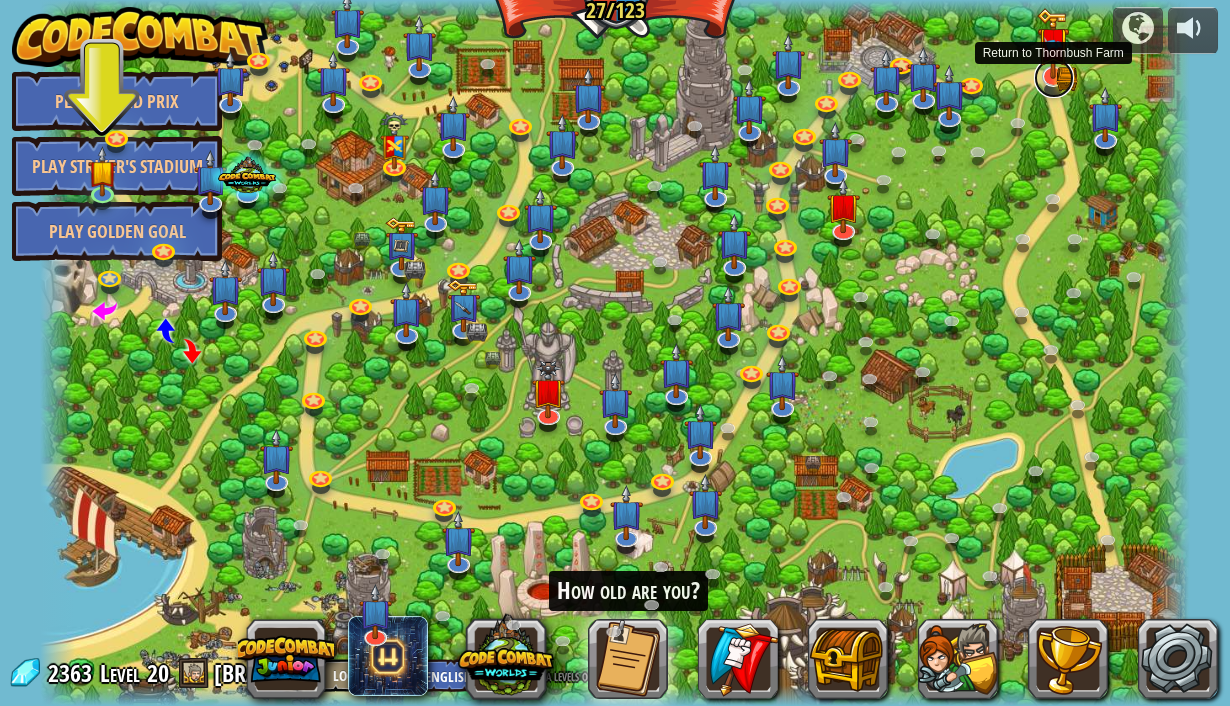 click at bounding box center [1054, 78] 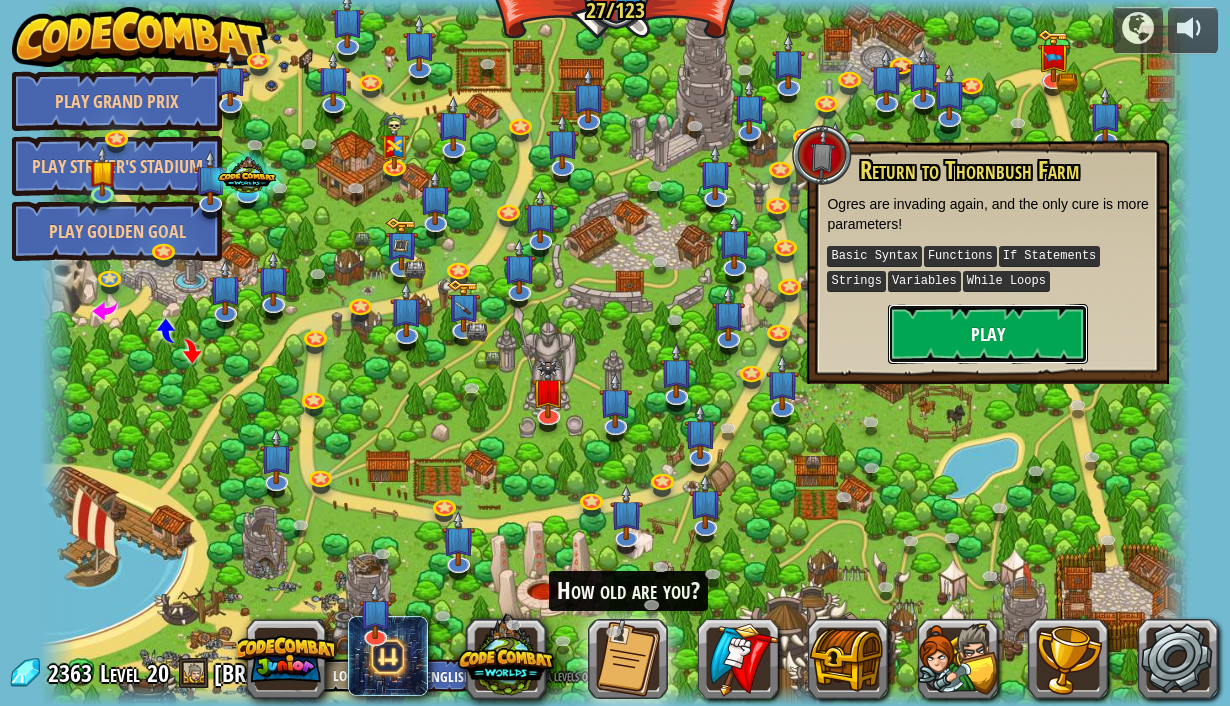 click on "Play" at bounding box center [988, 334] 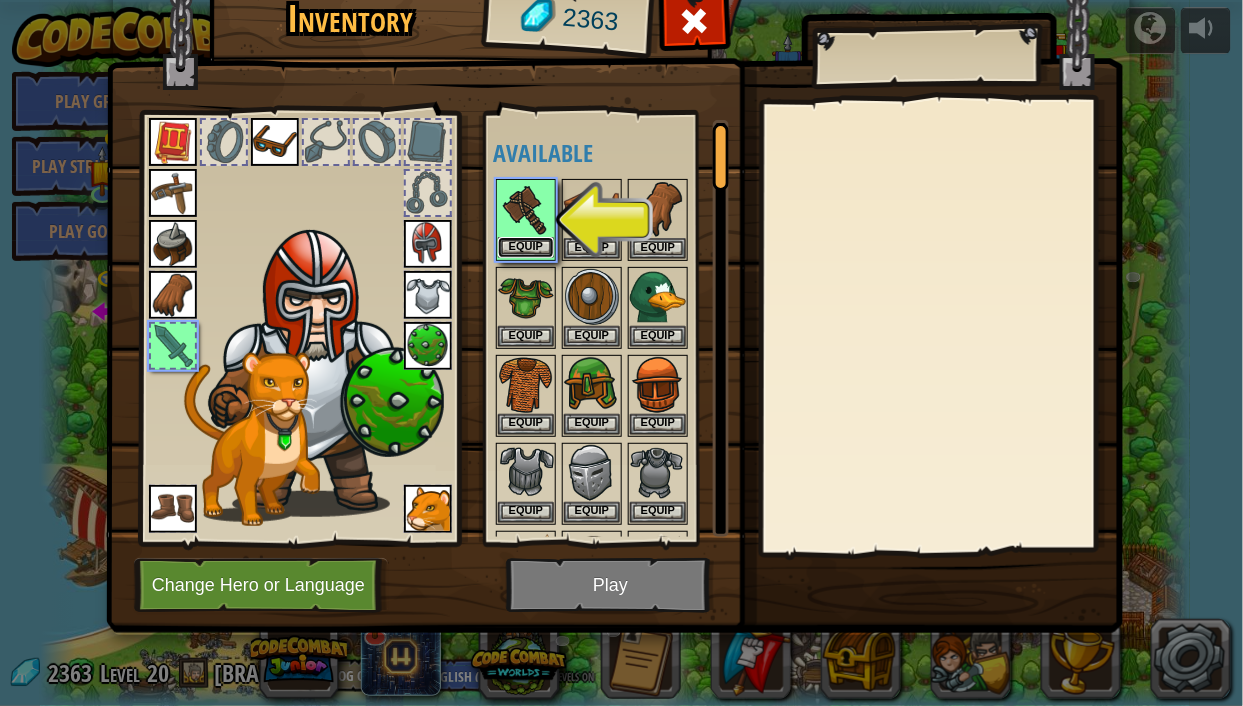 click on "Equip" at bounding box center [526, 247] 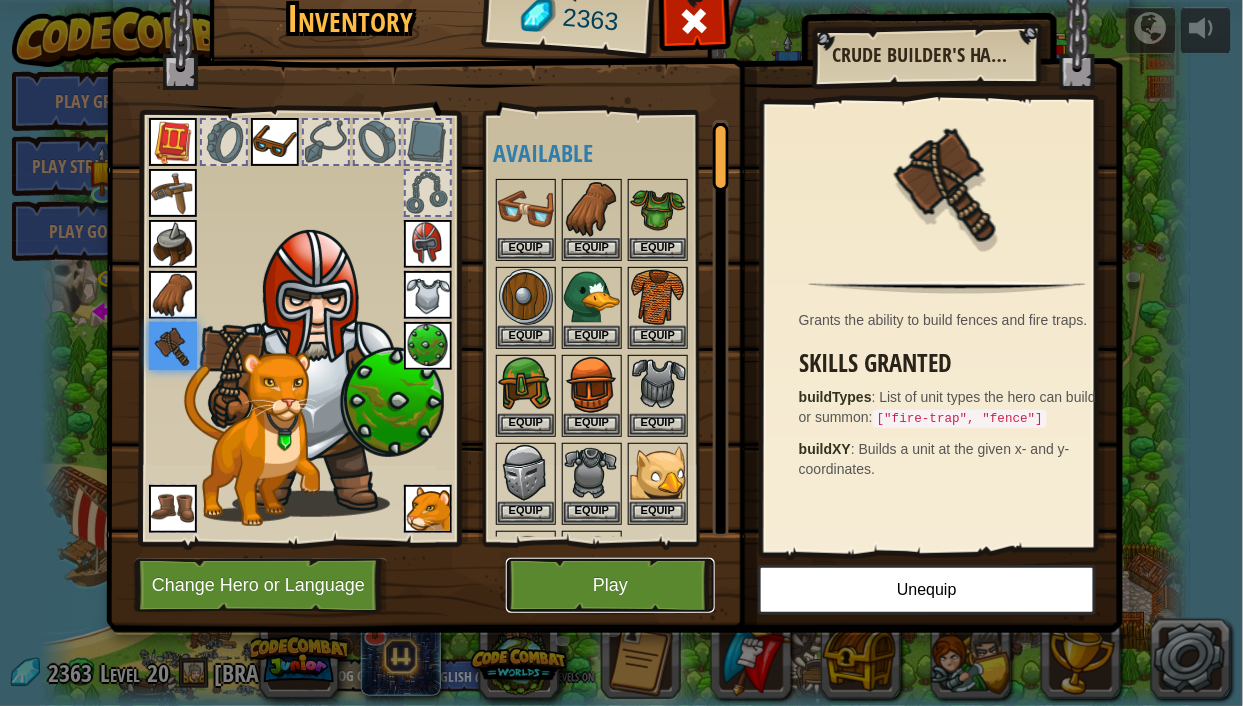 click on "Play" at bounding box center [610, 585] 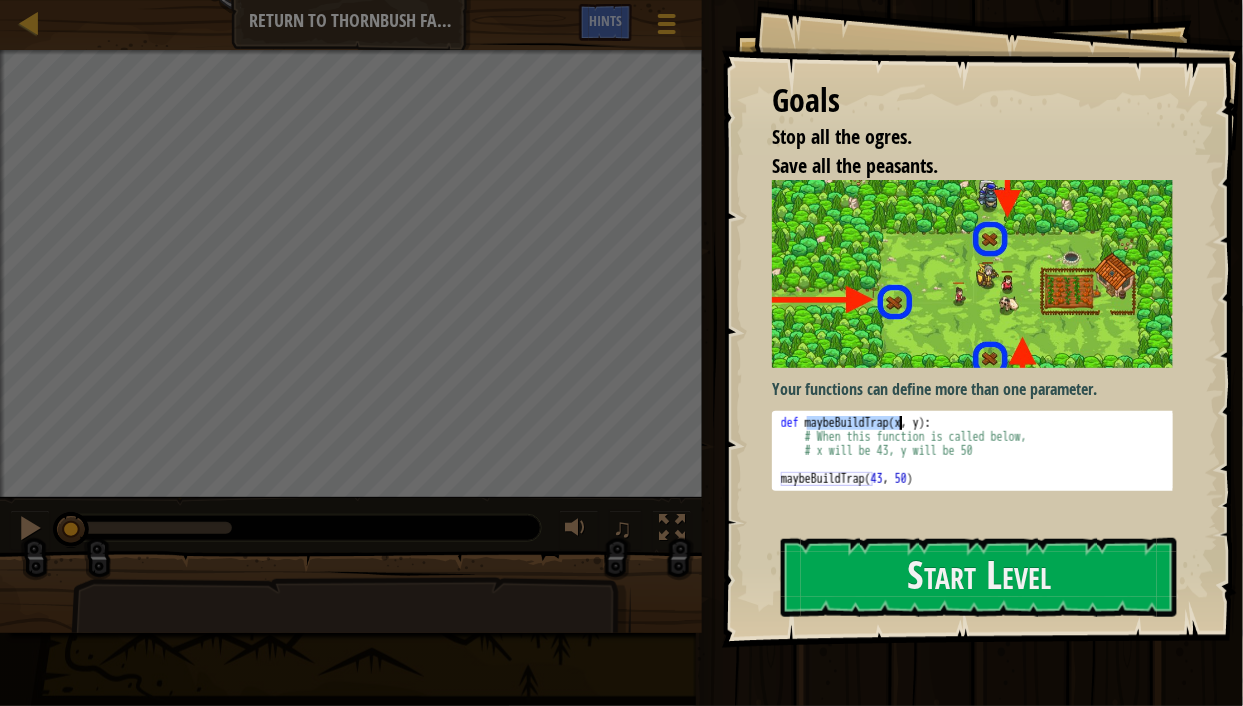 drag, startPoint x: 806, startPoint y: 415, endPoint x: 903, endPoint y: 416, distance: 97.00516 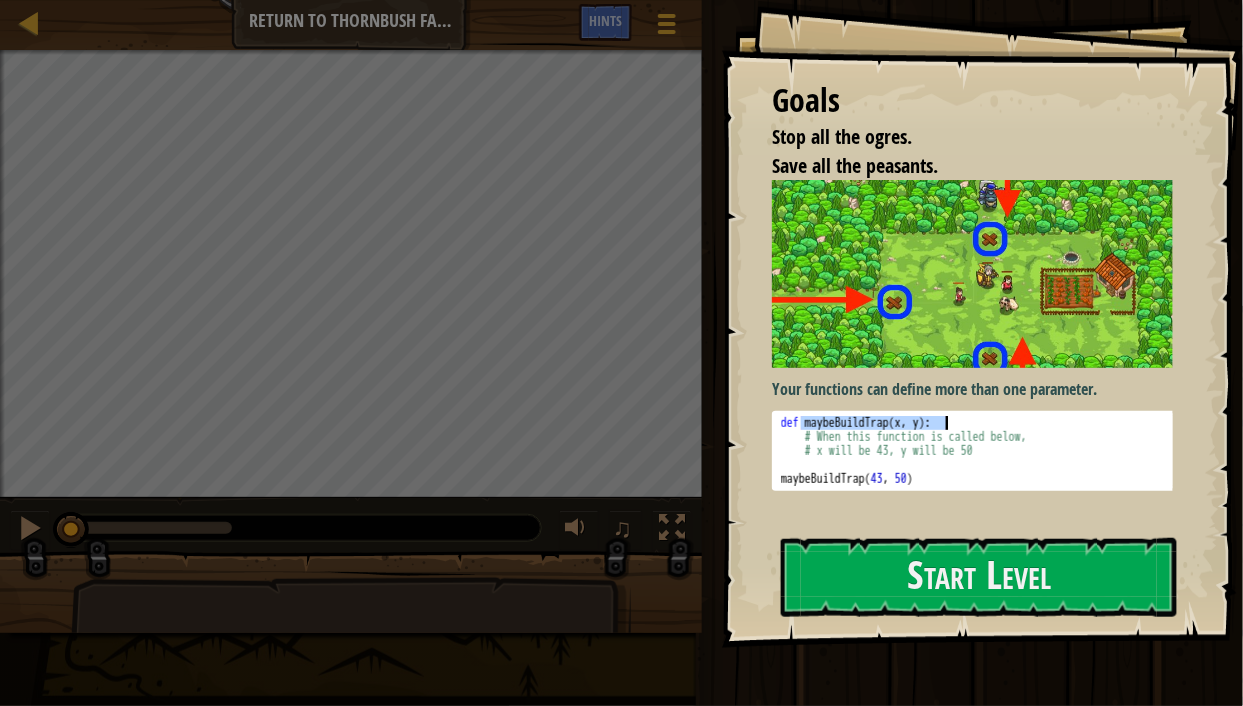 drag, startPoint x: 804, startPoint y: 415, endPoint x: 944, endPoint y: 415, distance: 140 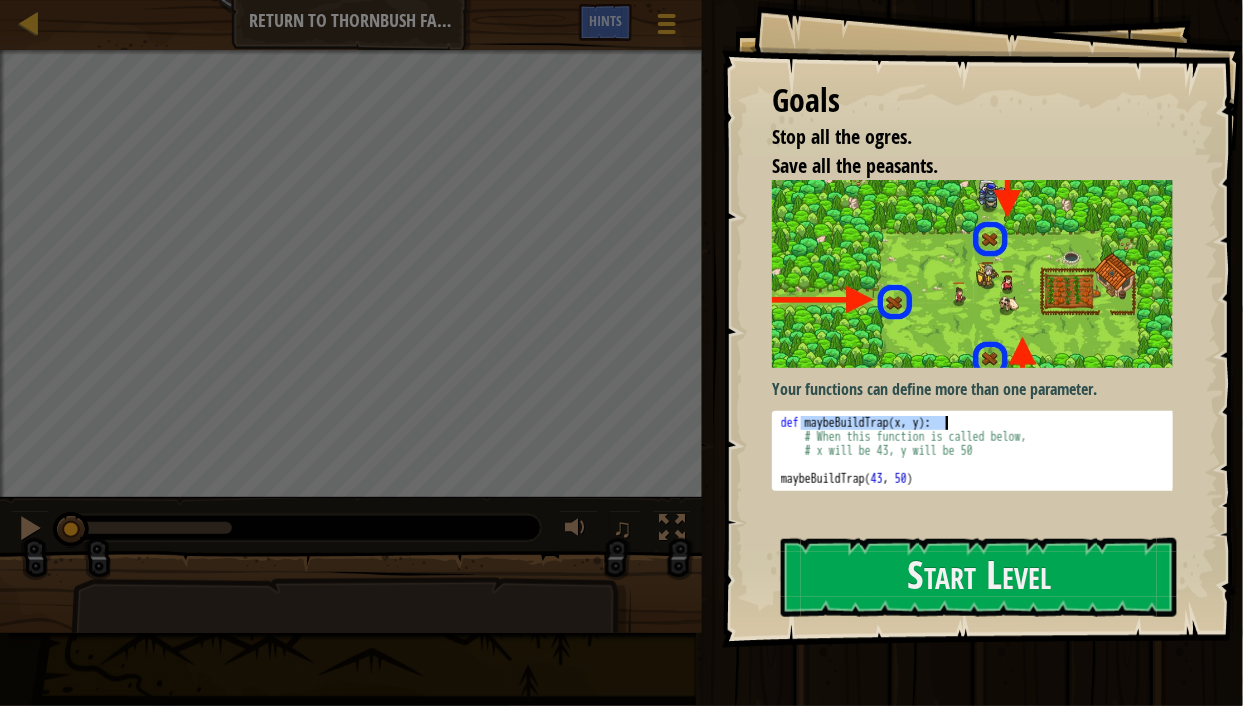 click on "def   maybeBuildTrap ( x ,   y ) :      # When this function is called below,      # x will be [NUMBER], y will be [NUMBER] maybeBuildTrap ( [NUMBER] ,   [NUMBER] )" at bounding box center (979, 451) 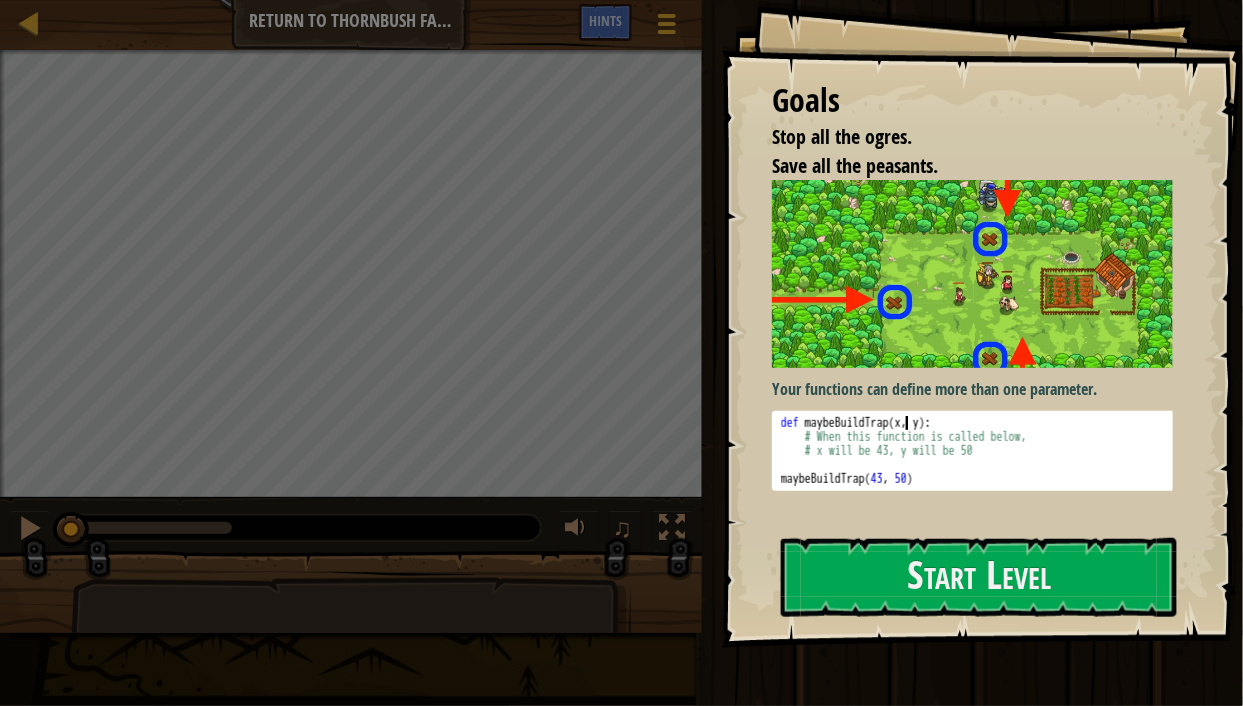 drag, startPoint x: 906, startPoint y: 417, endPoint x: 931, endPoint y: 417, distance: 25 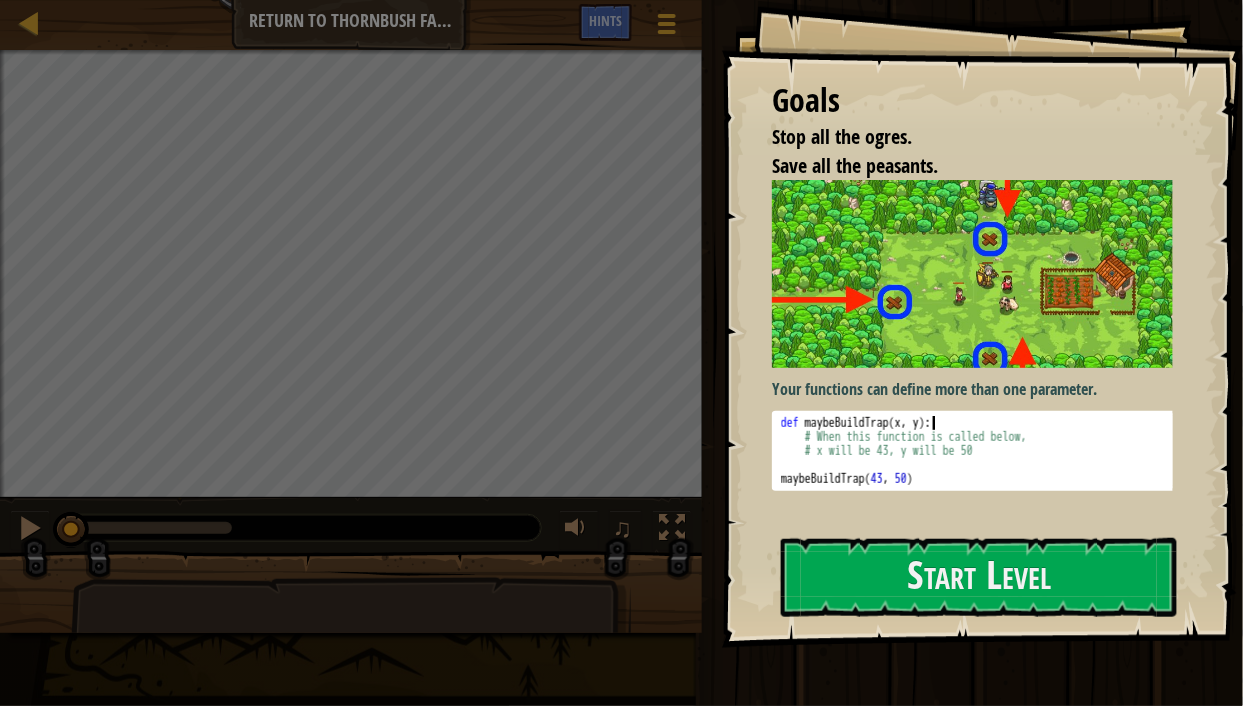 click on "def   maybeBuildTrap ( x ,   y ) :      # When this function is called below,      # x will be [NUMBER], y will be [NUMBER] maybeBuildTrap ( [NUMBER] ,   [NUMBER] )" at bounding box center [979, 465] 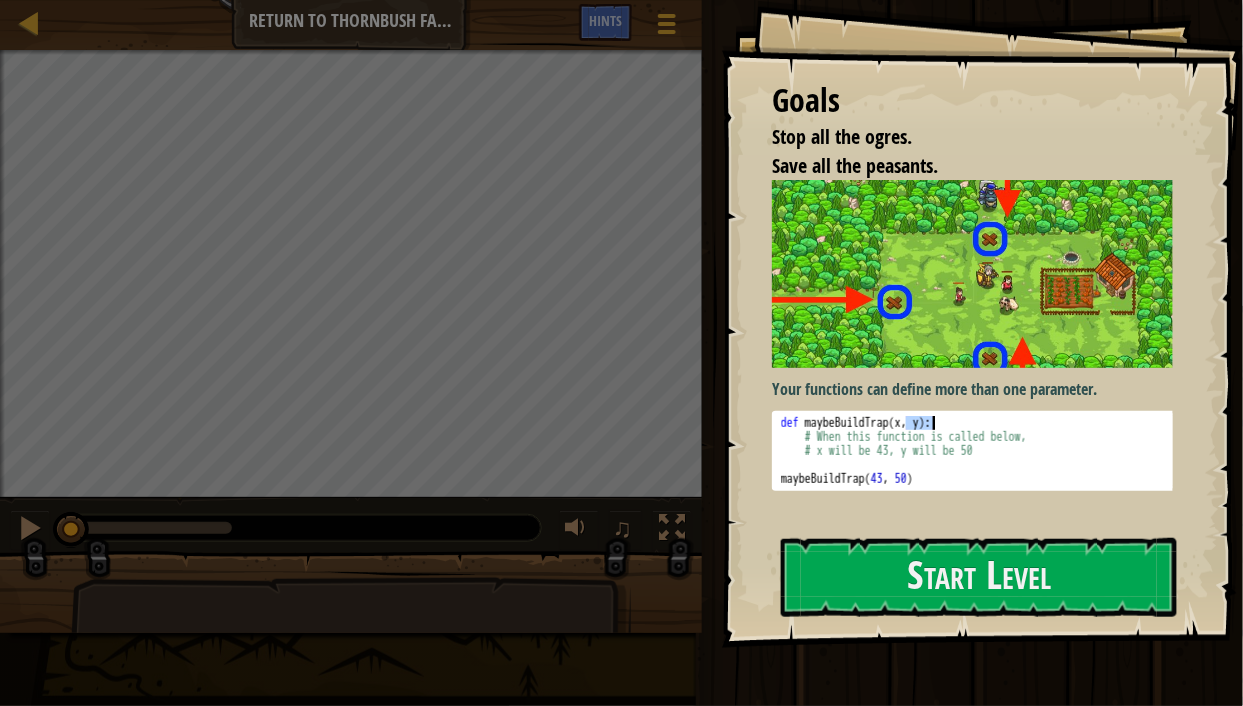 drag, startPoint x: 908, startPoint y: 418, endPoint x: 936, endPoint y: 418, distance: 28 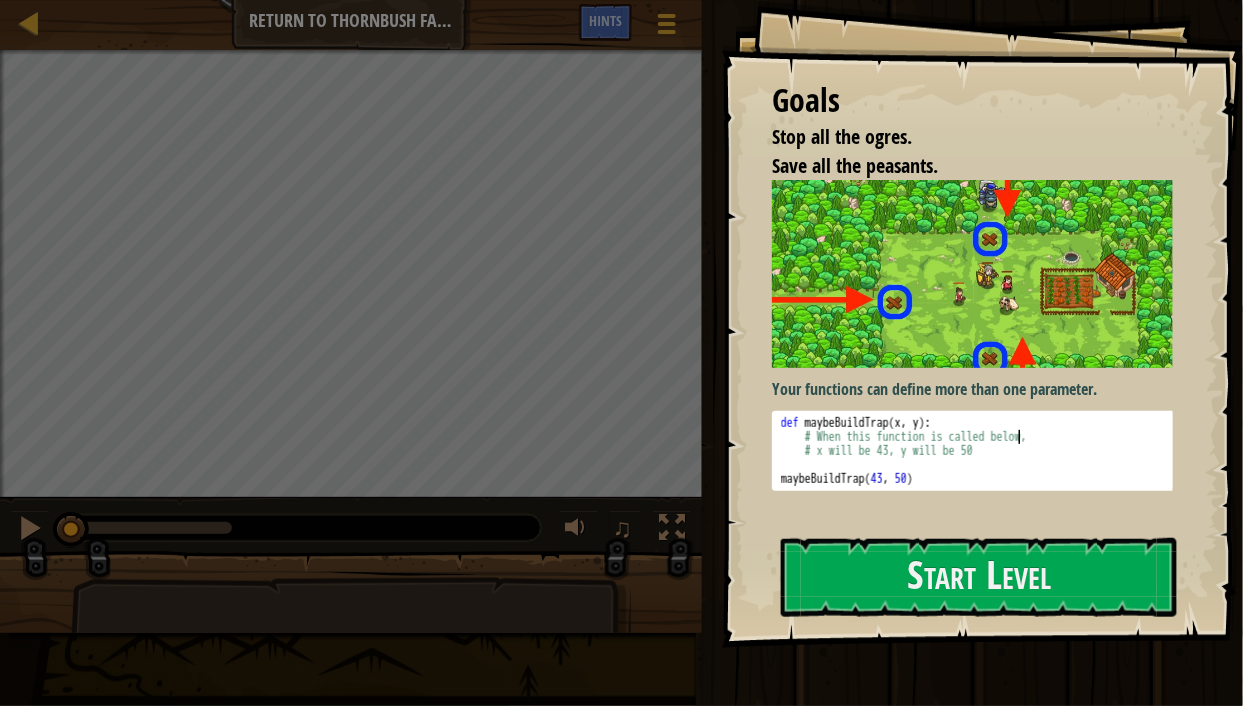 click on "def   maybeBuildTrap ( x ,   y ) :      # When this function is called below,      # x will be [NUMBER], y will be [NUMBER] maybeBuildTrap ( [NUMBER] ,   [NUMBER] )" at bounding box center [979, 465] 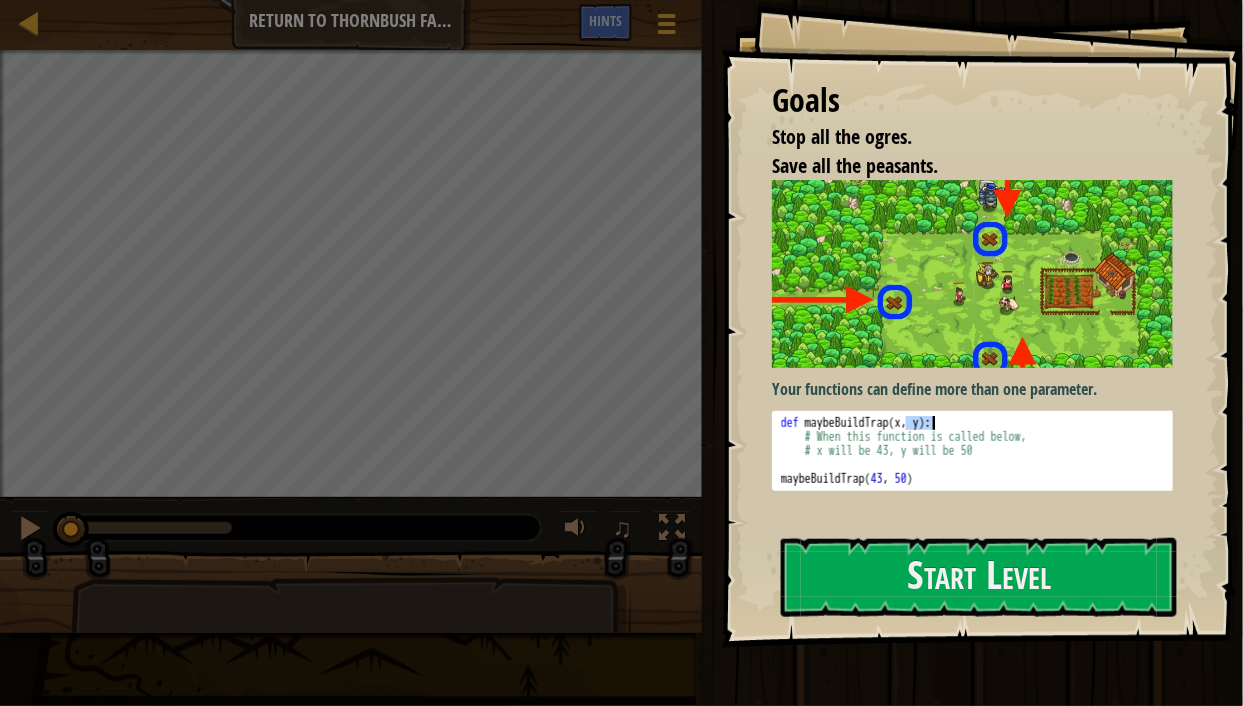 drag, startPoint x: 905, startPoint y: 415, endPoint x: 934, endPoint y: 419, distance: 29.274563 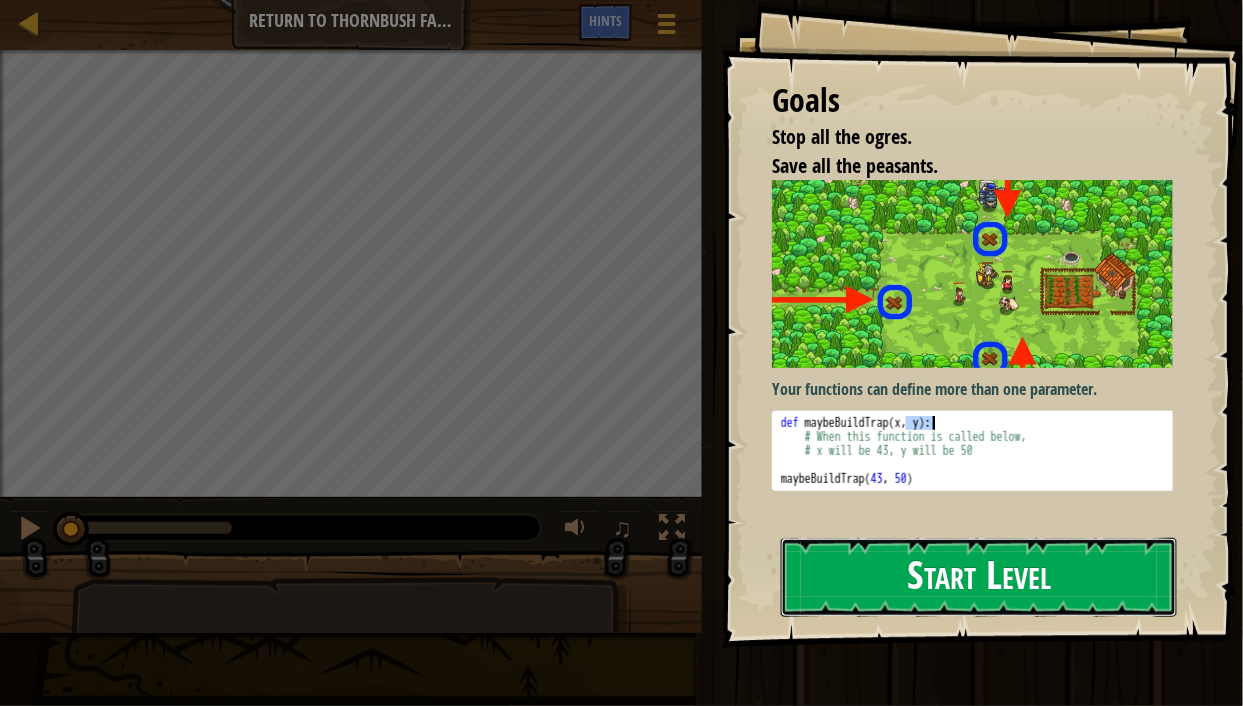 click on "Start Level" at bounding box center (979, 577) 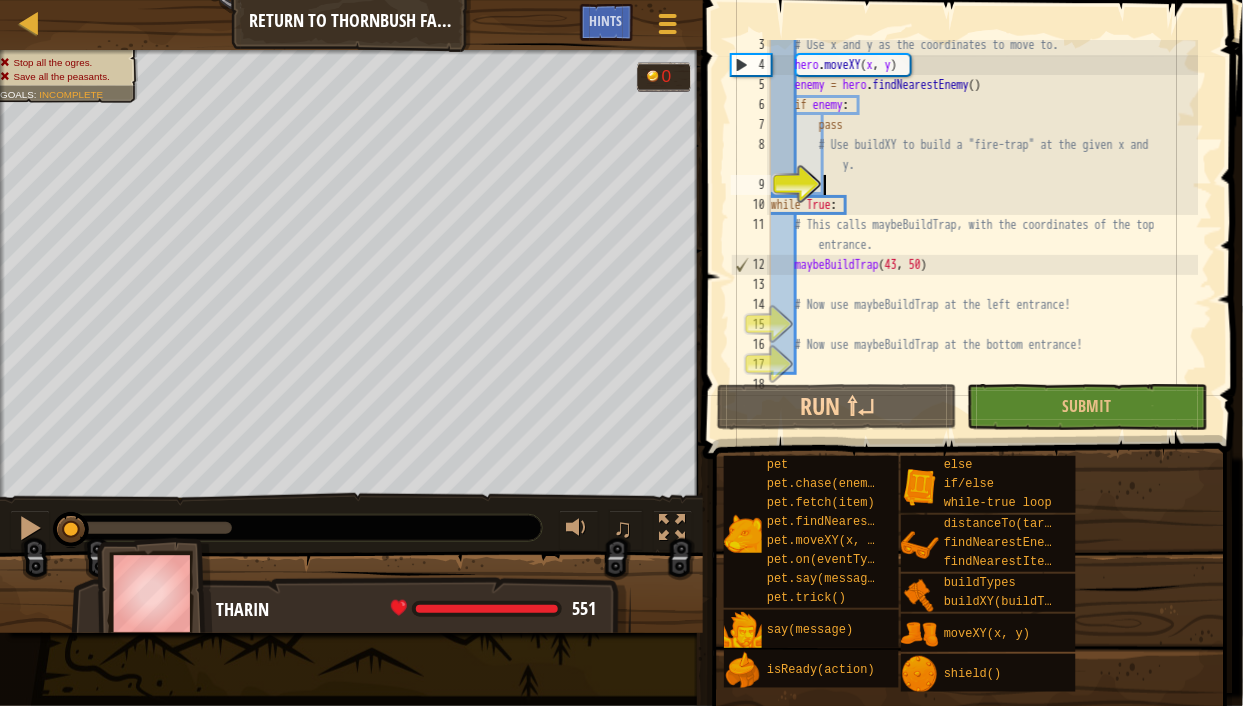 scroll, scrollTop: 60, scrollLeft: 0, axis: vertical 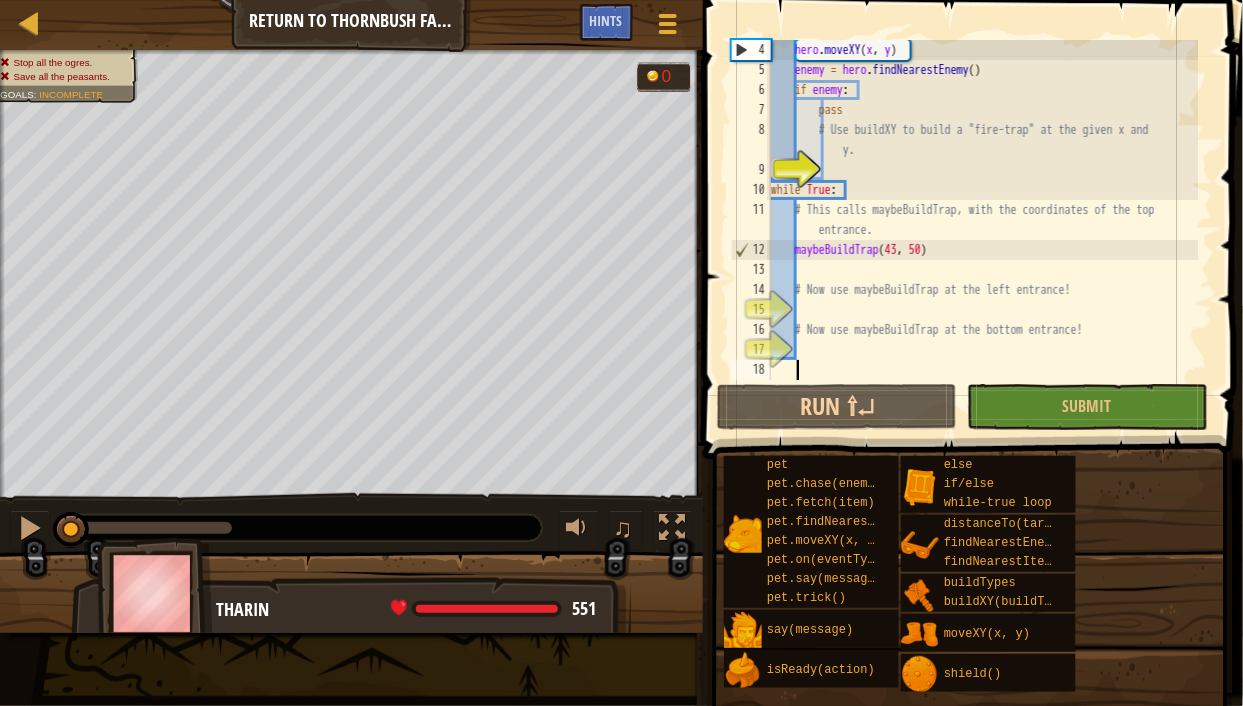 click on "hero.moveXY(x, y)
enemy = hero.findNearestEnemy()
if enemy:
pass
# Use buildXY to build a "fire-trap" at the given x and y.
while True:
# This calls maybeBuildTrap, with the coordinates of the top entrance.
maybeBuildTrap(43, 50)
# Now use maybeBuildTrap at the left entrance!
# Now use maybeBuildTrap at the bottom entrance!" at bounding box center [983, 230] 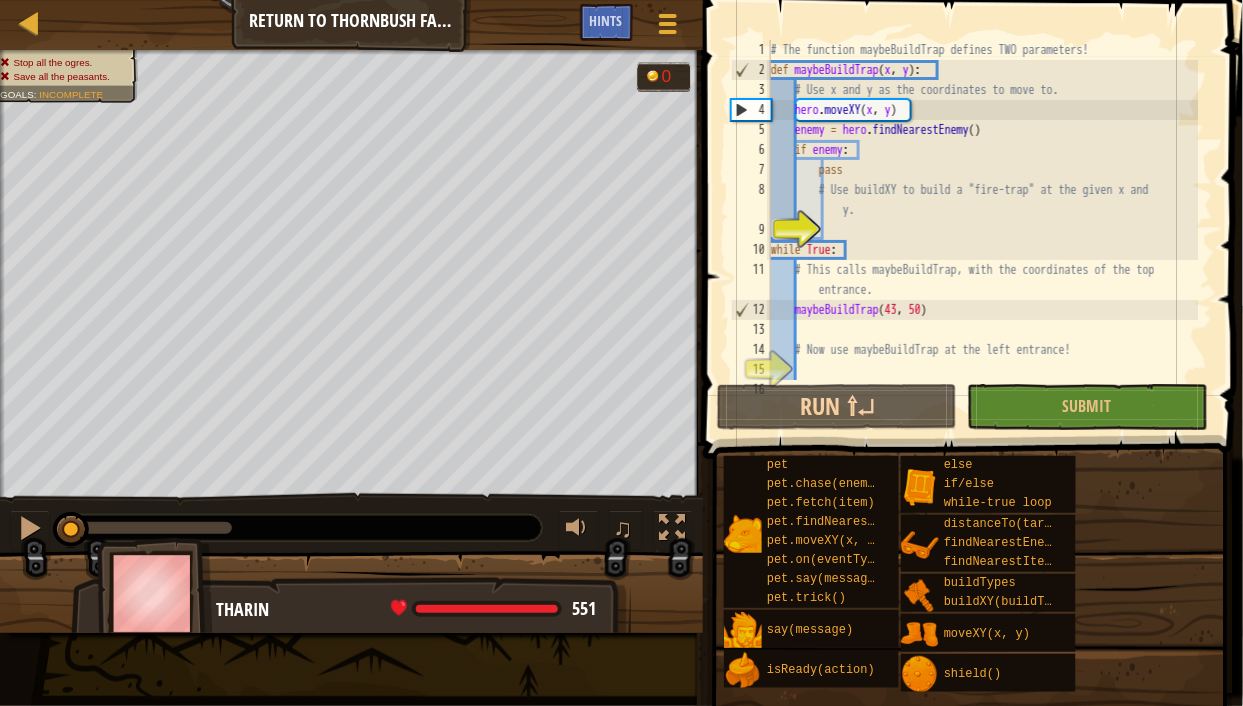 scroll, scrollTop: 0, scrollLeft: 0, axis: both 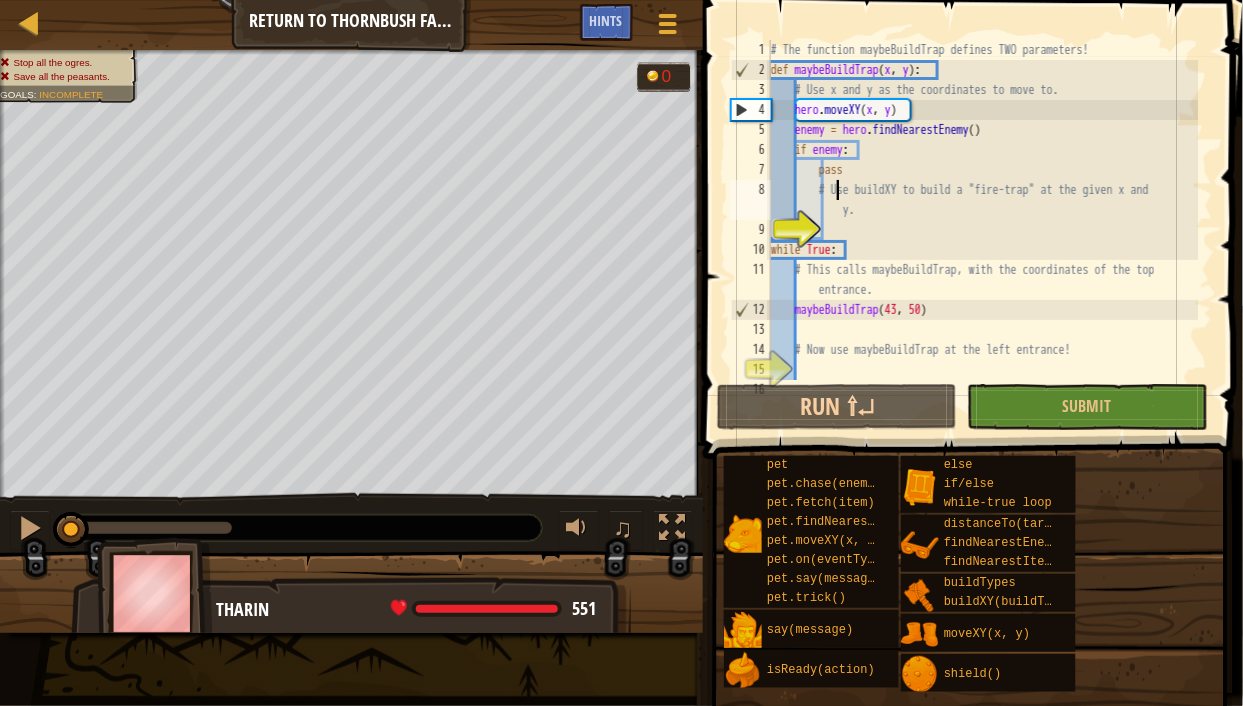 click on "def   maybeBuildTrap ( x ,   y ) :      # Use x and y as the coordinates to move to.      hero . moveXY ( x ,   y )      enemy   =   hero . findNearestEnemy ( )      if   enemy :          pass          # Use buildXY to build a "fire-trap" at the given x and               y.          while   True :      # This calls maybeBuildTrap, with the coordinates of the top           entrance.      maybeBuildTrap ( 43 ,   50 )           # Now use maybeBuildTrap at the left entrance!           # Now use maybeBuildTrap at the bottom entrance!" at bounding box center [983, 230] 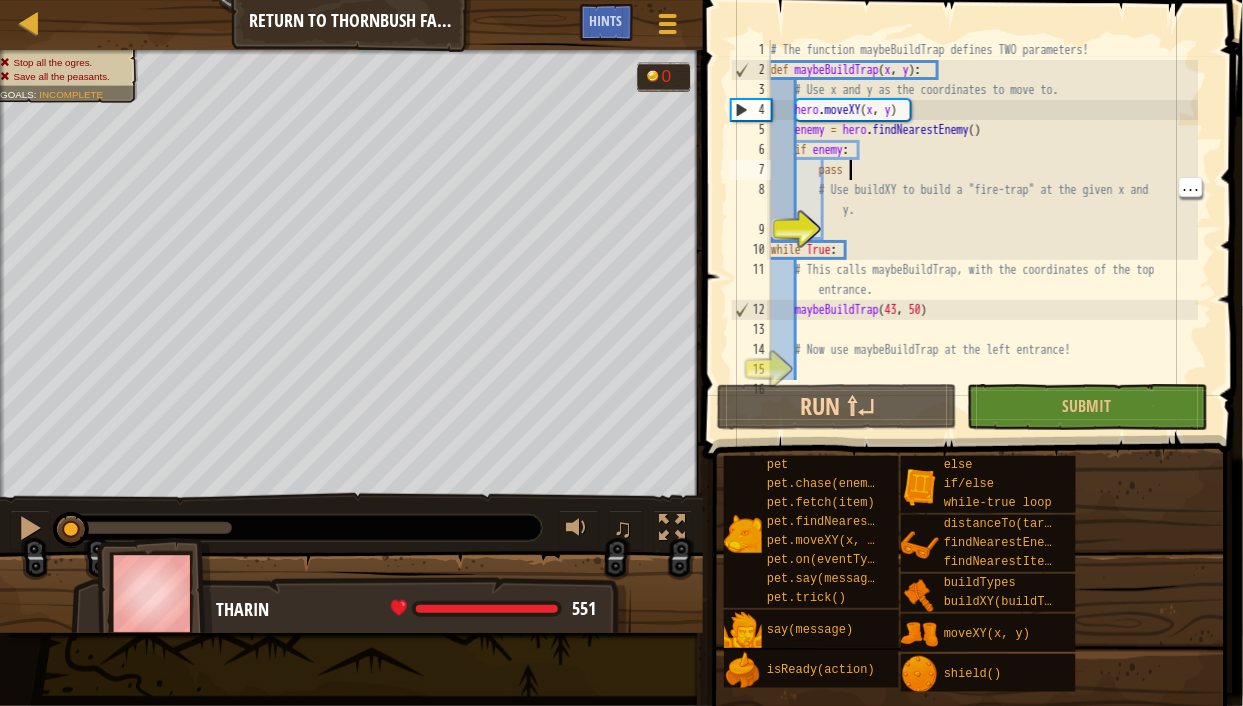 click on "def   maybeBuildTrap ( x ,   y ) :      # Use x and y as the coordinates to move to.      hero . moveXY ( x ,   y )      enemy   =   hero . findNearestEnemy ( )      if   enemy :          pass          # Use buildXY to build a "fire-trap" at the given x and               y.          while   True :      # This calls maybeBuildTrap, with the coordinates of the top           entrance.      maybeBuildTrap ( 43 ,   50 )           # Now use maybeBuildTrap at the left entrance!           # Now use maybeBuildTrap at the bottom entrance!" at bounding box center [983, 230] 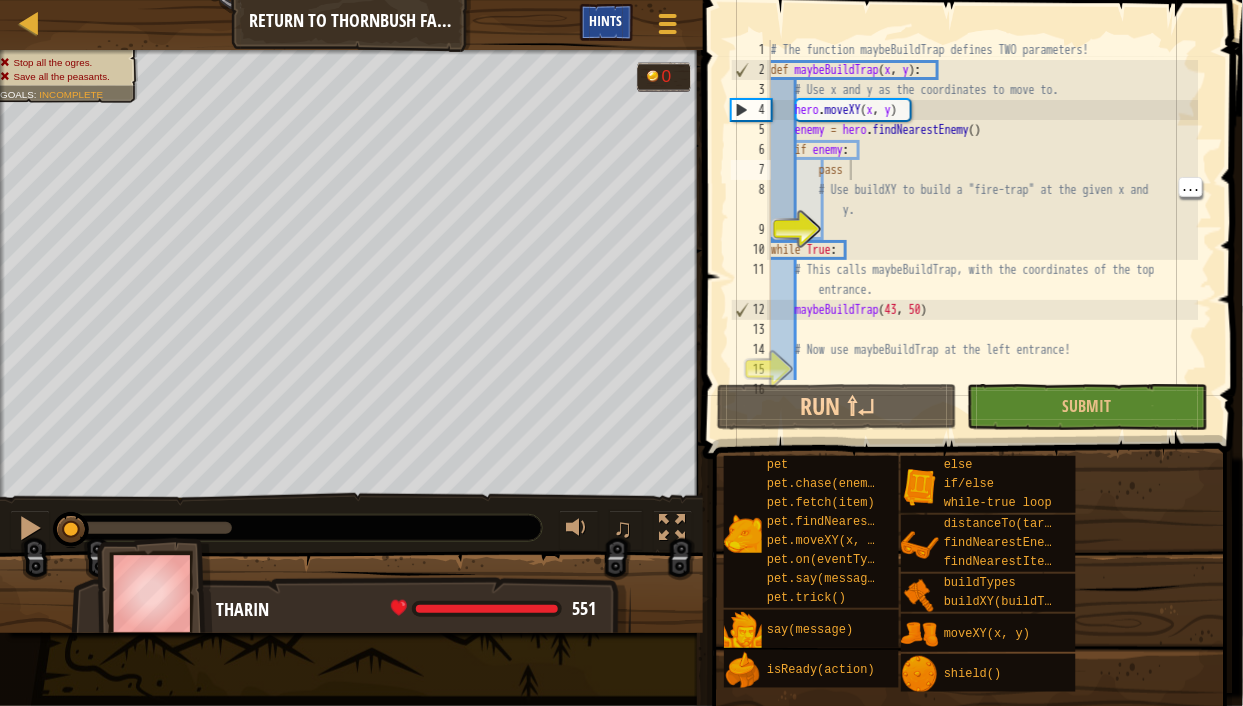 click on "Hints" at bounding box center [606, 20] 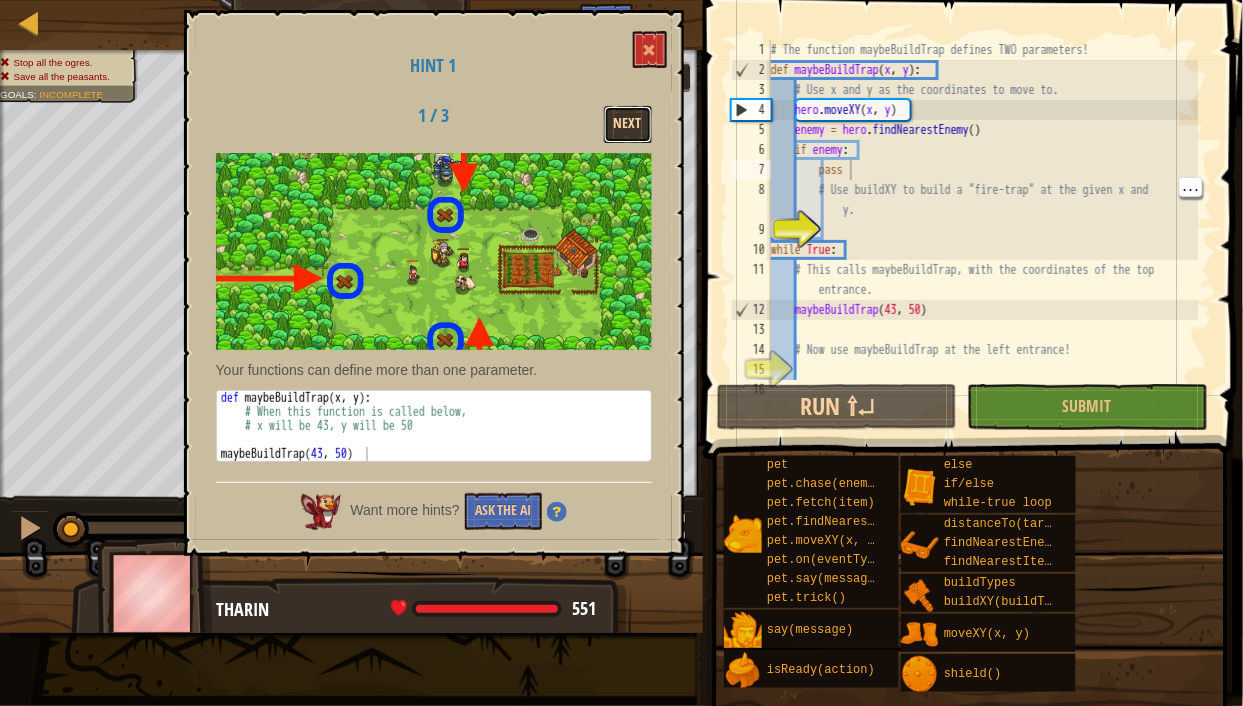 click on "Next" at bounding box center [628, 124] 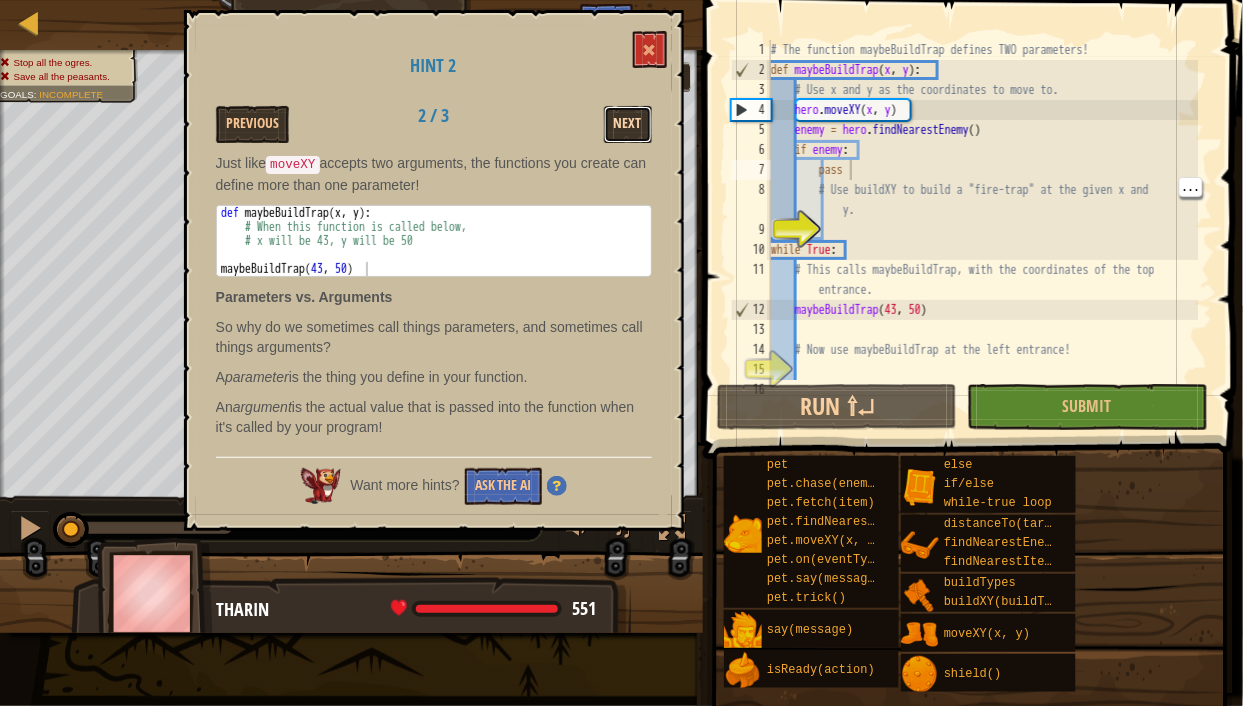 click on "Next" at bounding box center (628, 124) 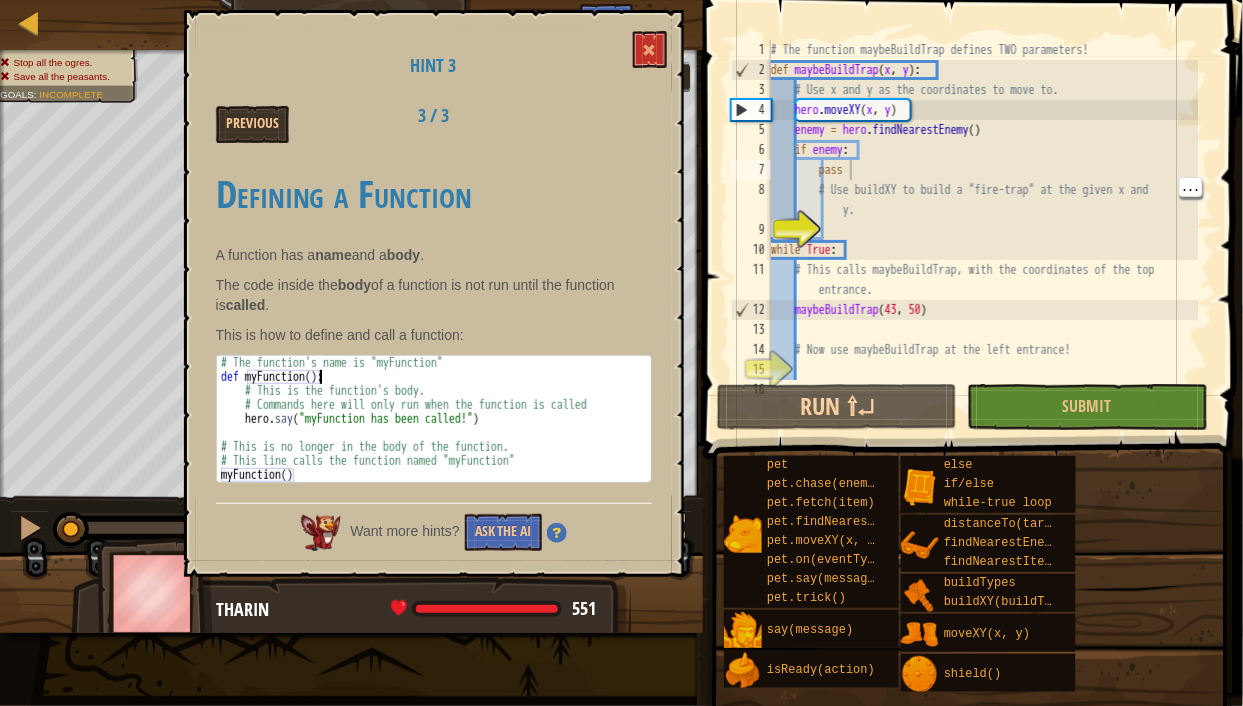 drag, startPoint x: 245, startPoint y: 376, endPoint x: 319, endPoint y: 379, distance: 74.06078 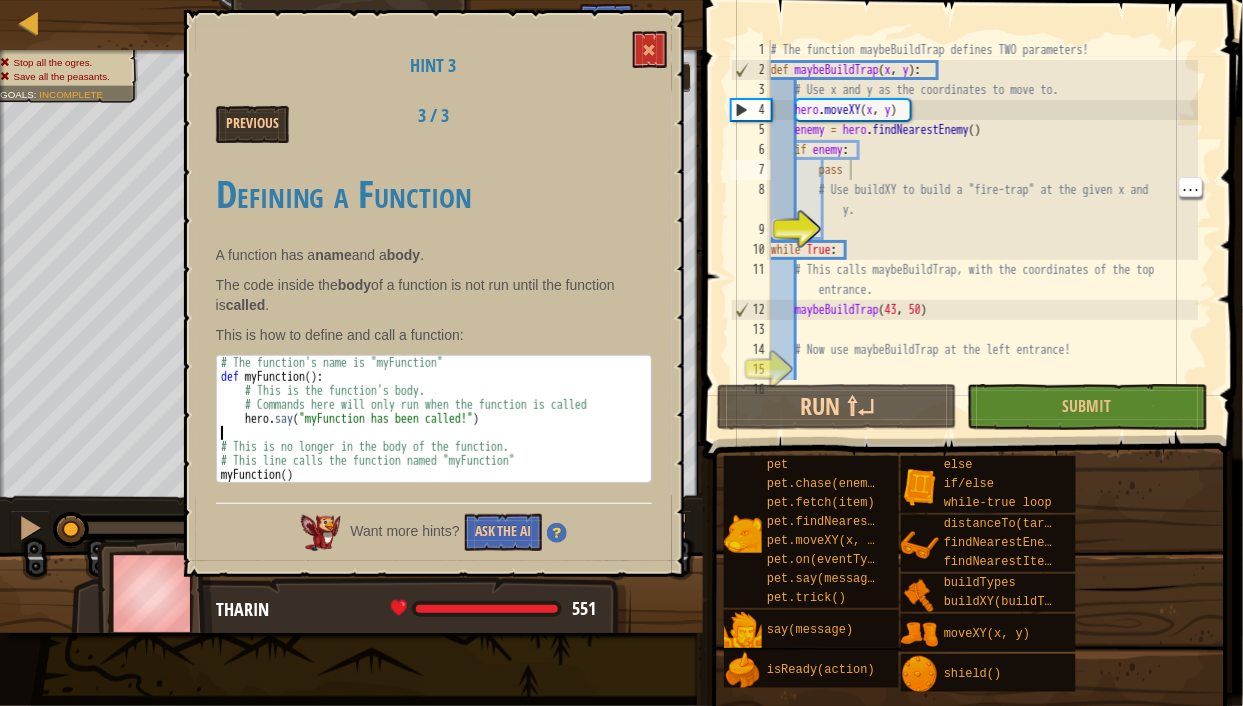 drag, startPoint x: 245, startPoint y: 422, endPoint x: 406, endPoint y: 436, distance: 161.60754 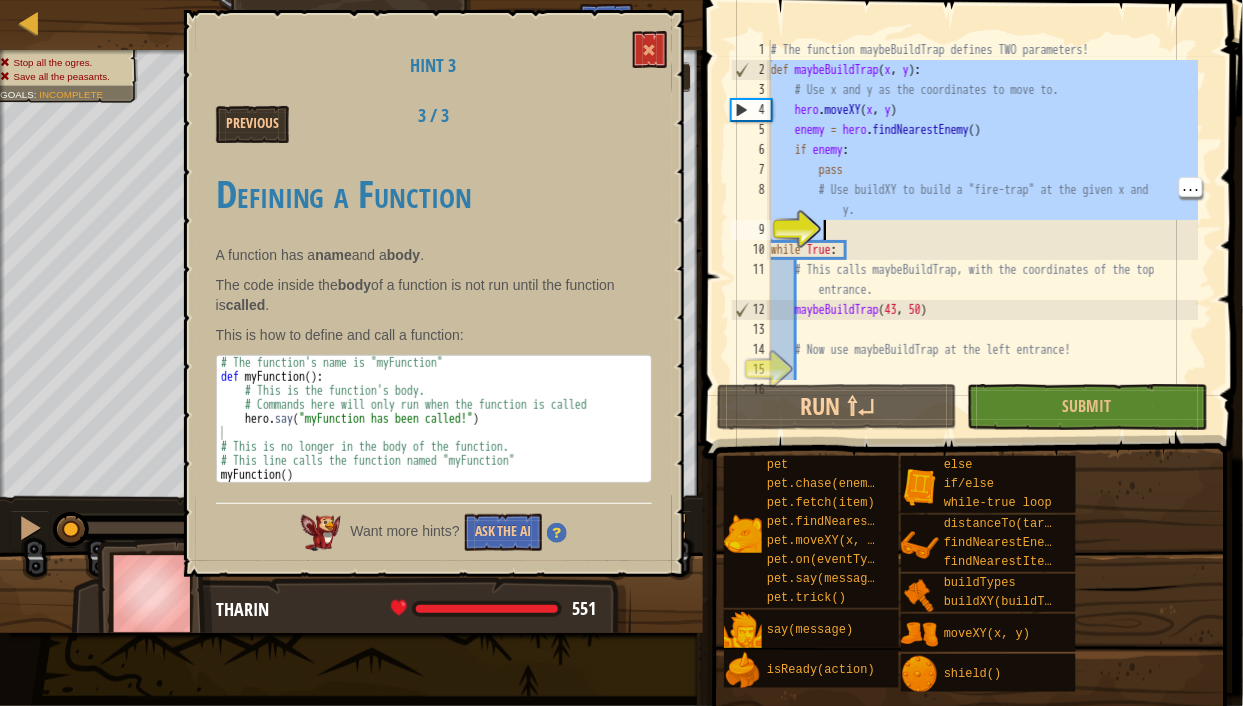 drag, startPoint x: 773, startPoint y: 67, endPoint x: 860, endPoint y: 226, distance: 181.2457 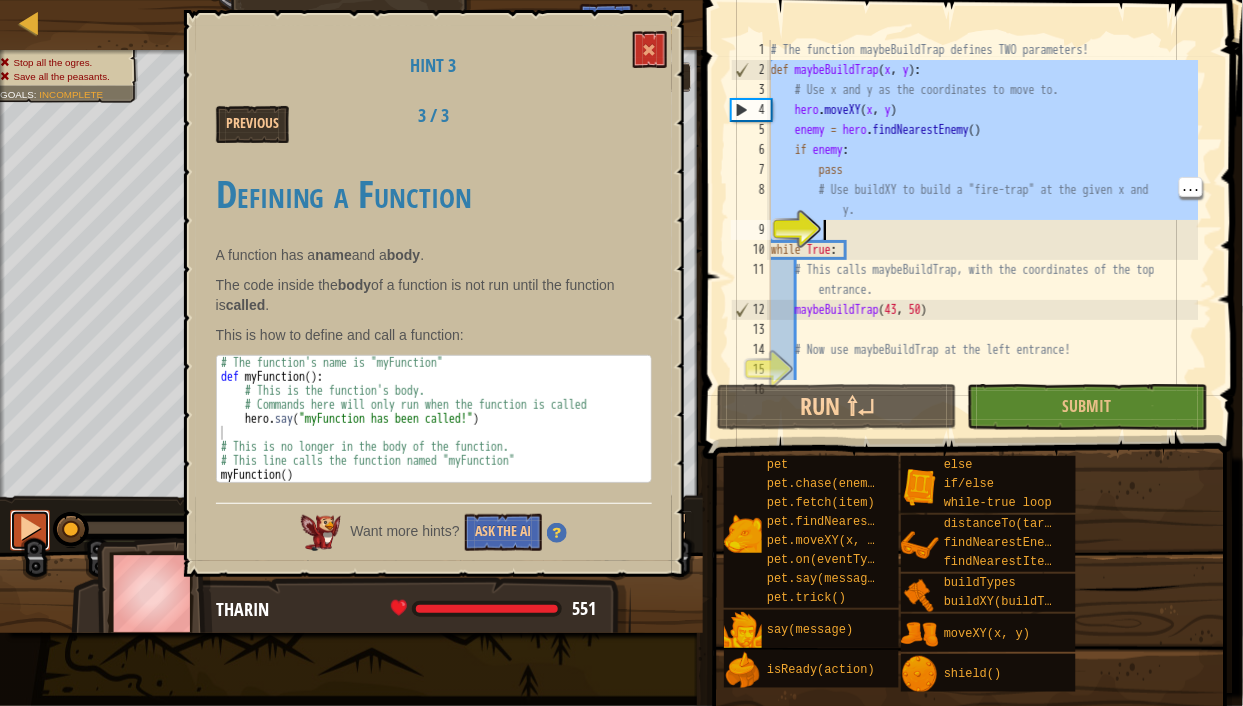 click at bounding box center (30, 528) 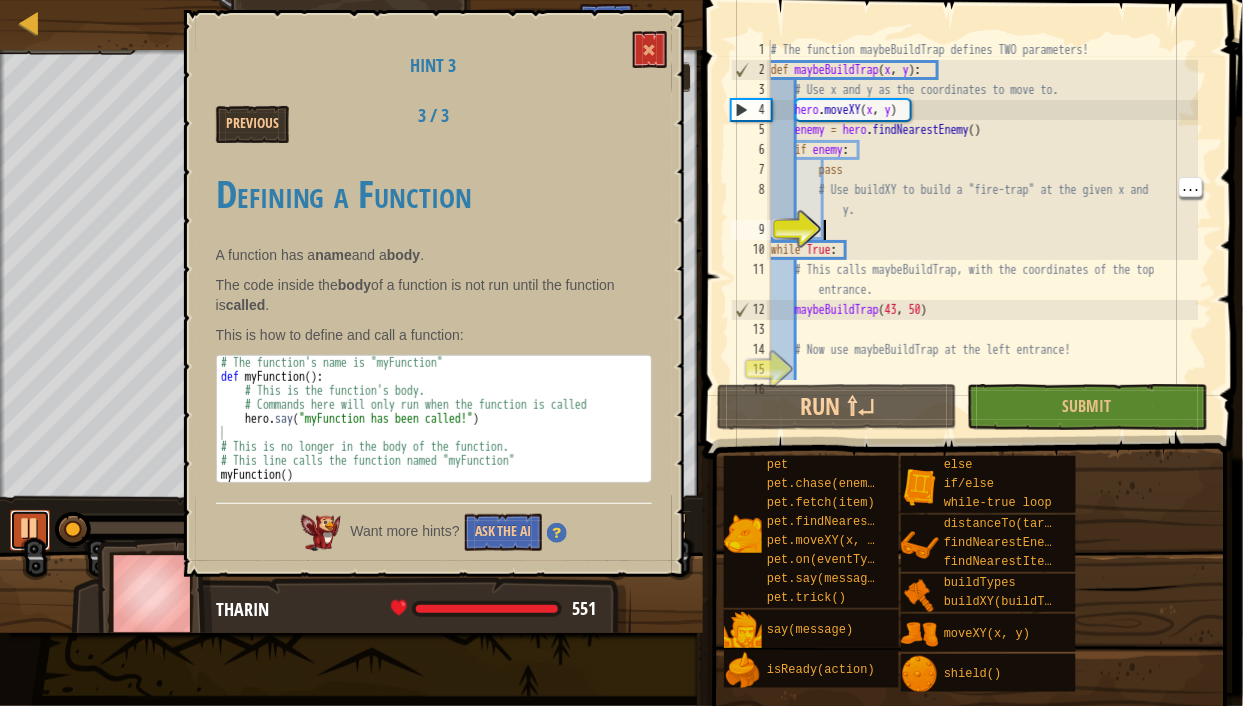 click at bounding box center [30, 528] 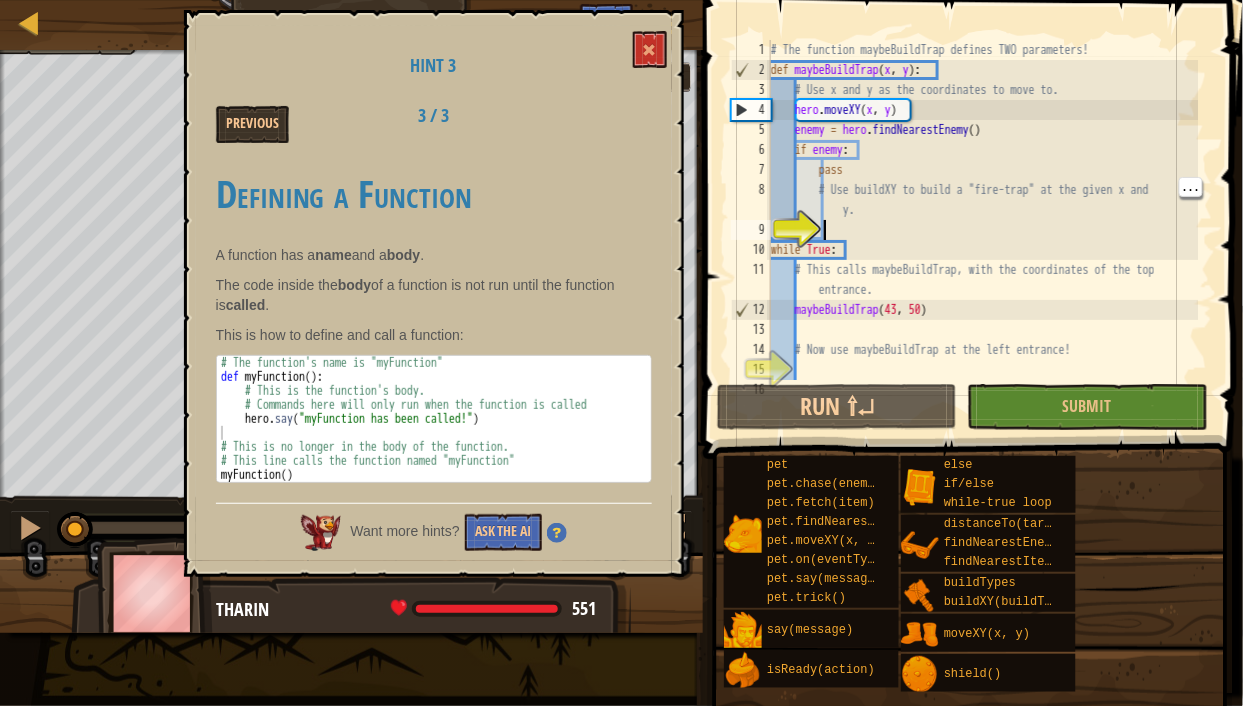 click on "def   maybeBuildTrap ( x ,   y ) :      # Use x and y as the coordinates to move to.      hero . moveXY ( x ,   y )      enemy   =   hero . findNearestEnemy ( )      if   enemy :          pass          # Use buildXY to build a "fire-trap" at the given x and               y.          while   True :      # This calls maybeBuildTrap, with the coordinates of the top           entrance.      maybeBuildTrap ( 43 ,   50 )           # Now use maybeBuildTrap at the left entrance!           # Now use maybeBuildTrap at the bottom entrance!" at bounding box center (983, 230) 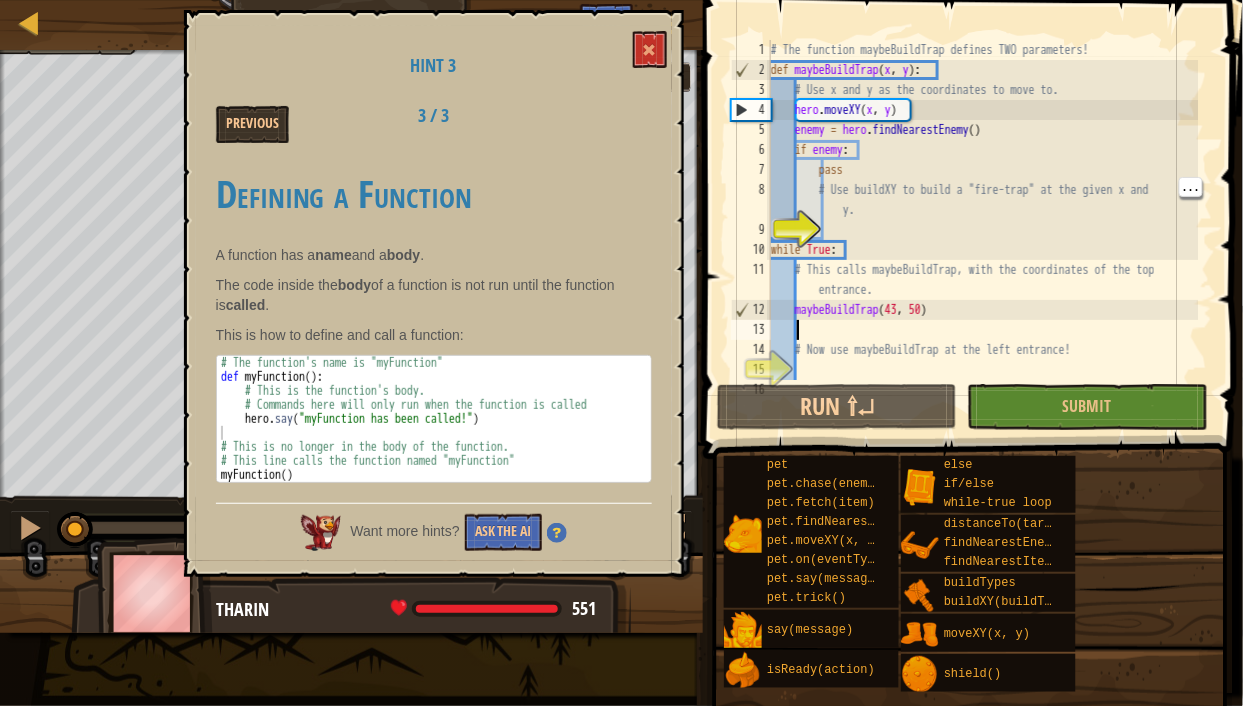 click on "def   maybeBuildTrap ( x ,   y ) :      # Use x and y as the coordinates to move to.      hero . moveXY ( x ,   y )      enemy   =   hero . findNearestEnemy ( )      if   enemy :          pass          # Use buildXY to build a "fire-trap" at the given x and               y.          while   True :      # This calls maybeBuildTrap, with the coordinates of the top           entrance.      maybeBuildTrap ( 43 ,   50 )           # Now use maybeBuildTrap at the left entrance!           # Now use maybeBuildTrap at the bottom entrance!" at bounding box center [983, 230] 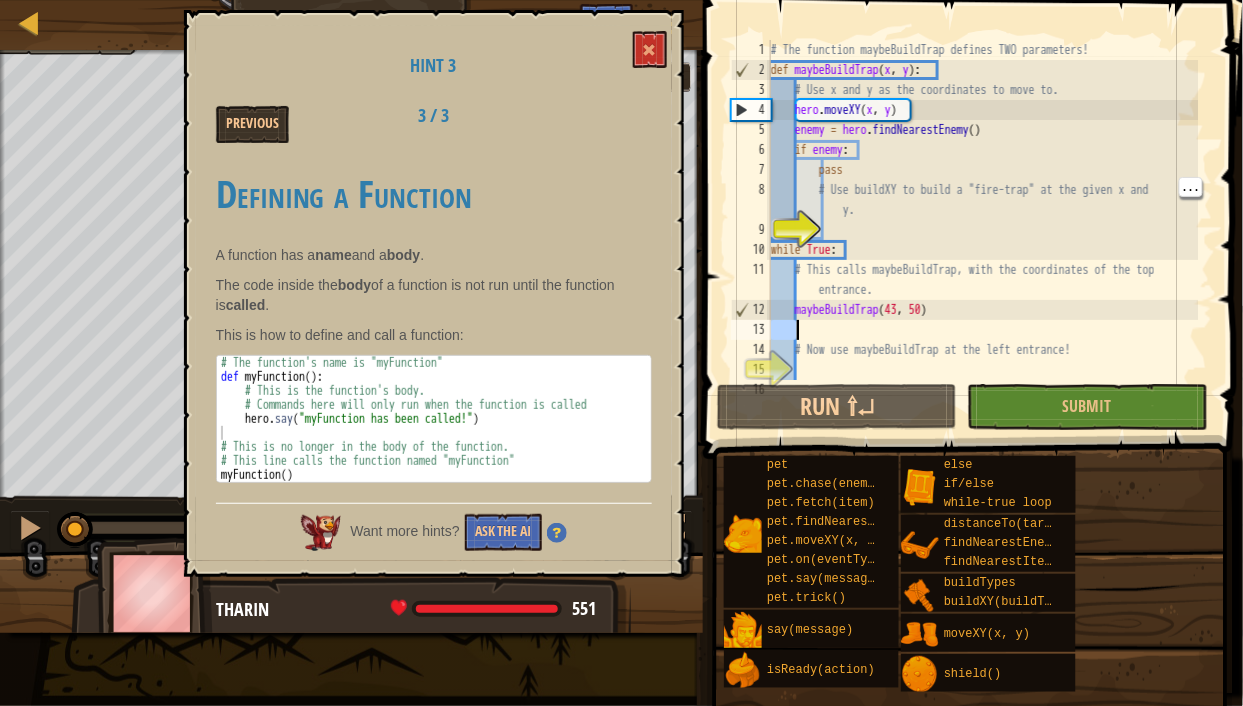click on "def   maybeBuildTrap ( x ,   y ) :      # Use x and y as the coordinates to move to.      hero . moveXY ( x ,   y )      enemy   =   hero . findNearestEnemy ( )      if   enemy :          pass          # Use buildXY to build a "fire-trap" at the given x and               y.          while   True :      # This calls maybeBuildTrap, with the coordinates of the top           entrance.      maybeBuildTrap ( 43 ,   50 )           # Now use maybeBuildTrap at the left entrance!           # Now use maybeBuildTrap at the bottom entrance!" at bounding box center [983, 230] 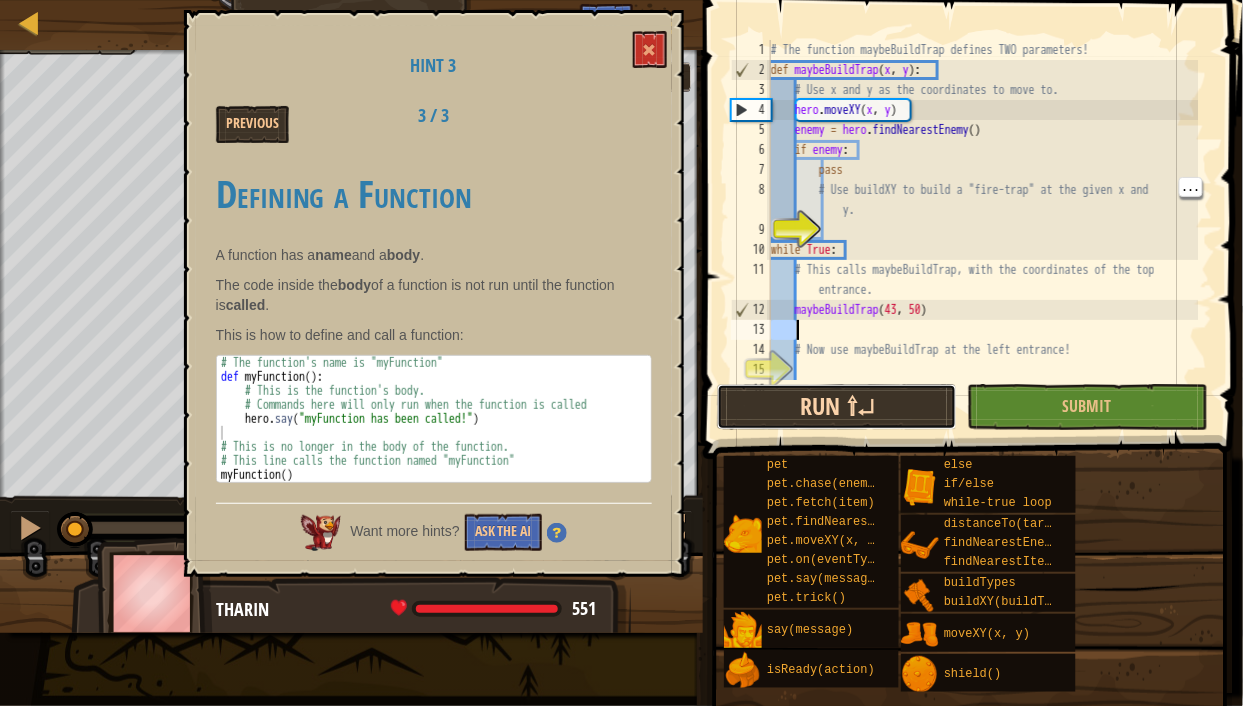 click on "Run ⇧↵" at bounding box center (837, 407) 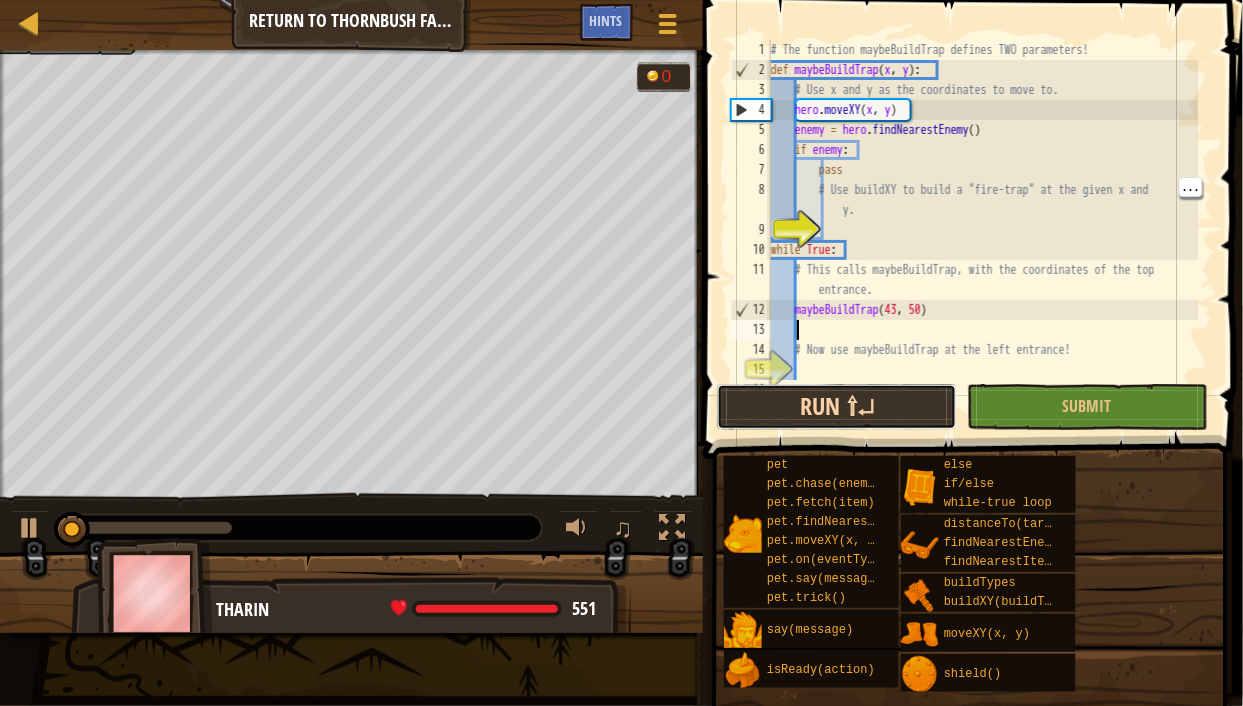 click on "Run ⇧↵" at bounding box center (837, 407) 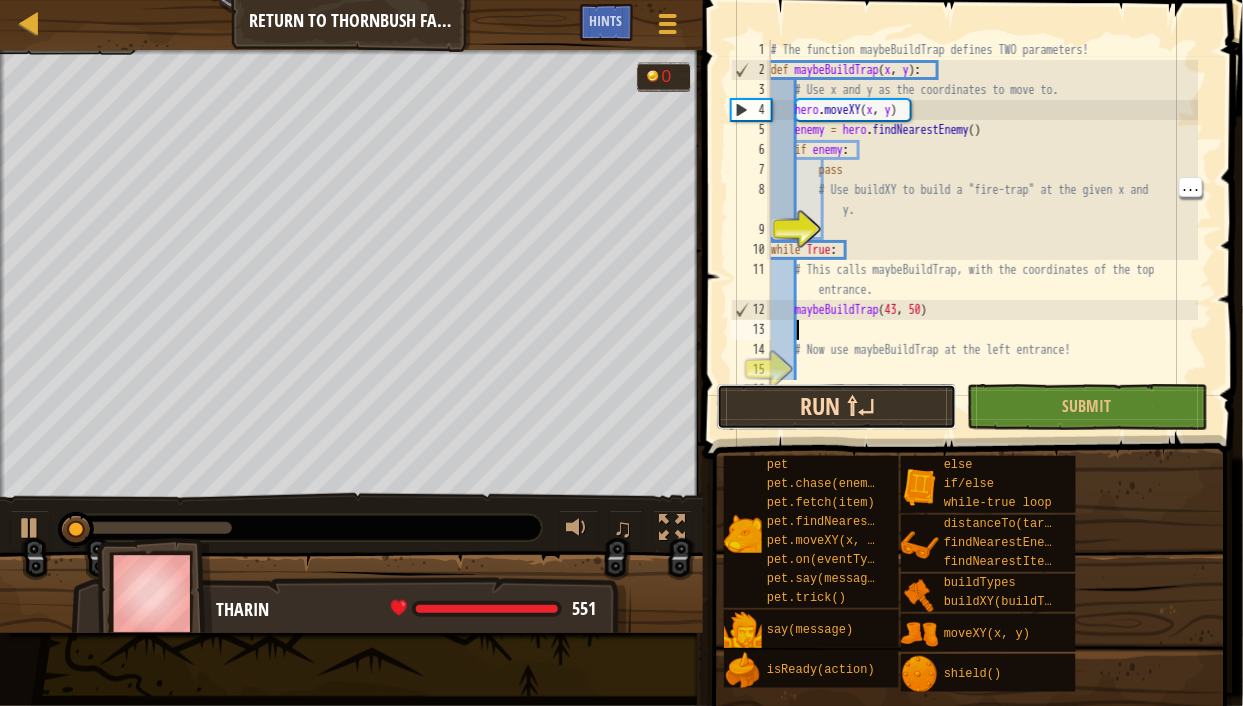 click on "Run ⇧↵" at bounding box center (837, 407) 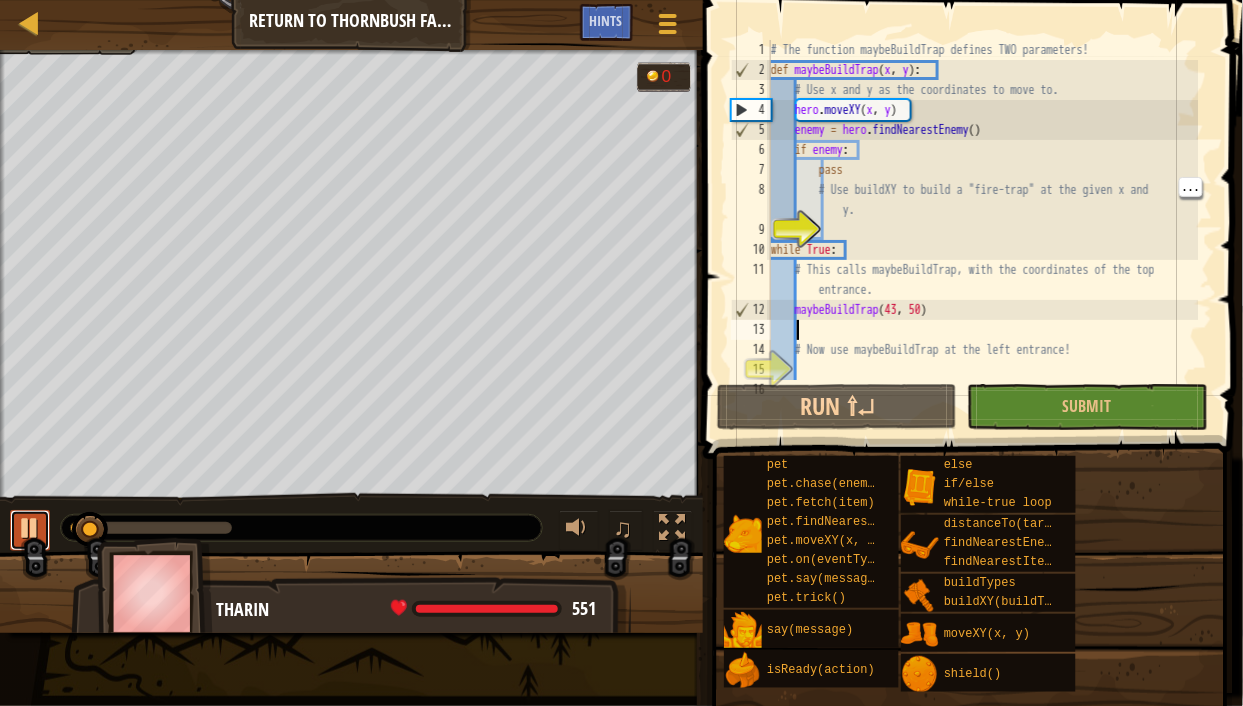 click at bounding box center (30, 528) 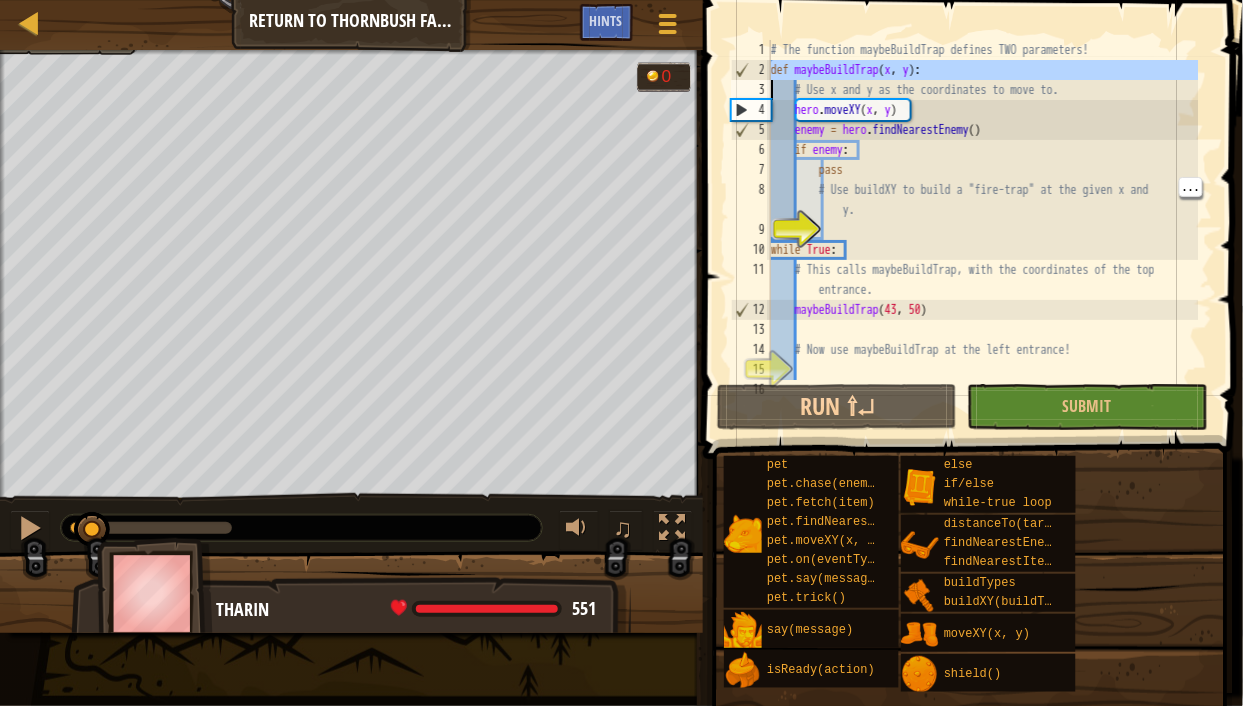 drag, startPoint x: 770, startPoint y: 66, endPoint x: 936, endPoint y: 70, distance: 166.04819 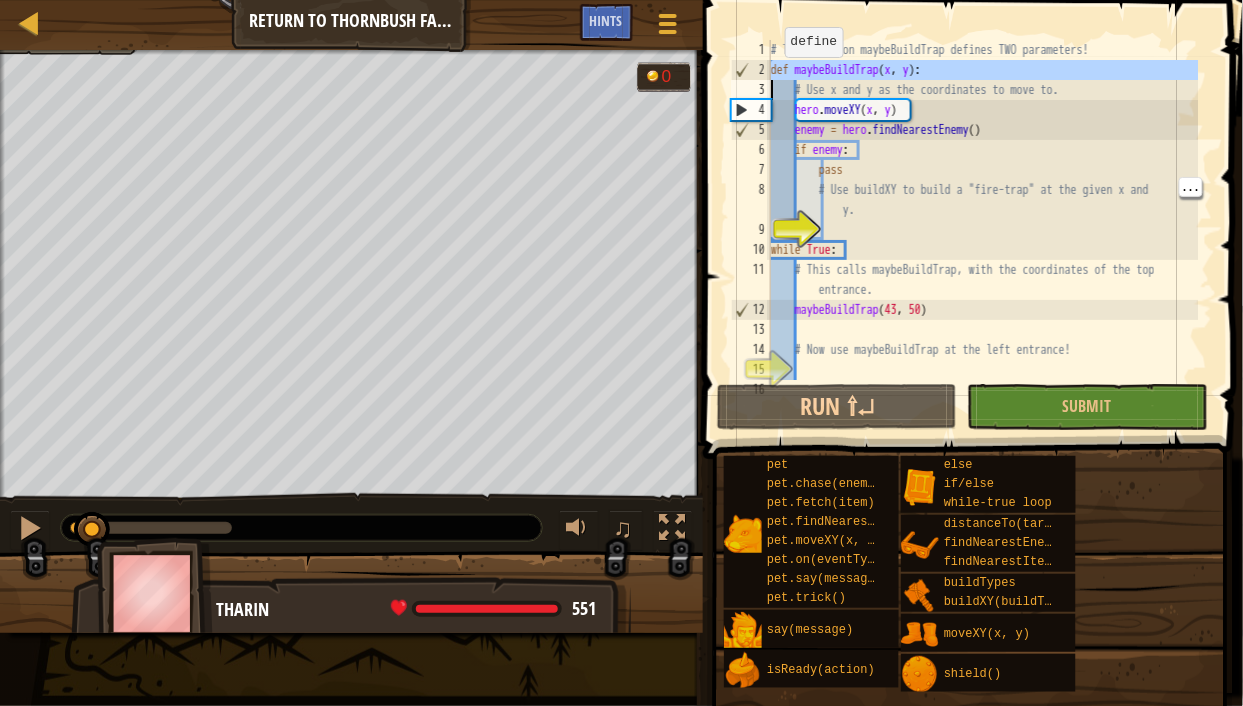 click on "def   maybeBuildTrap ( x ,   y ) :      # Use x and y as the coordinates to move to.      hero . moveXY ( x ,   y )      enemy   =   hero . findNearestEnemy ( )      if   enemy :          pass          # Use buildXY to build a "fire-trap" at the given x and               y.          while   True :      # This calls maybeBuildTrap, with the coordinates of the top           entrance.      maybeBuildTrap ( 43 ,   50 )           # Now use maybeBuildTrap at the left entrance!           # Now use maybeBuildTrap at the bottom entrance!" at bounding box center (983, 210) 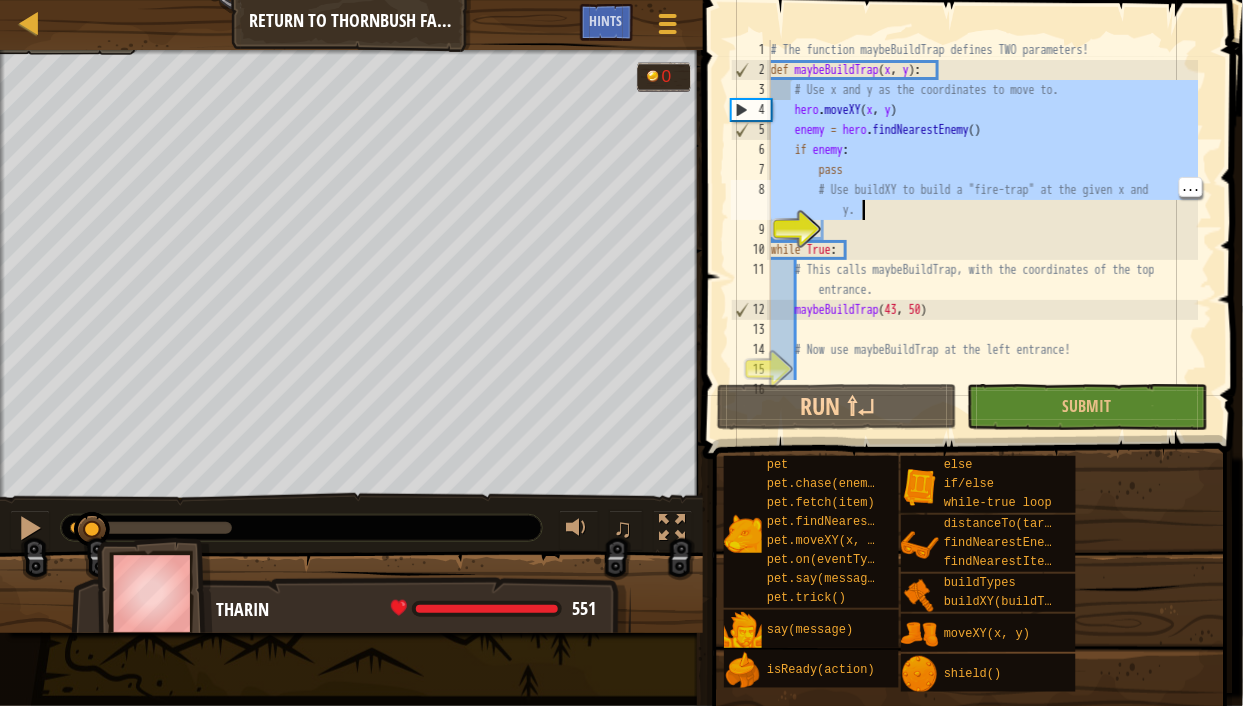 drag, startPoint x: 791, startPoint y: 88, endPoint x: 887, endPoint y: 215, distance: 159.20113 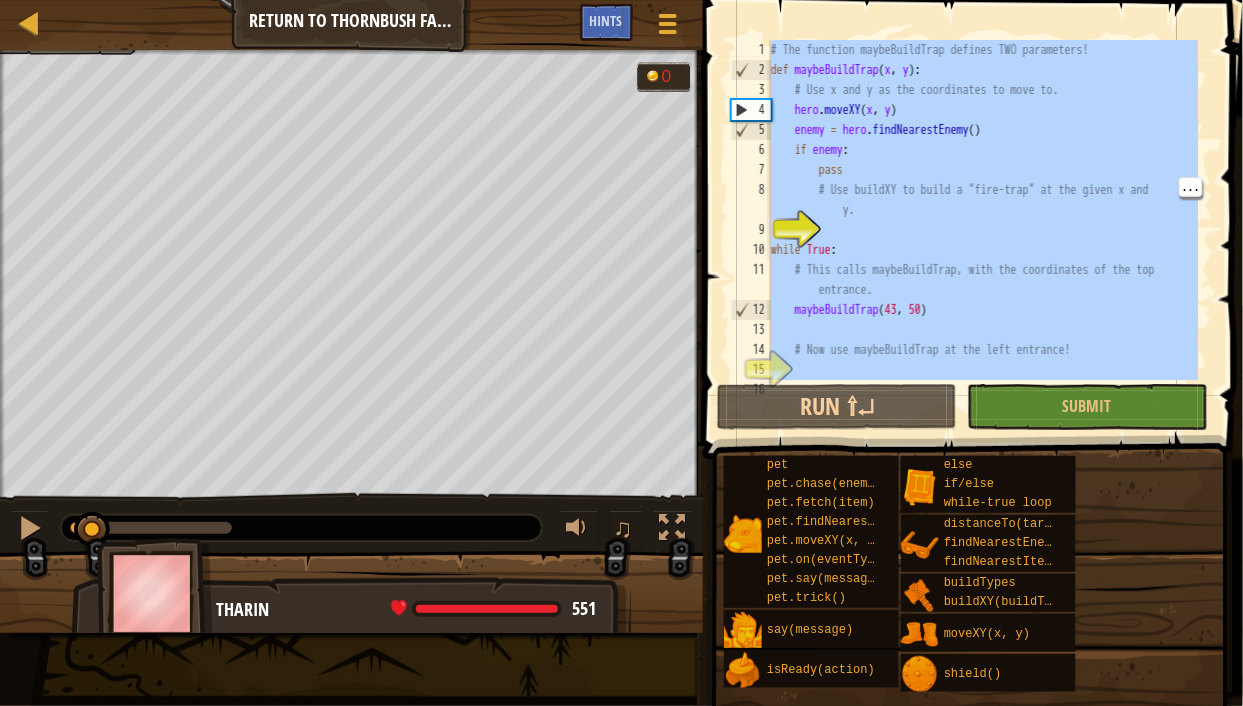 click on "9" at bounding box center [751, 230] 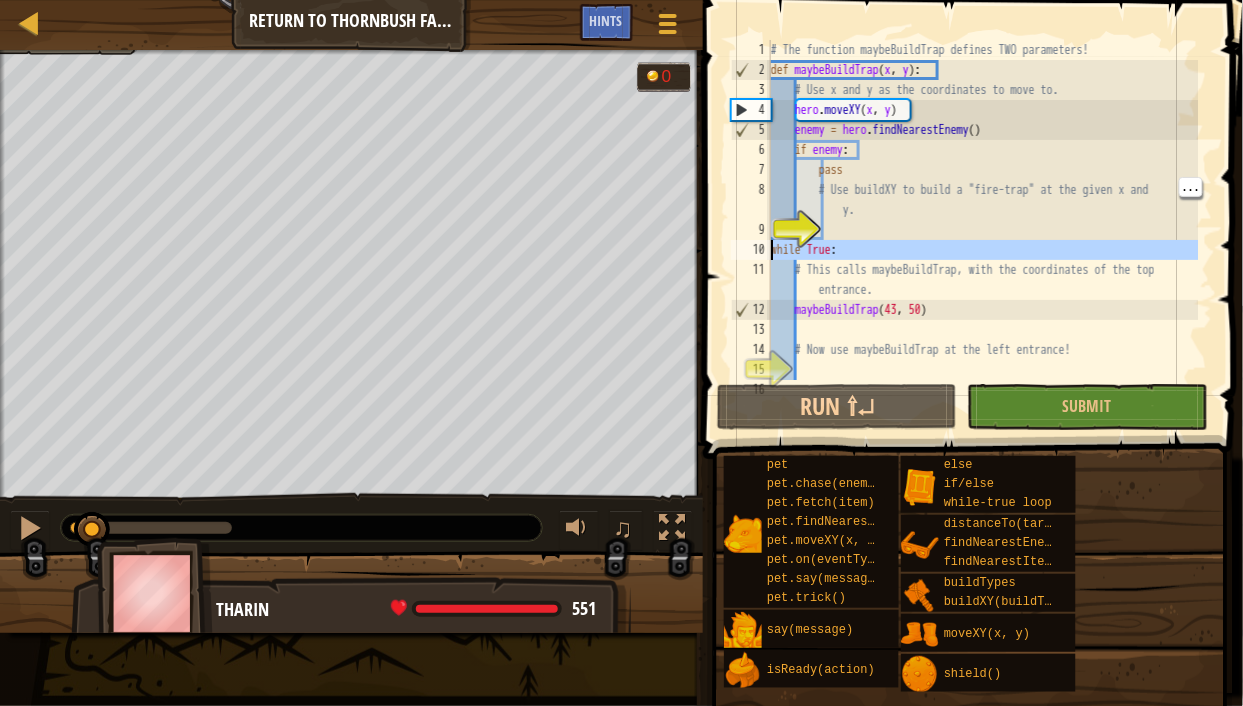 click on "9" at bounding box center (751, 230) 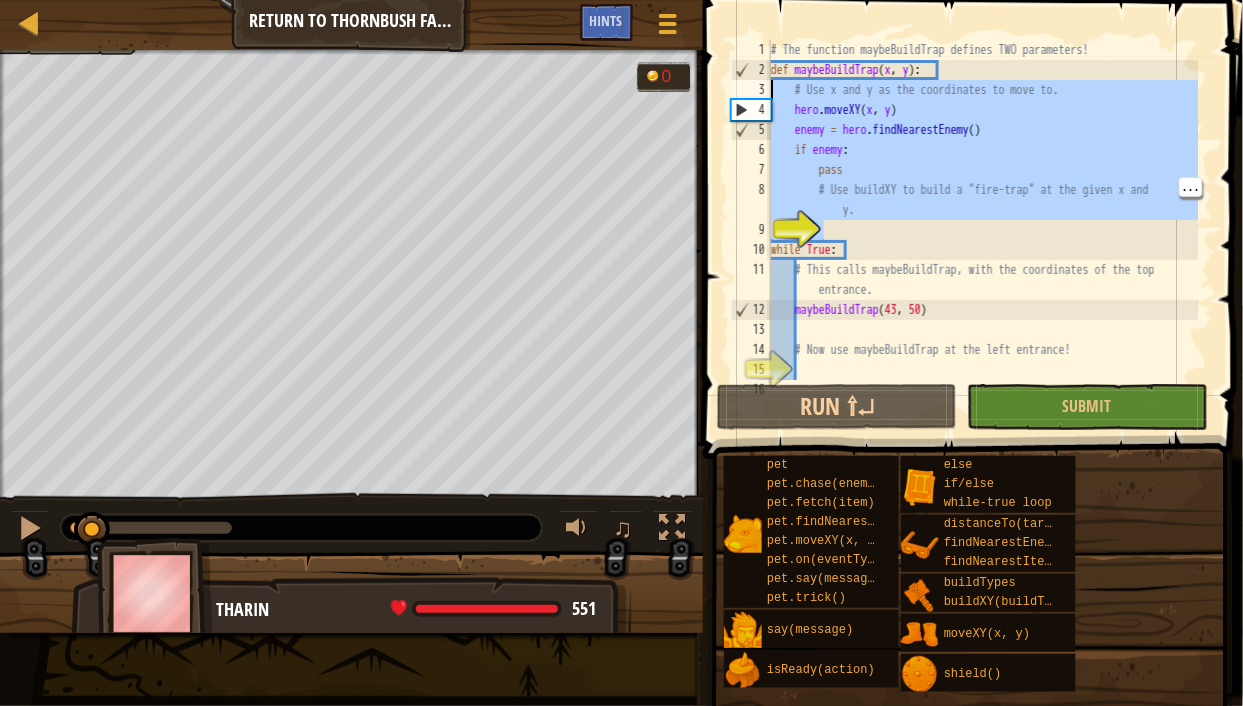 drag, startPoint x: 858, startPoint y: 221, endPoint x: 771, endPoint y: 83, distance: 163.13492 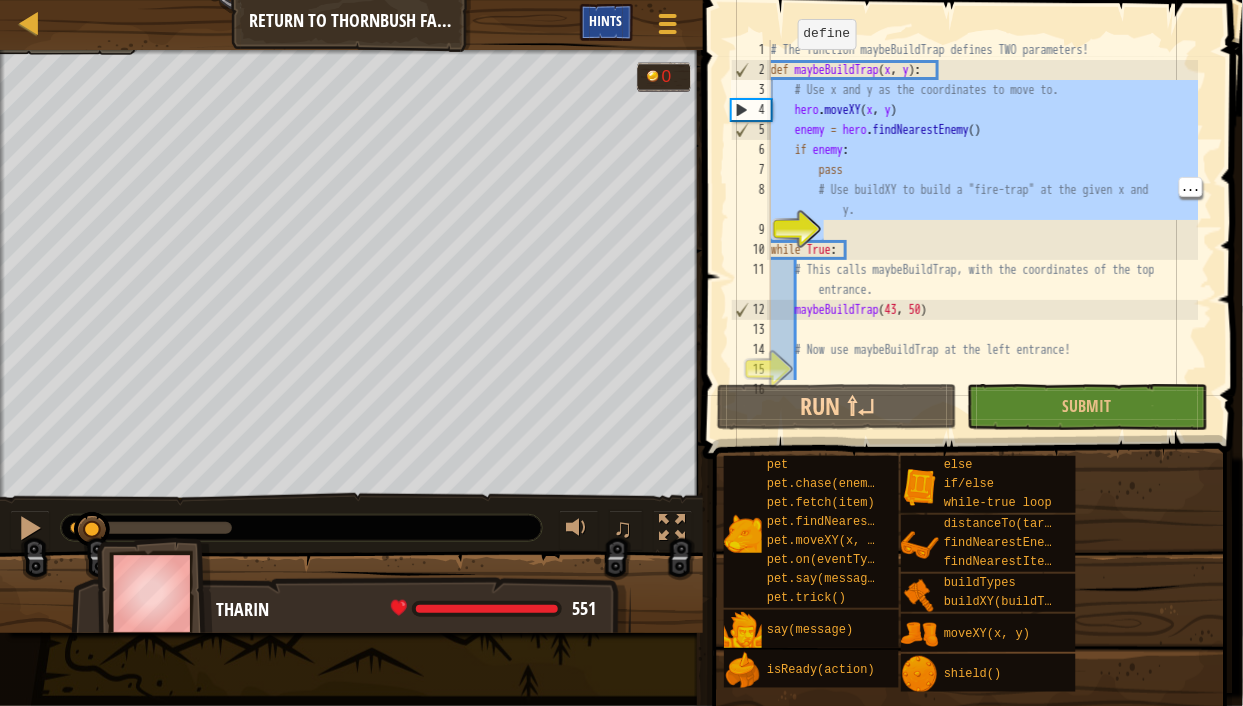 click on "Hints" at bounding box center [606, 20] 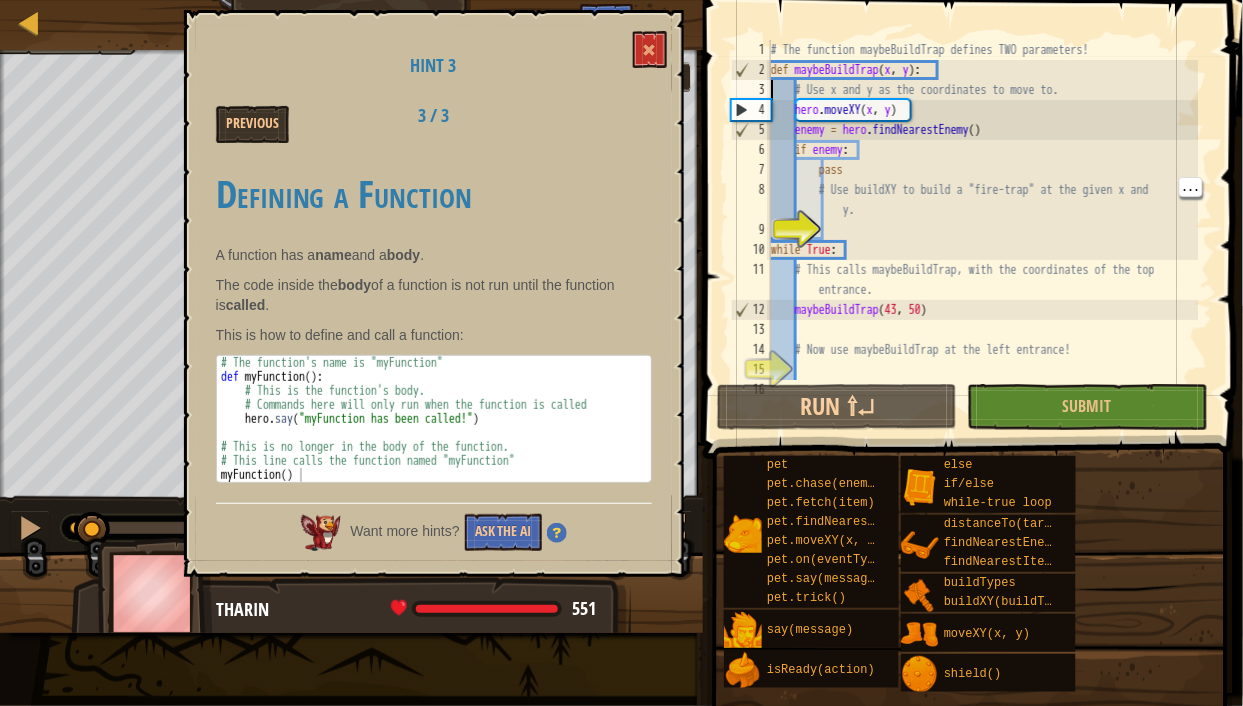click on "def   maybeBuildTrap ( x ,   y ) :      # Use x and y as the coordinates to move to.      hero . moveXY ( x ,   y )      enemy   =   hero . findNearestEnemy ( )      if   enemy :          pass          # Use buildXY to build a "fire-trap" at the given x and               y.          while   True :      # This calls maybeBuildTrap, with the coordinates of the top           entrance.      maybeBuildTrap ( 43 ,   50 )           # Now use maybeBuildTrap at the left entrance!           # Now use maybeBuildTrap at the bottom entrance!" at bounding box center [983, 230] 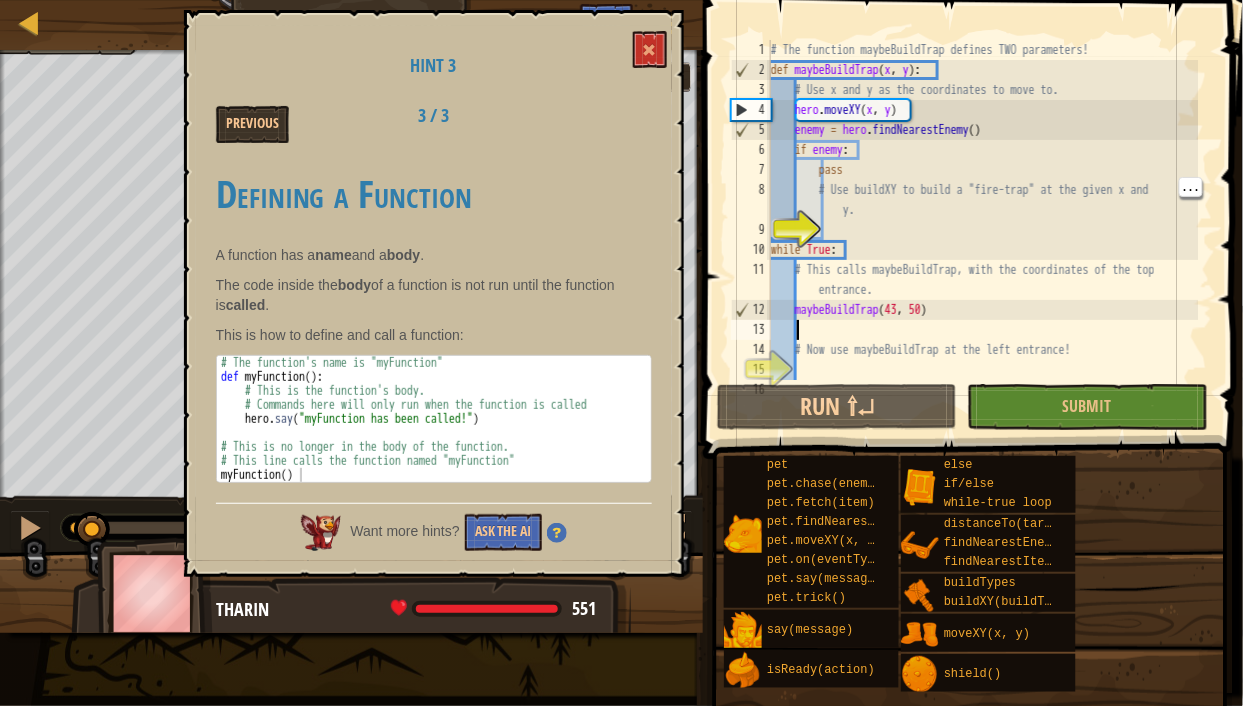 click on "def   maybeBuildTrap ( x ,   y ) :      # Use x and y as the coordinates to move to.      hero . moveXY ( x ,   y )      enemy   =   hero . findNearestEnemy ( )      if   enemy :          pass          # Use buildXY to build a "fire-trap" at the given x and               y.          while   True :      # This calls maybeBuildTrap, with the coordinates of the top           entrance.      maybeBuildTrap ( 43 ,   50 )           # Now use maybeBuildTrap at the left entrance!           # Now use maybeBuildTrap at the bottom entrance!" at bounding box center [983, 230] 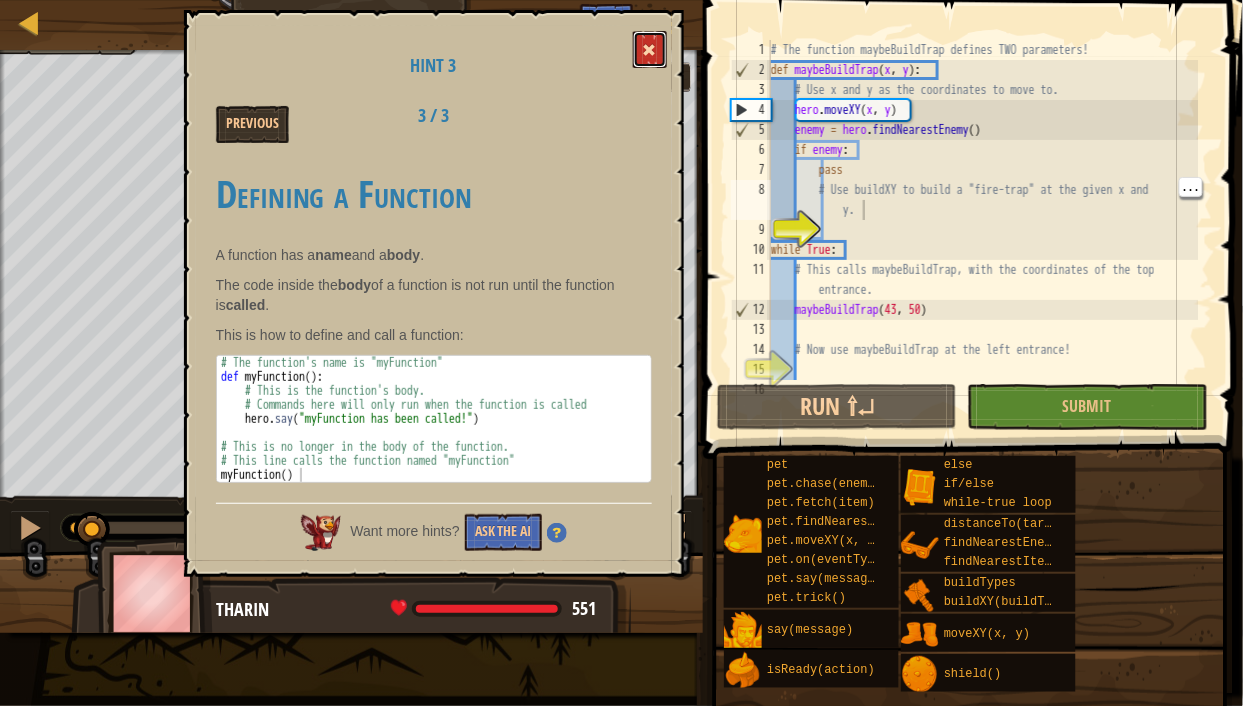 click at bounding box center [650, 49] 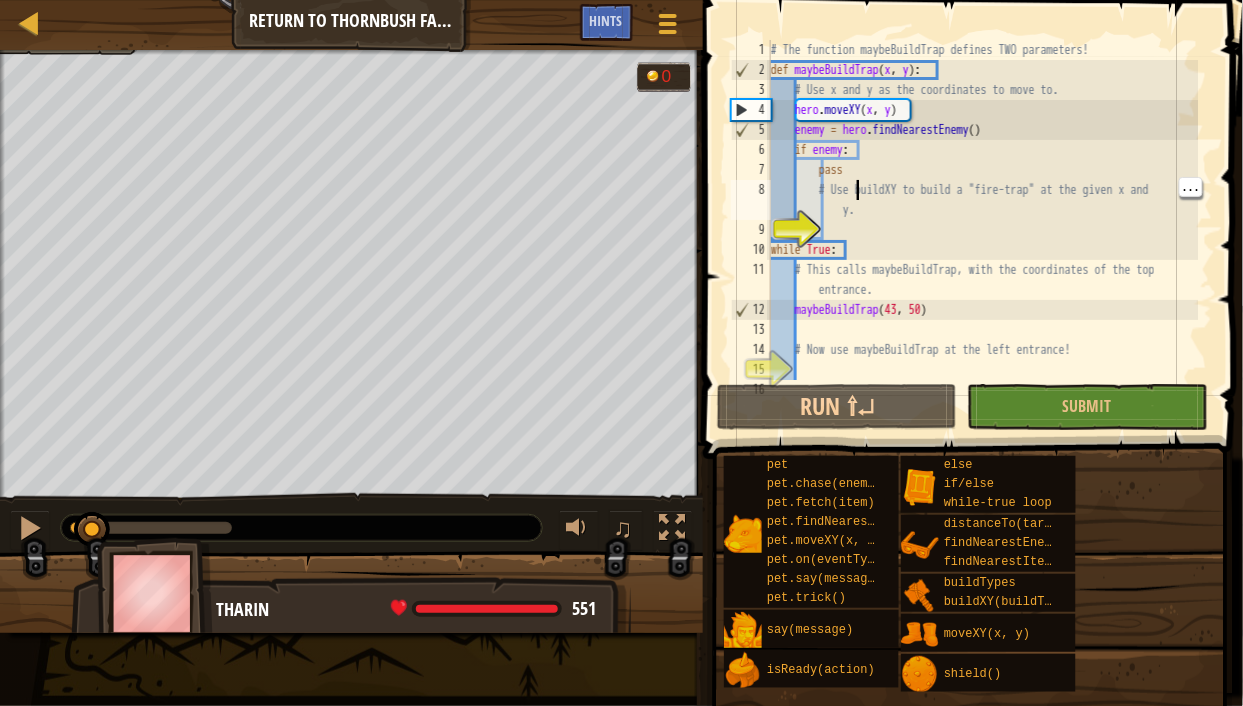 click on "def   maybeBuildTrap ( x ,   y ) :      # Use x and y as the coordinates to move to.      hero . moveXY ( x ,   y )      enemy   =   hero . findNearestEnemy ( )      if   enemy :          pass          # Use buildXY to build a "fire-trap" at the given x and               y.          while   True :      # This calls maybeBuildTrap, with the coordinates of the top           entrance.      maybeBuildTrap ( 43 ,   50 )           # Now use maybeBuildTrap at the left entrance!           # Now use maybeBuildTrap at the bottom entrance!" at bounding box center [983, 230] 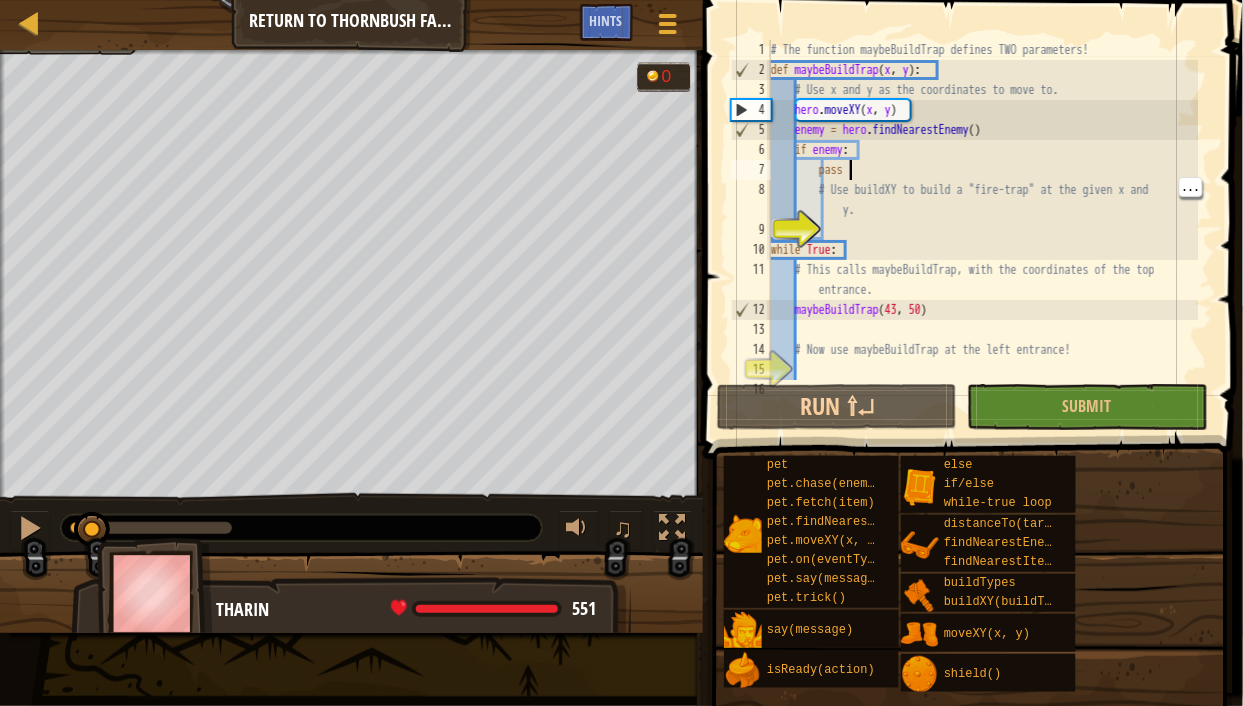 click on "def   maybeBuildTrap ( x ,   y ) :      # Use x and y as the coordinates to move to.      hero . moveXY ( x ,   y )      enemy   =   hero . findNearestEnemy ( )      if   enemy :          pass          # Use buildXY to build a "fire-trap" at the given x and               y.          while   True :      # This calls maybeBuildTrap, with the coordinates of the top           entrance.      maybeBuildTrap ( 43 ,   50 )           # Now use maybeBuildTrap at the left entrance!           # Now use maybeBuildTrap at the bottom entrance!" at bounding box center [983, 230] 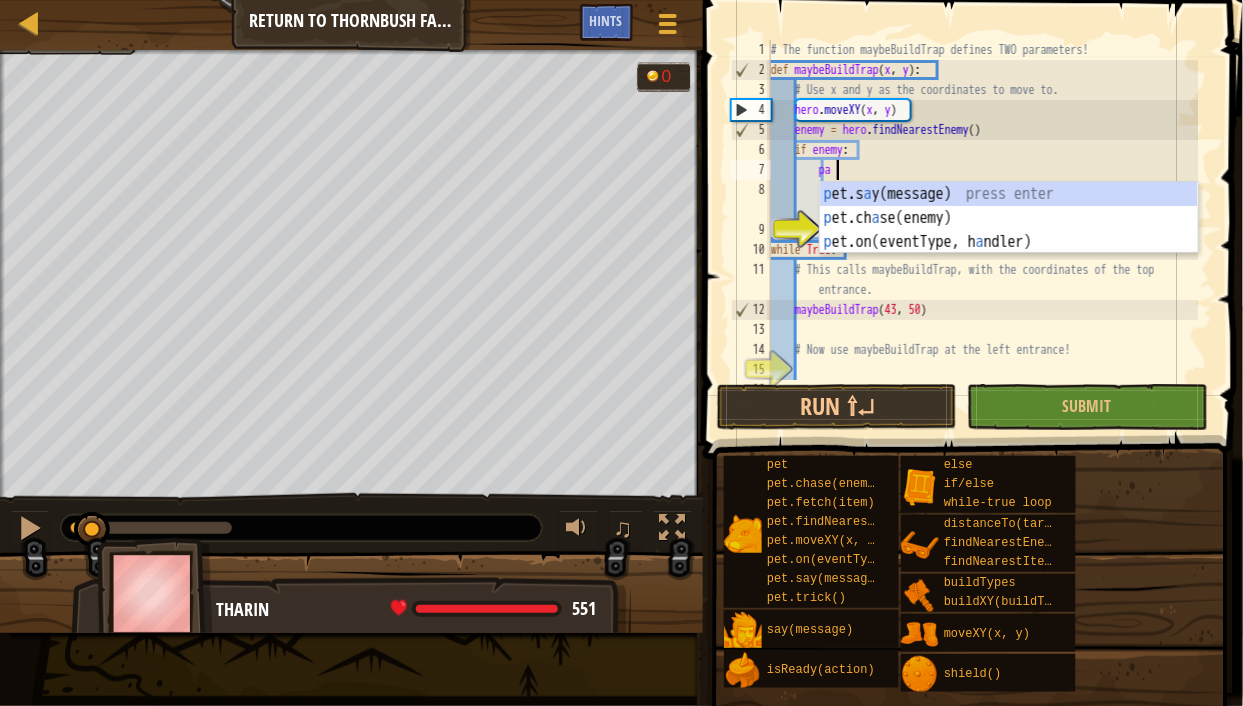type on "p" 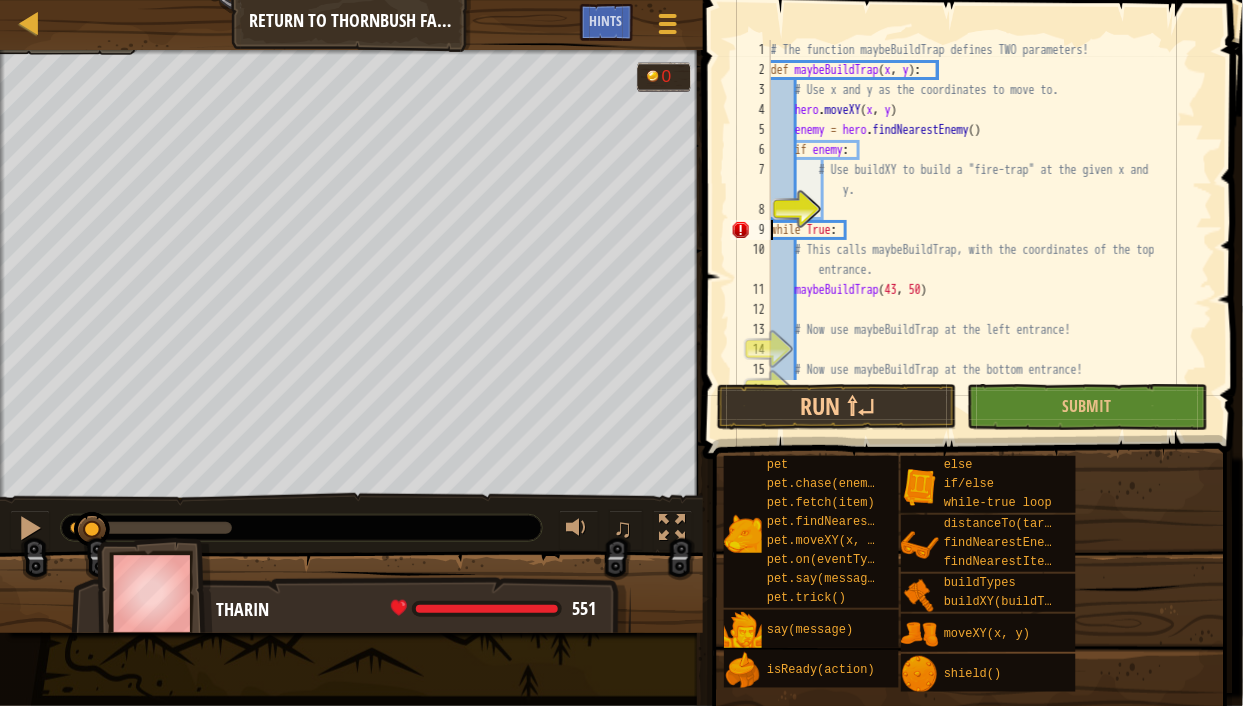 click on "def   maybeBuildTrap ( x ,   y ) :      # Use x and y as the coordinates to move to.      hero . moveXY ( x ,   y )      enemy   =   hero . findNearestEnemy ( )      if   enemy :          # Use buildXY to build a "fire-trap" at the given x and               y.          while   True :      # This calls maybeBuildTrap, with the coordinates of the top           entrance.      maybeBuildTrap ( [NUMBER] ,   [NUMBER] )           # Now use maybeBuildTrap at the left entrance!           # Now use maybeBuildTrap at the bottom entrance!" at bounding box center (983, 230) 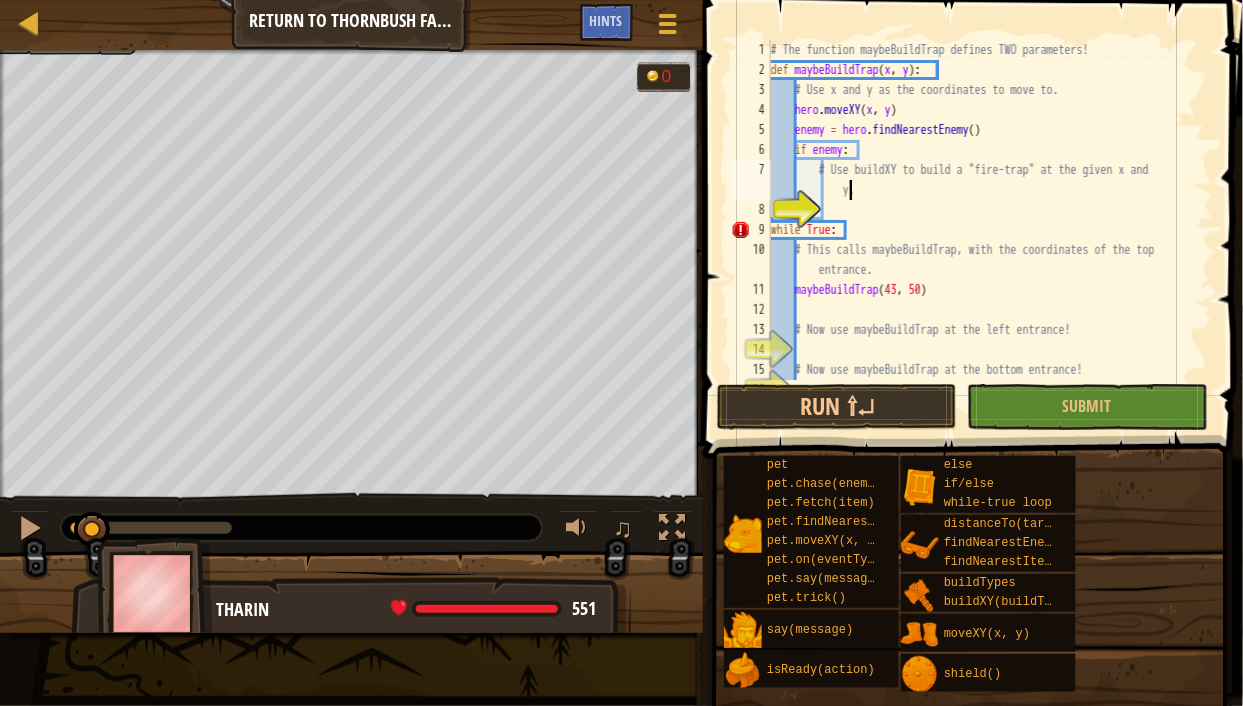 click on "def   maybeBuildTrap ( x ,   y ) :      # Use x and y as the coordinates to move to.      hero . moveXY ( x ,   y )      enemy   =   hero . findNearestEnemy ( )      if   enemy :          # Use buildXY to build a "fire-trap" at the given x and               y.          while   True :      # This calls maybeBuildTrap, with the coordinates of the top           entrance.      maybeBuildTrap ( [NUMBER] ,   [NUMBER] )           # Now use maybeBuildTrap at the left entrance!           # Now use maybeBuildTrap at the bottom entrance!" at bounding box center [983, 230] 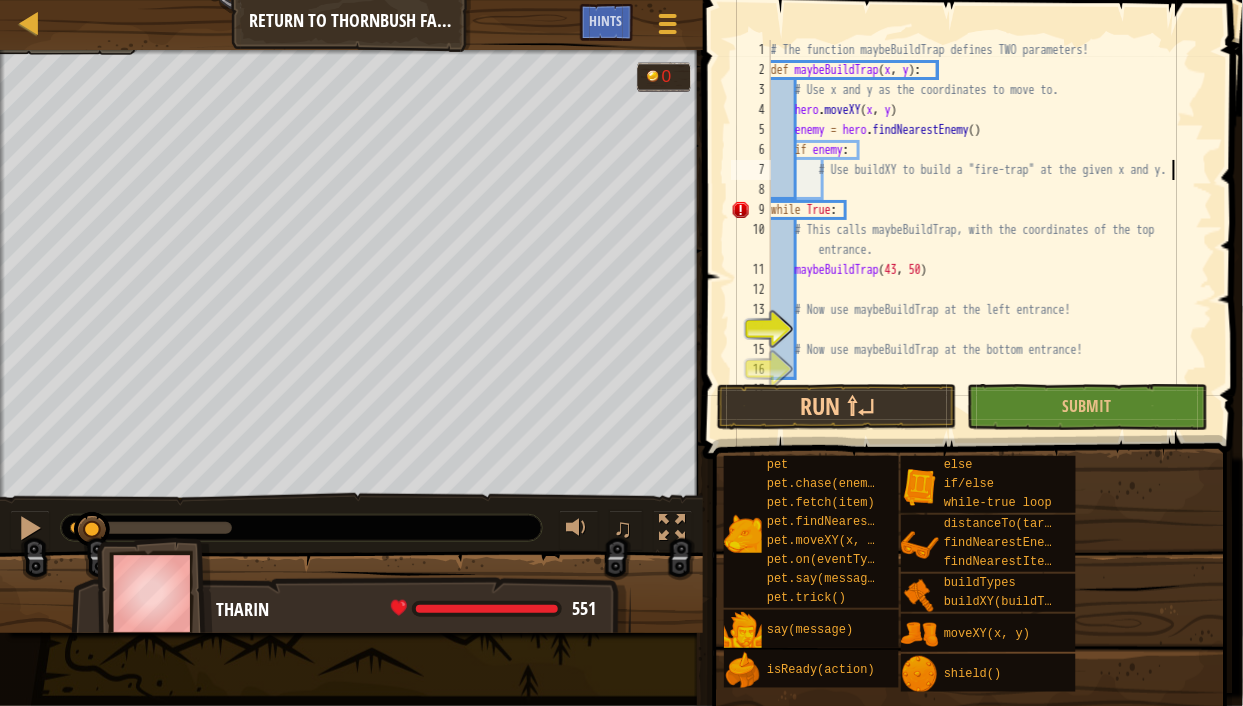 type on "# Use buildXY to build a "fire-trap" at the given x a y." 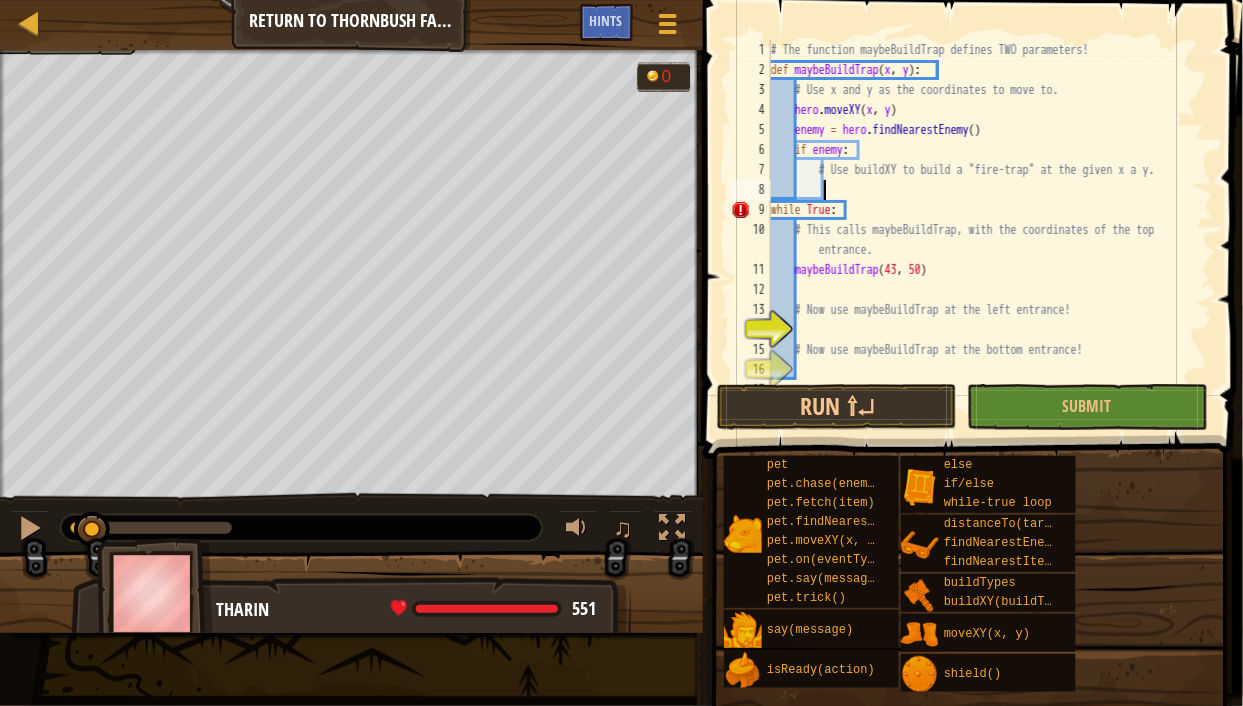 click on "def maybeBuildTrap(x, y):
# Use x and y as the coordinates to move to.
hero.moveXY(x, y)
enemy = hero.findNearestEnemy()
if enemy:
# Use buildXY to build a "fire-trap" at the given x and y.
while True:
# This calls maybeBuildTrap, with the coordinates of the top entrance.
maybeBuildTrap(43, 50)
# Now use maybeBuildTrap at the left entrance!
# Now use maybeBuildTrap at the bottom entrance!" at bounding box center [983, 230] 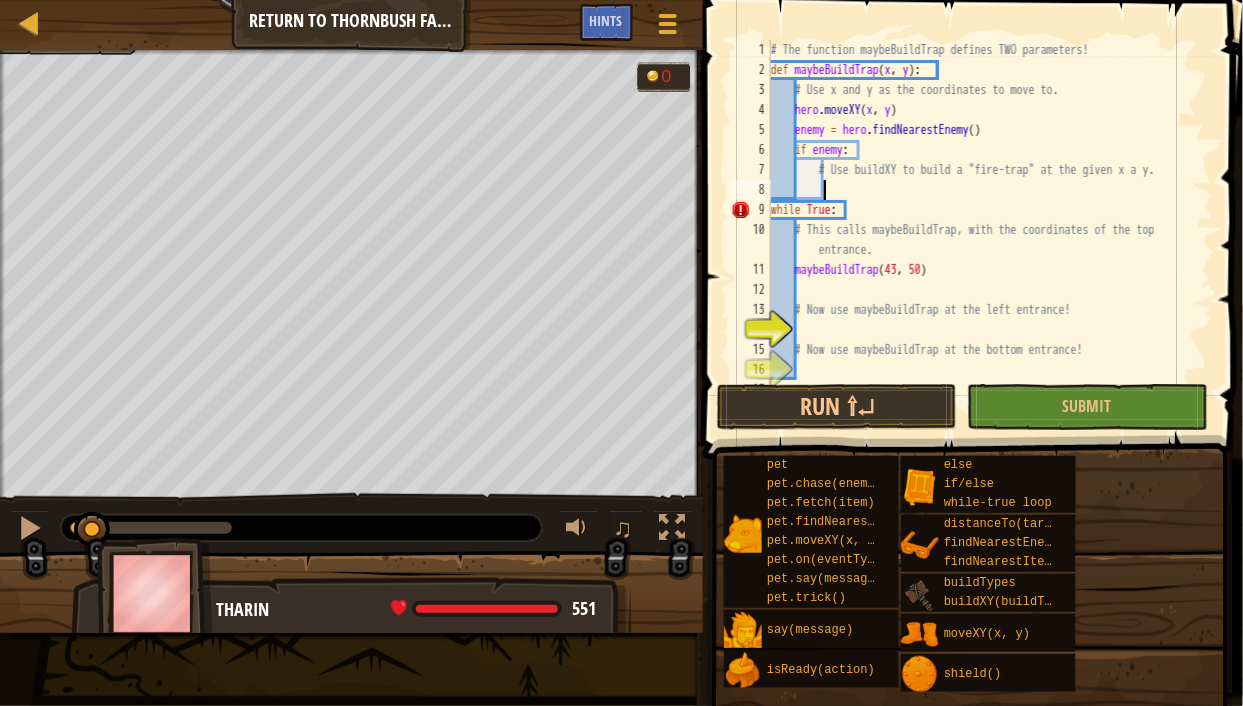 scroll, scrollTop: 9, scrollLeft: 3, axis: both 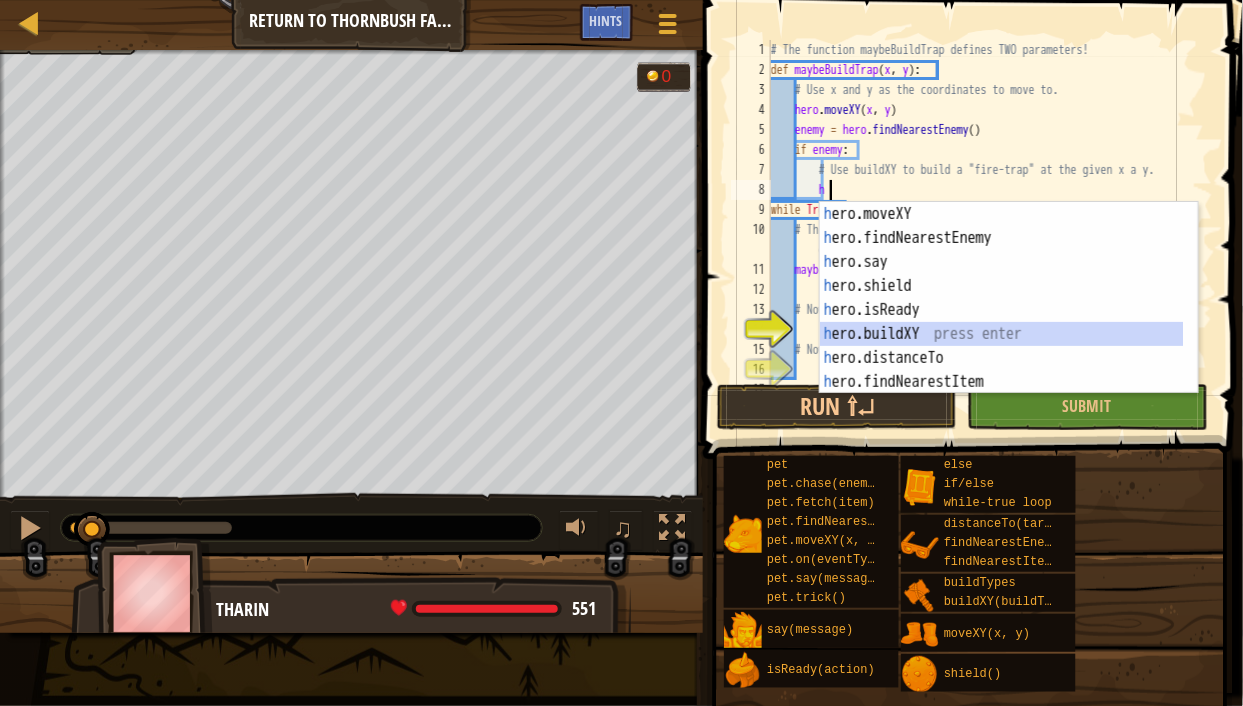 click on "h ero.moveXY press enter h ero.findNearestEnemy press enter h ero.say press enter h ero.shield press enter h ero.isReady press enter h ero.buildXY press enter h ero.distanceTo press enter h ero.findNearestItem press enter h ero.buildTypes press enter" at bounding box center (1002, 322) 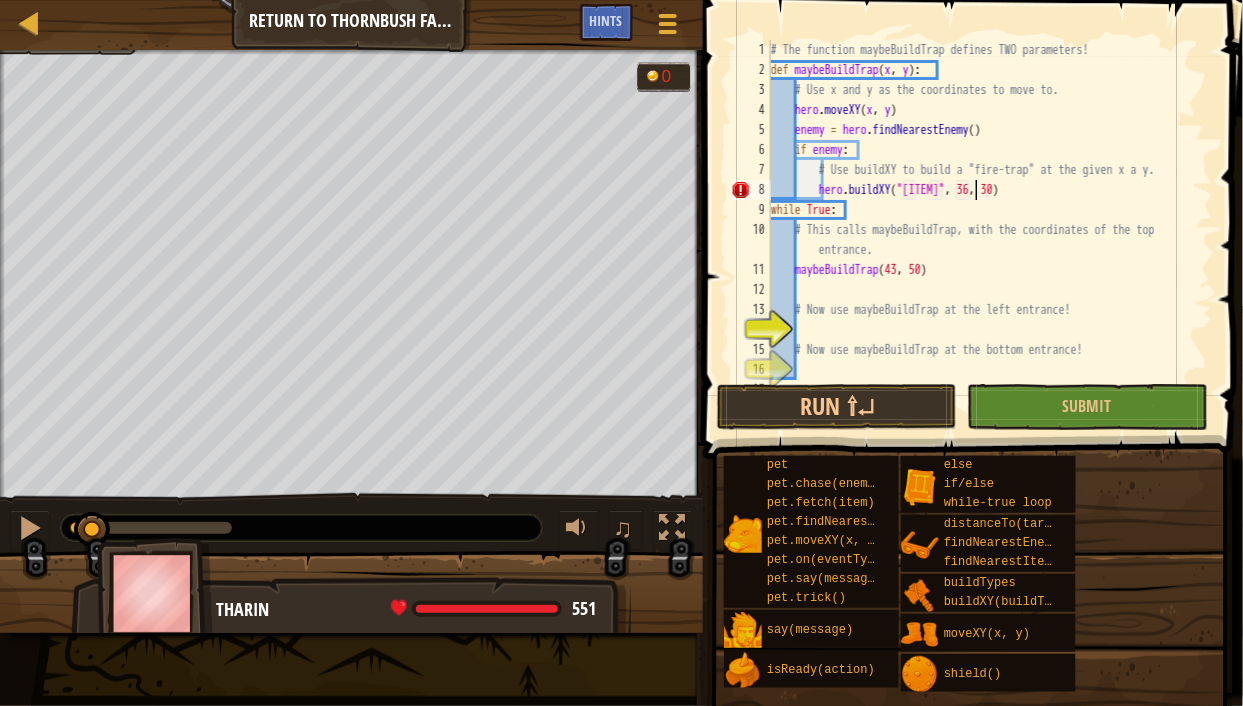 scroll, scrollTop: 9, scrollLeft: 16, axis: both 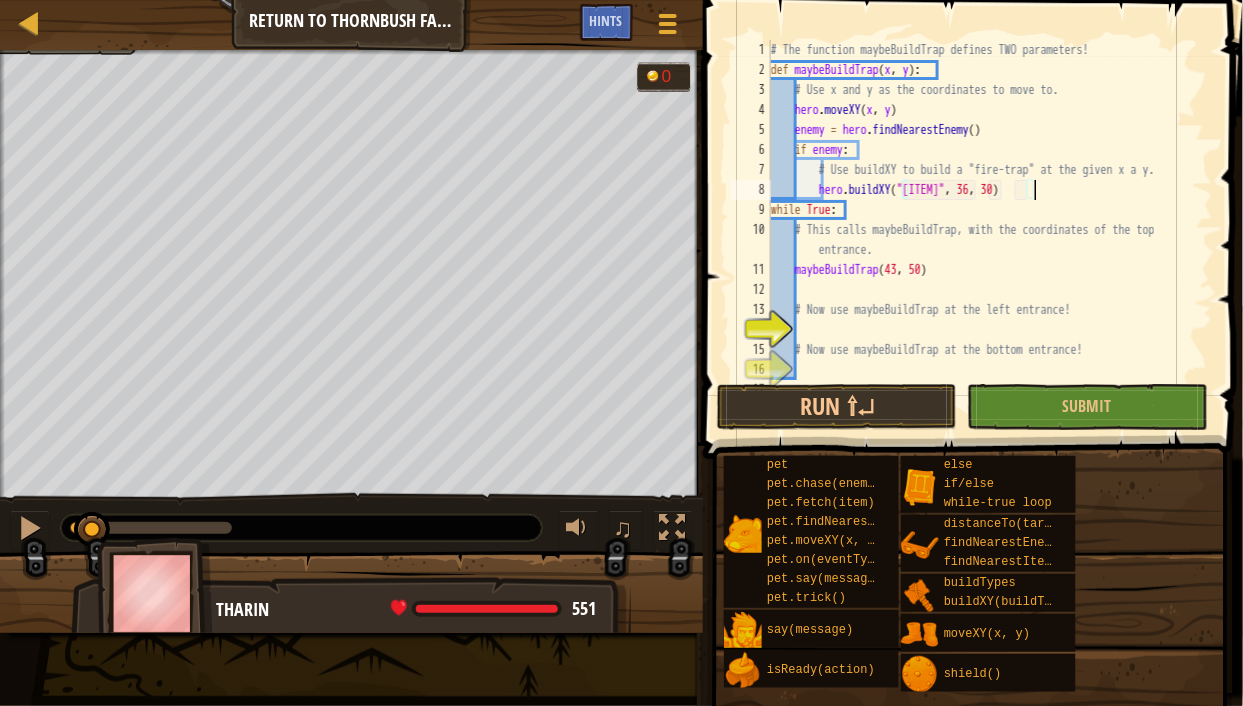 click on "# The function maybeBuildTrap defines TWO parameters! def   maybeBuildTrap ( x ,   y ) :      # Use x and y as the coordinates to move to.      hero . moveXY ( x ,   y )      enemy   =   hero . findNearestEnemy ( )      if   enemy :          # Use buildXY to build a "fire-trap" at the given x a y.          hero . buildXY ( "firetrap" , [NUMBER] , [NUMBER] ) while   True :      # This calls maybeBuildTrap, with the coordinates of the top           entrance.      maybeBuildTrap ( [NUMBER] ,   [NUMBER] )           # Now use maybeBuildTrap at the left entrance!           # Now use maybeBuildTrap at the bottom entrance!" at bounding box center (983, 230) 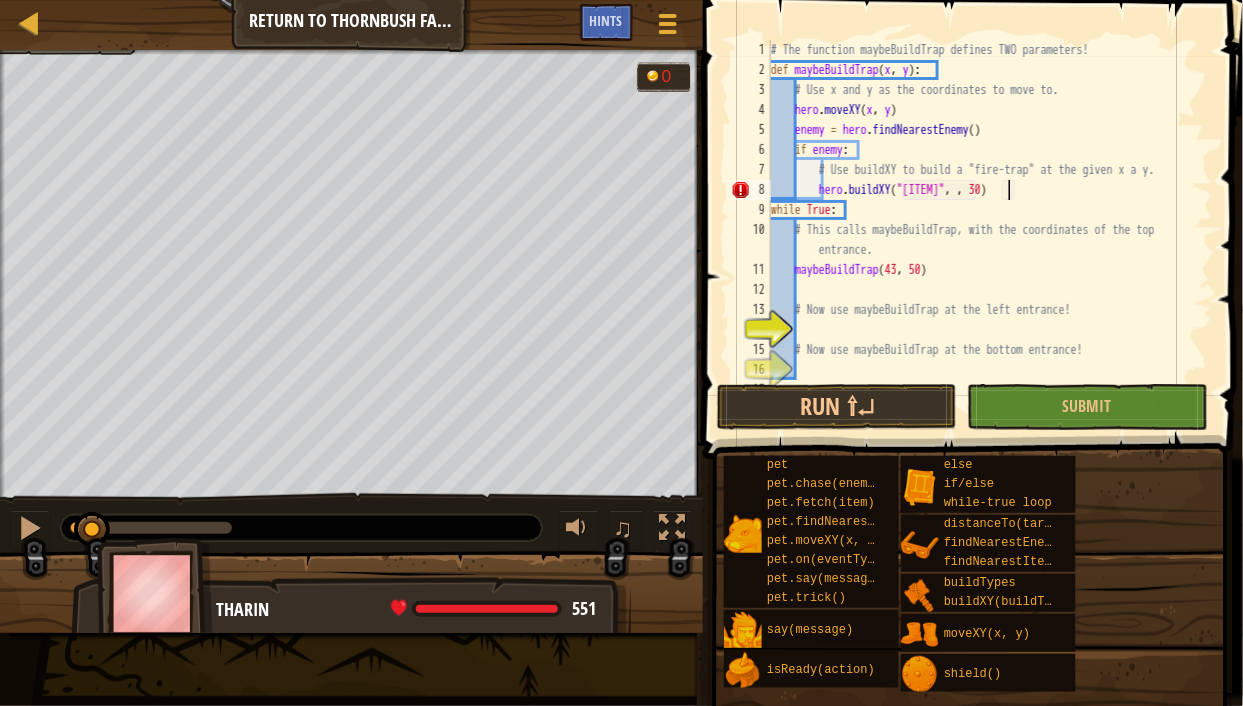 click on "def   maybeBuildTrap ( x ,   y ) :      # Use x and y as the coordinates to move to.      hero . moveXY ( x ,   y )      enemy   =   hero . findNearestEnemy ( )      if   enemy :          # Use buildXY to build a "fire-trap" at the given x a y.          hero . buildXY ( "firetrap" ,   ,   30 ) while   True :      # This calls maybeBuildTrap, with the coordinates of the top           entrance.      maybeBuildTrap ( 43 ,   50 )           # Now use maybeBuildTrap at the left entrance!           # Now use maybeBuildTrap at the bottom entrance!" at bounding box center (983, 230) 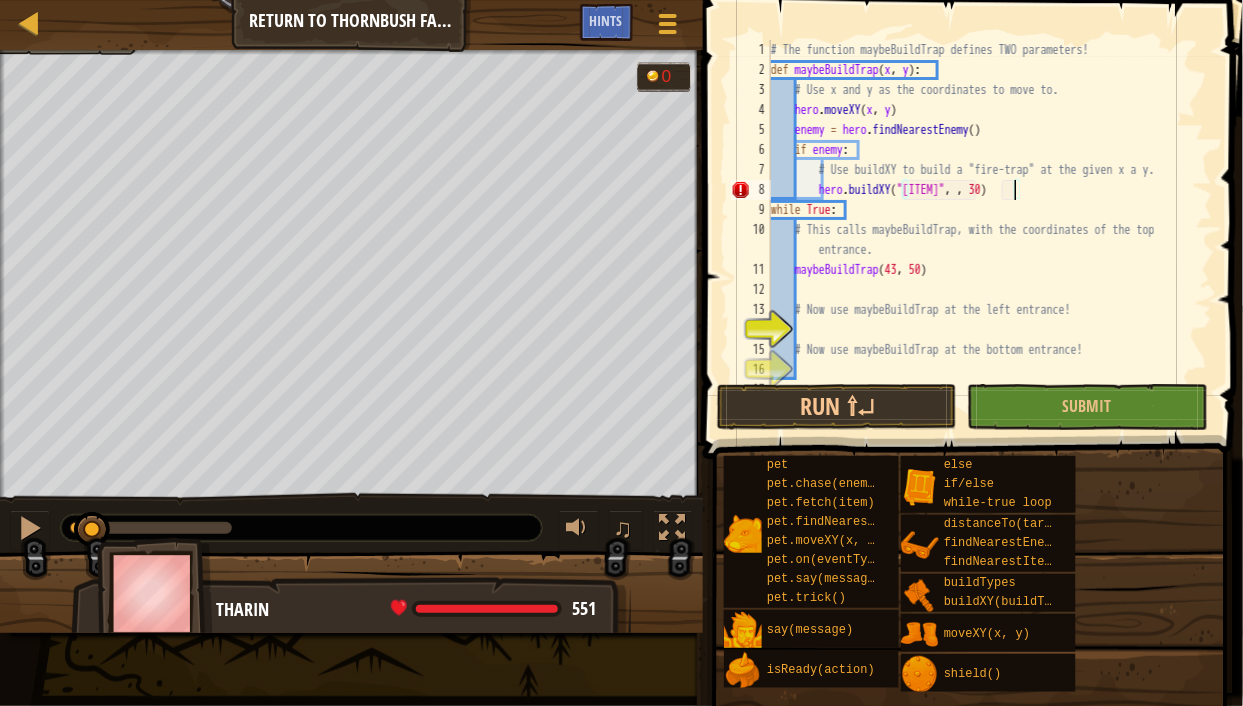 click on "def   maybeBuildTrap ( x ,   y ) :      # Use x and y as the coordinates to move to.      hero . moveXY ( x ,   y )      enemy   =   hero . findNearestEnemy ( )      if   enemy :          # Use buildXY to build a "fire-trap" at the given x a y.          hero . buildXY ( "firetrap" ,   ,   30 ) while   True :      # This calls maybeBuildTrap, with the coordinates of the top           entrance.      maybeBuildTrap ( 43 ,   50 )           # Now use maybeBuildTrap at the left entrance!           # Now use maybeBuildTrap at the bottom entrance!" at bounding box center (983, 230) 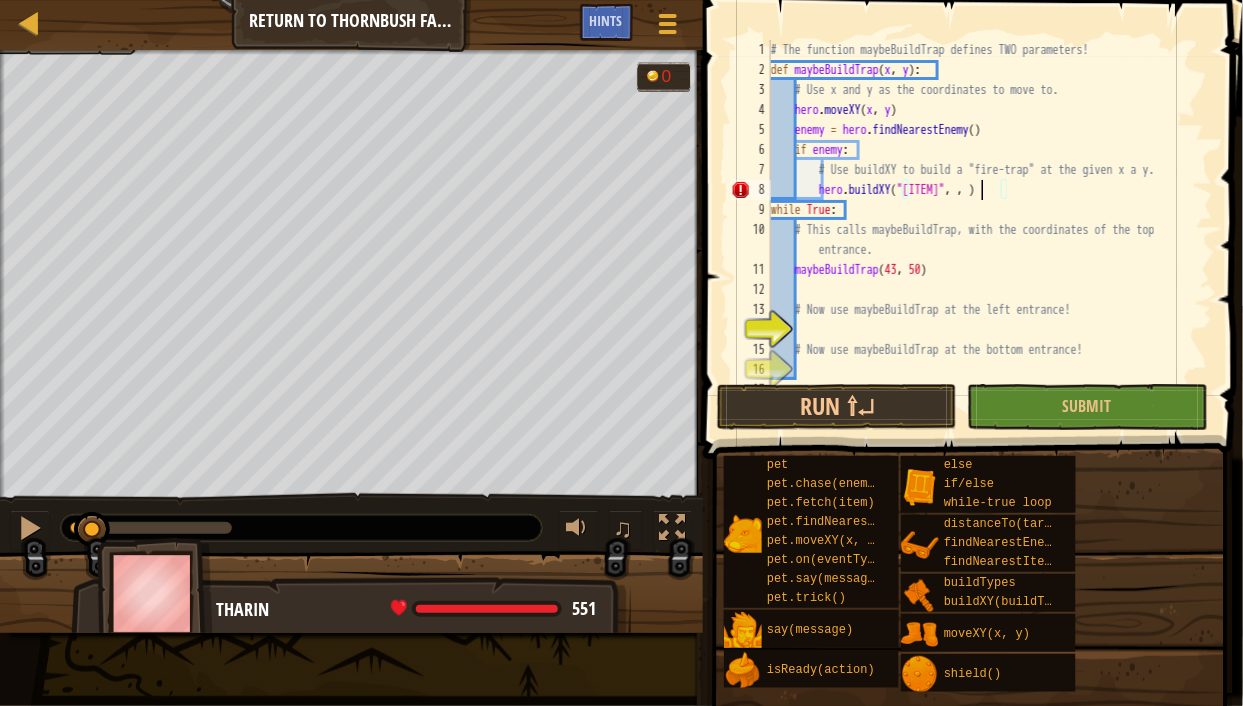 click on "def   maybeBuildTrap ( x ,   y ) :      # Use x and y as the coordinates to move to.      hero . moveXY ( x ,   y )      enemy   =   hero . findNearestEnemy ( )      if   enemy :          # Use buildXY to build a "fire-trap" at the given x a y.          hero . buildXY ( "firetrap" ,   ,   ) while   True :      # This calls maybeBuildTrap, with the coordinates of the top           entrance.      maybeBuildTrap ( 43 ,   50 )           # Now use maybeBuildTrap at the left entrance!           # Now use maybeBuildTrap at the bottom entrance!" at bounding box center (983, 230) 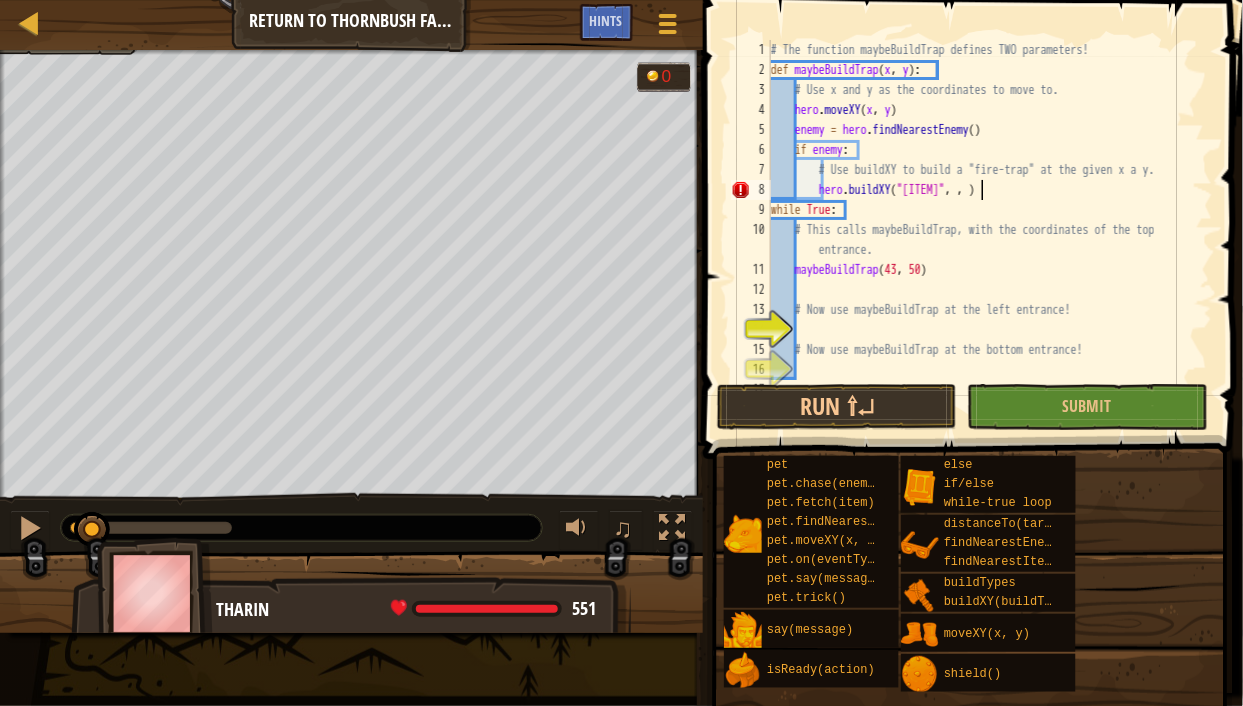 scroll, scrollTop: 9, scrollLeft: 18, axis: both 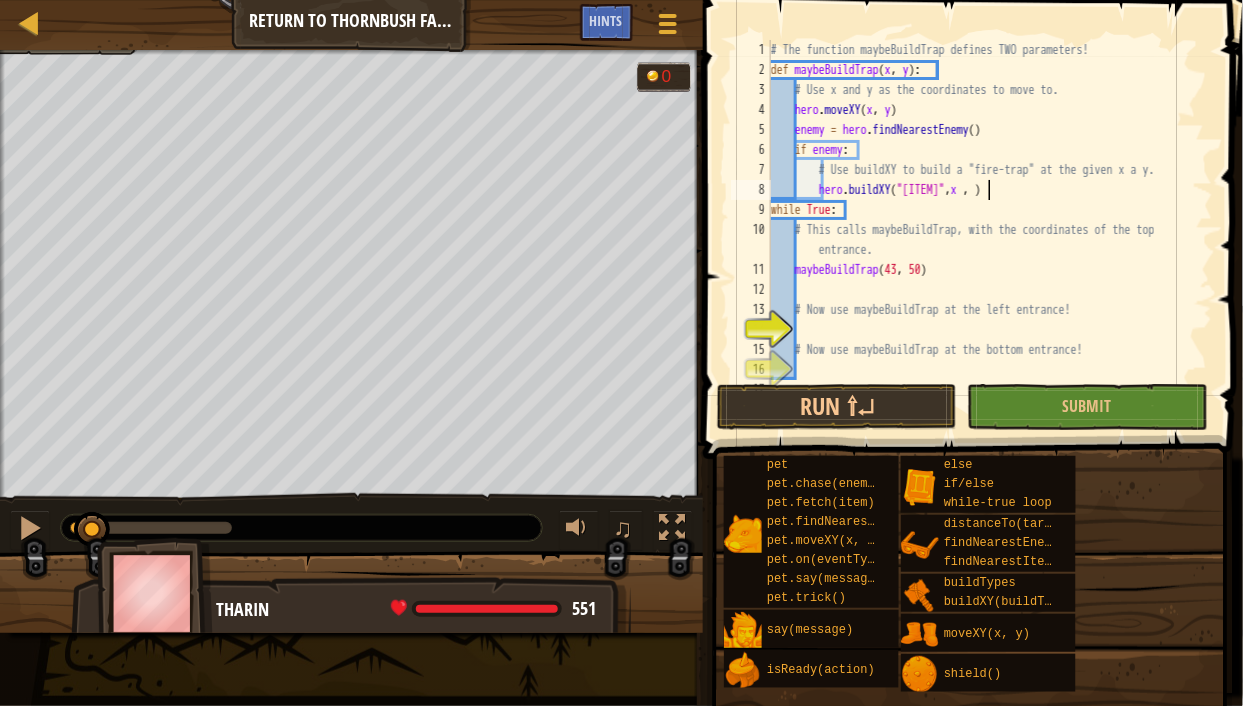 click on "def   maybeBuildTrap ( x ,   y ) :      # Use x and y as the coordinates to move to.      hero . moveXY ( x ,   y )      enemy   =   hero . findNearestEnemy ( )      if   enemy :          # Use buildXY to build a "fire-trap" at the given x a y.          hero . buildXY ( "firetrap" , x   ,   ) while   True :      # This calls maybeBuildTrap, with the coordinates of the top           entrance.      maybeBuildTrap ( 43 ,   50 )           # Now use maybeBuildTrap at the left entrance!           # Now use maybeBuildTrap at the bottom entrance!" at bounding box center [983, 230] 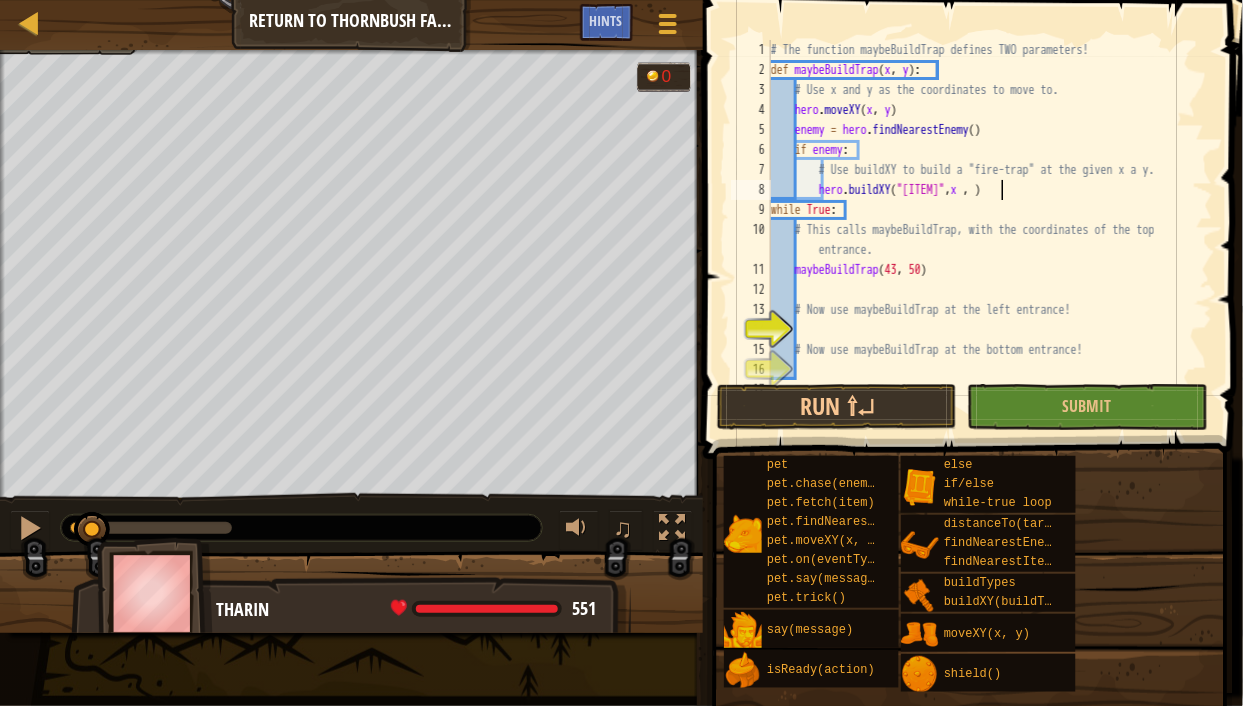 type on "hero.buildXY("firetrap",x ,y )" 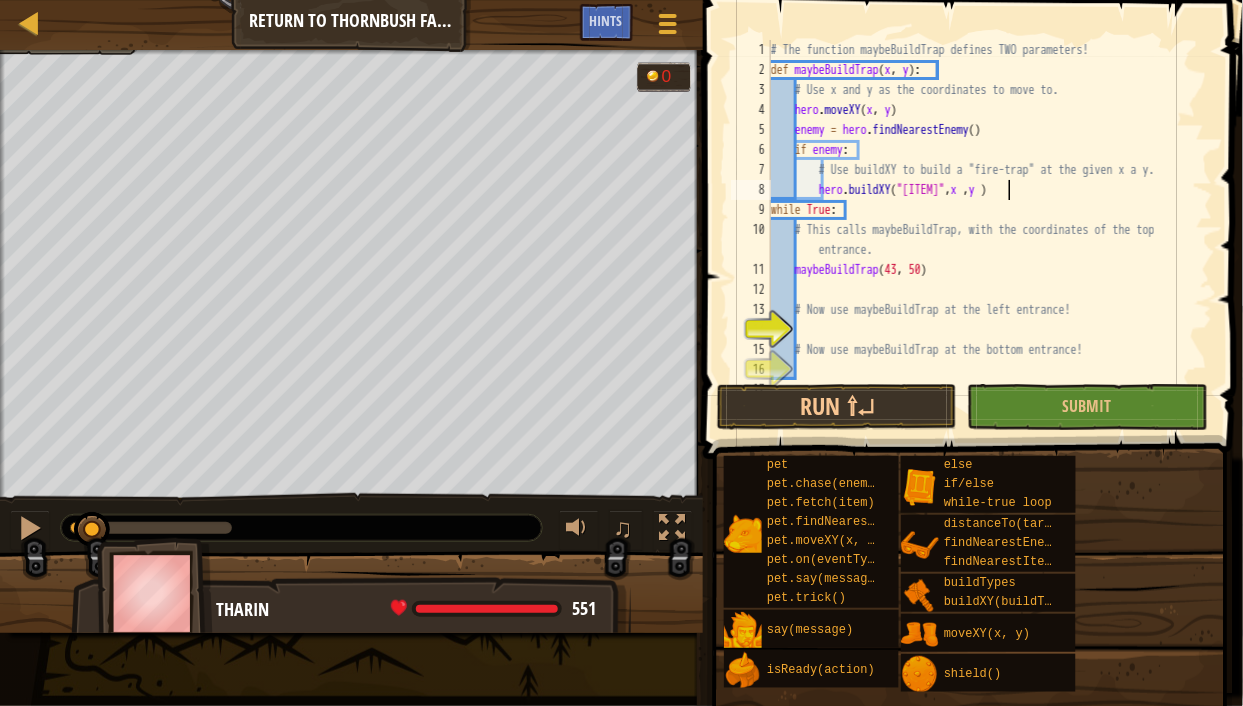 scroll, scrollTop: 9, scrollLeft: 20, axis: both 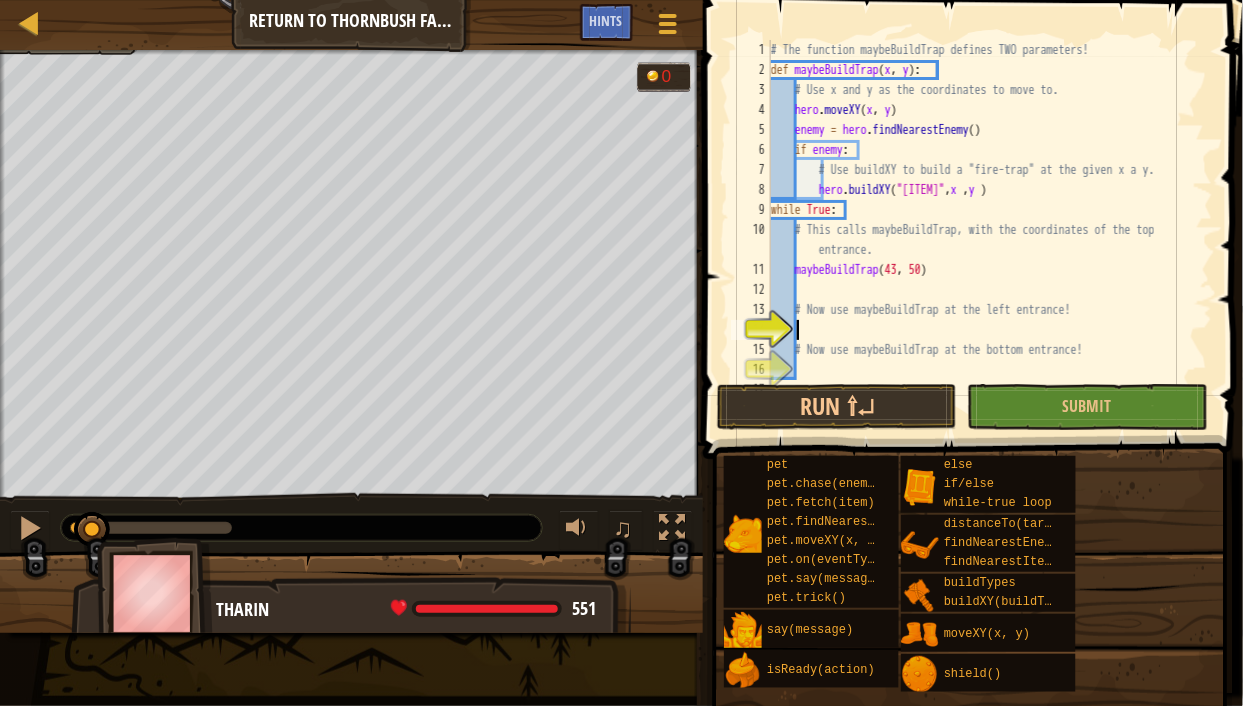 click on "def   maybeBuildTrap ( x ,   y ) :      # Use x and y as the coordinates to move to.      hero . moveXY ( x ,   y )      enemy   =   hero . findNearestEnemy ( )      if   enemy :          # Use buildXY to build a "fire-trap" at the given x a y.          hero . buildXY ( "firetrap" , x   , y   ) while   True :      # This calls maybeBuildTrap, with the coordinates of the top           entrance.      maybeBuildTrap ( 43 ,   50 )           # Now use maybeBuildTrap at the left entrance!           # Now use maybeBuildTrap at the bottom entrance!" at bounding box center (983, 230) 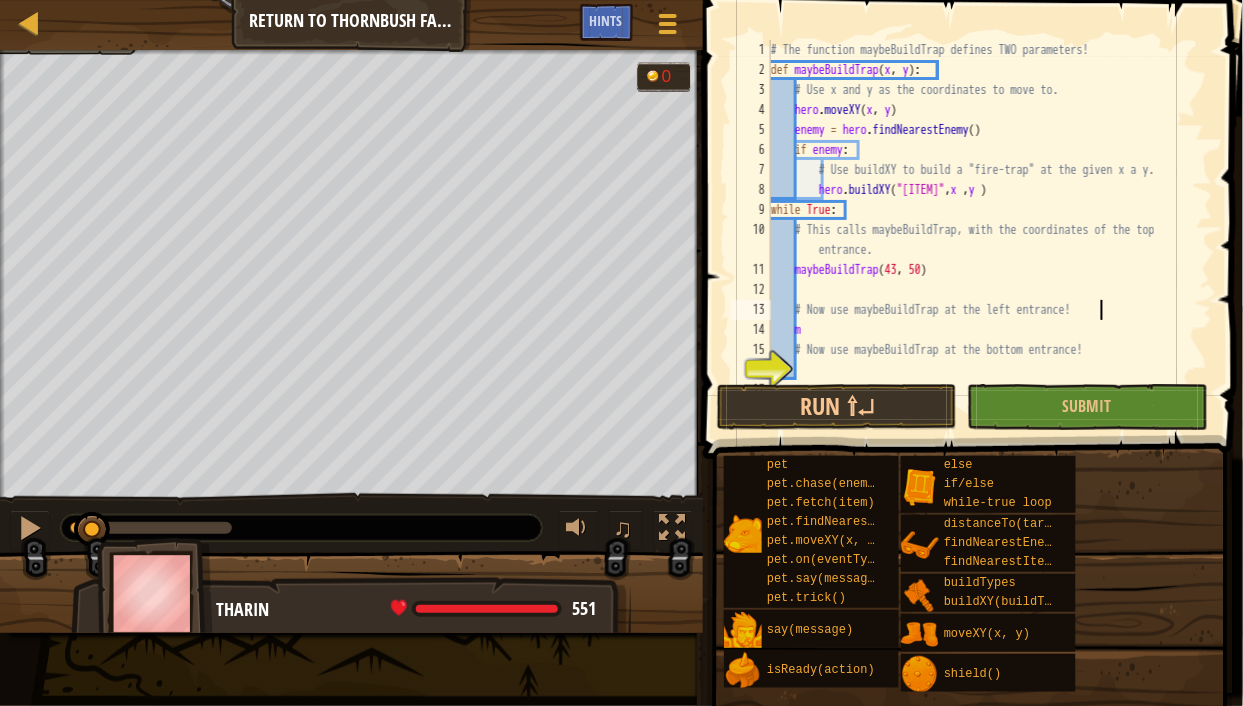 click on "# The function maybeBuildTrap defines TWO parameters! def maybeBuildTrap(x, y):
# Use x and y as the coordinates to move to.
hero.moveXY(x, y)
enemy = hero.findNearestEnemy()
if enemy:
# Use buildXY to build a "fire-trap" at the given x and y.
hero.buildXY("firetrap", x, y)
while True:
# This calls maybeBuildTrap, with the coordinates of the top entrance.
maybeBuildTrap(43, 50)
m
# Now use maybeBuildTrap at the bottom entrance!" at bounding box center (983, 230) 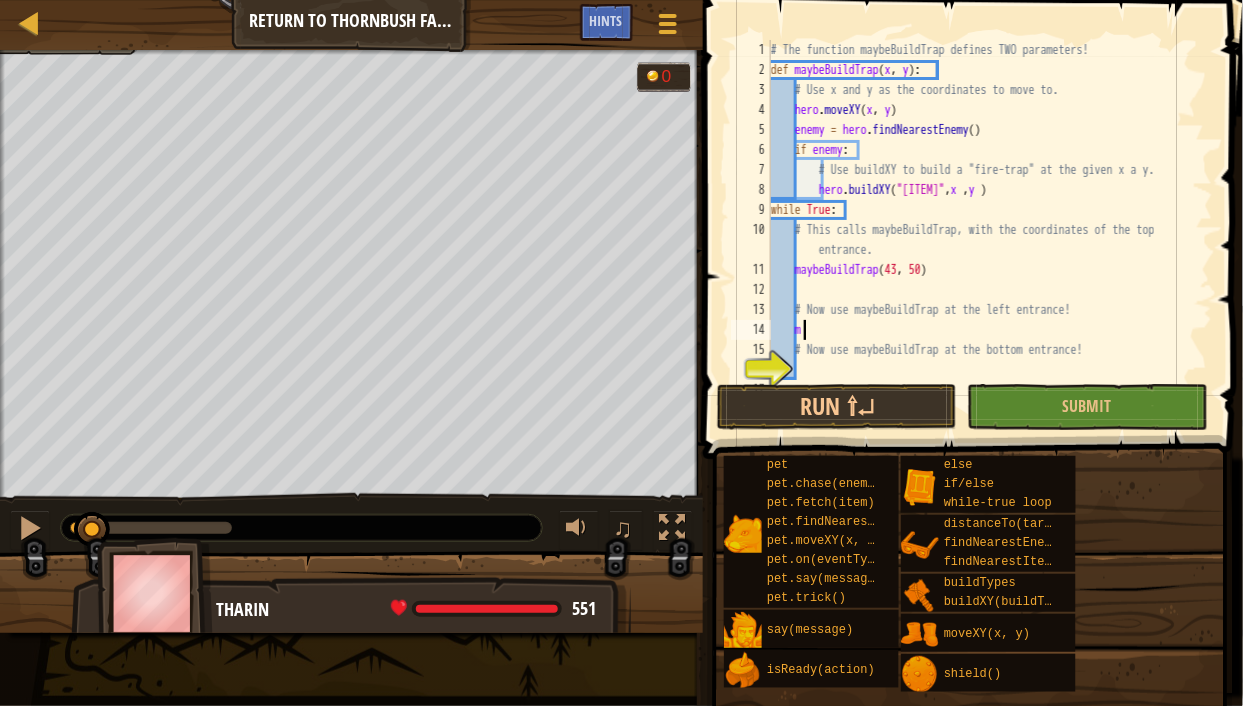 click on "# The function maybeBuildTrap defines TWO parameters! def maybeBuildTrap(x, y):
# Use x and y as the coordinates to move to.
hero.moveXY(x, y)
enemy = hero.findNearestEnemy()
if enemy:
# Use buildXY to build a "fire-trap" at the given x and y.
hero.buildXY("firetrap", x, y)
while True:
# This calls maybeBuildTrap, with the coordinates of the top entrance.
maybeBuildTrap(43, 50)
m
# Now use maybeBuildTrap at the bottom entrance!" at bounding box center [983, 230] 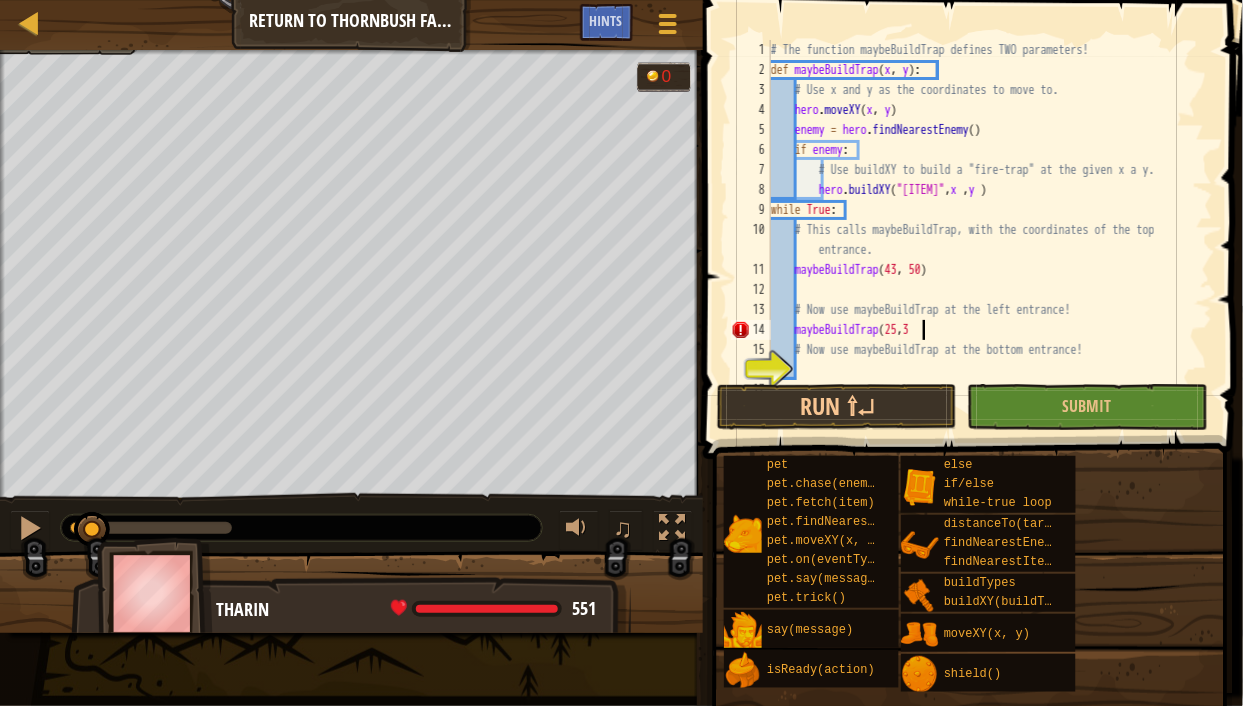 scroll, scrollTop: 9, scrollLeft: 12, axis: both 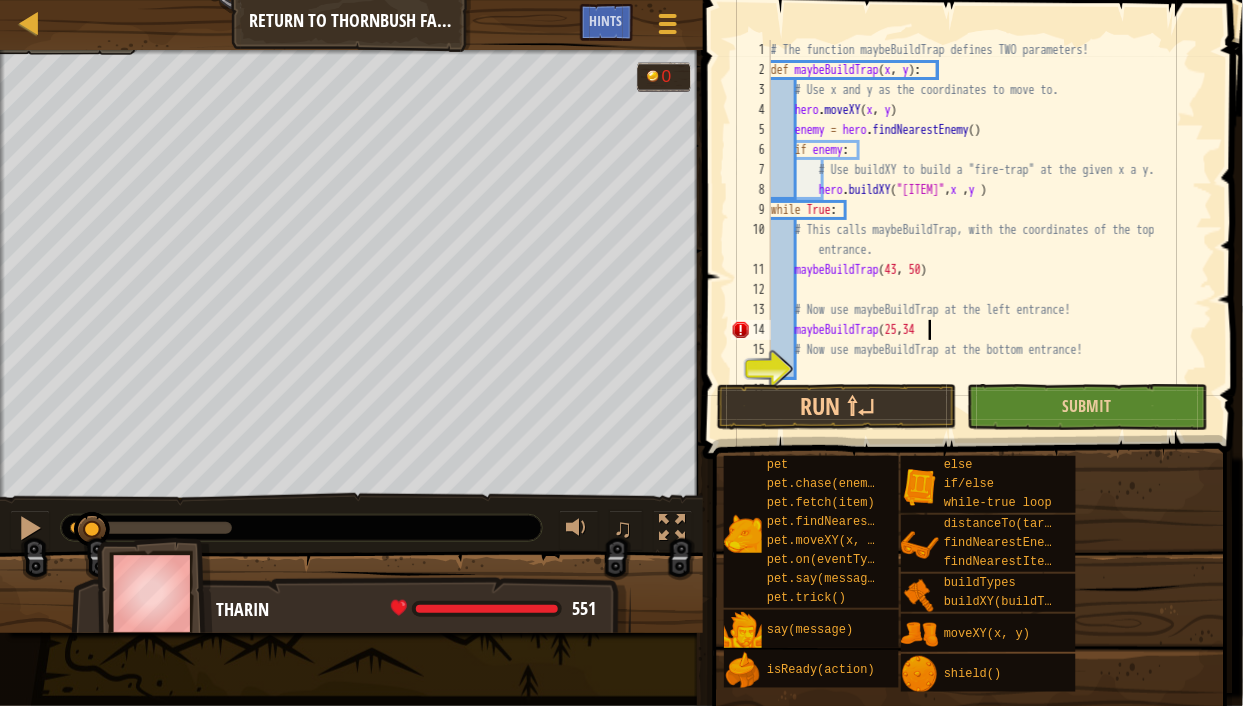 type on "maybeBuildTrap(25,34)" 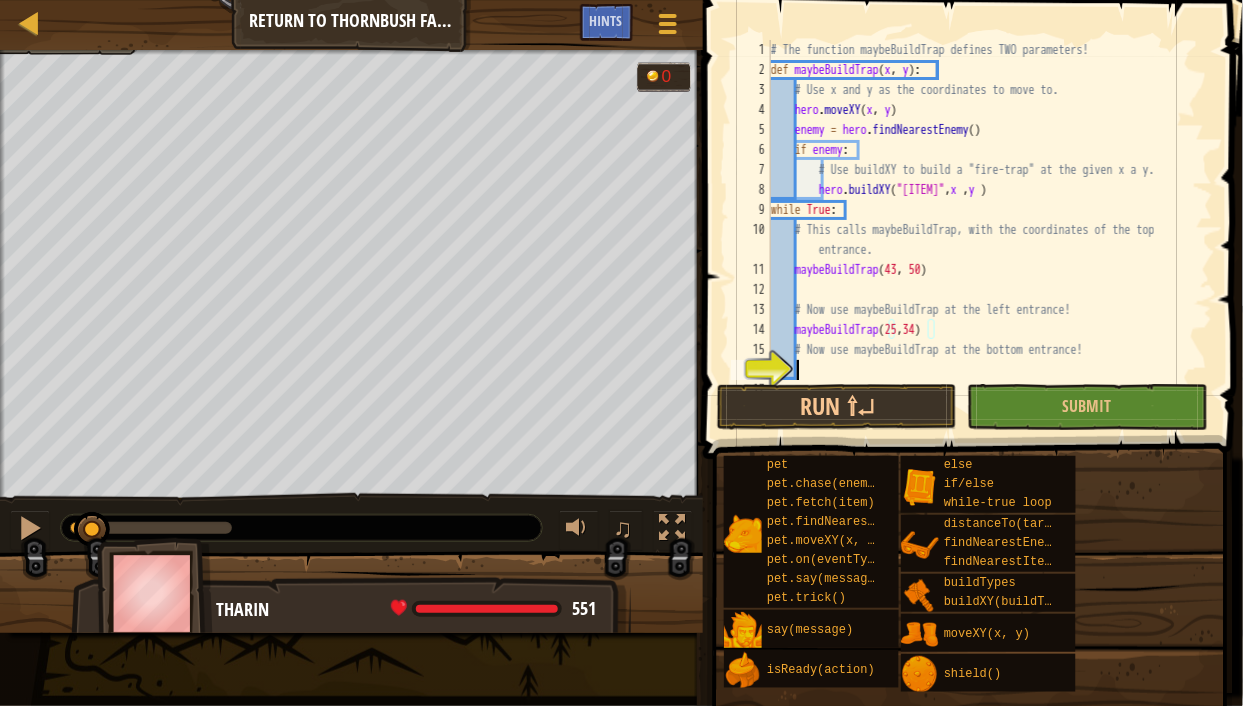 click on "# The function maybeBuildTrap defines TWO parameters! def   maybeBuildTrap ( x ,   y ) :      # Use x and y as the coordinates to move to.      hero . moveXY ( x ,   y )      enemy   =   hero . findNearestEnemy ( )      if   enemy :          # Use buildXY to build a "fire-trap" at the given x a y.          hero . buildXY ( "firetrap" , x   , y   ) while   True :      # This calls maybeBuildTrap, with the coordinates of the top           entrance.      maybeBuildTrap ( [NUMBER] ,   [NUMBER] )           # Now use maybeBuildTrap at the left entrance!      maybeBuildTrap ( [NUMBER] , [NUMBER] )      # Now use maybeBuildTrap at the bottom entrance!" at bounding box center (983, 230) 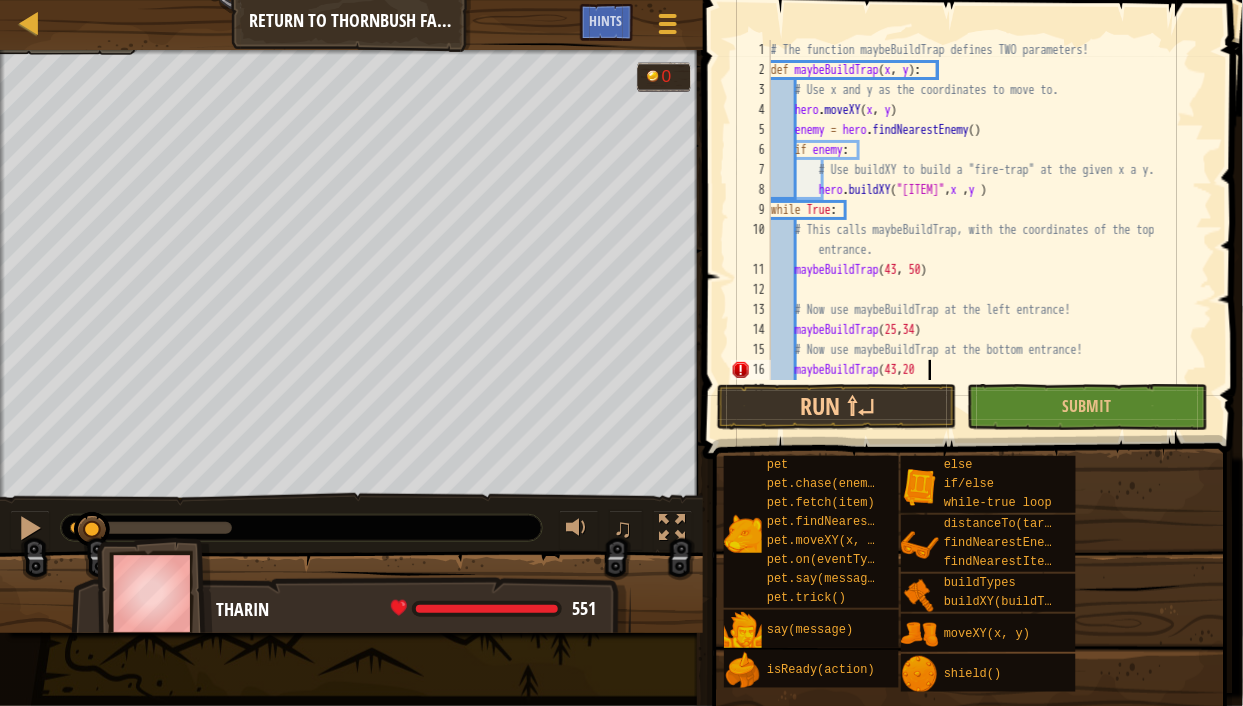 scroll, scrollTop: 9, scrollLeft: 12, axis: both 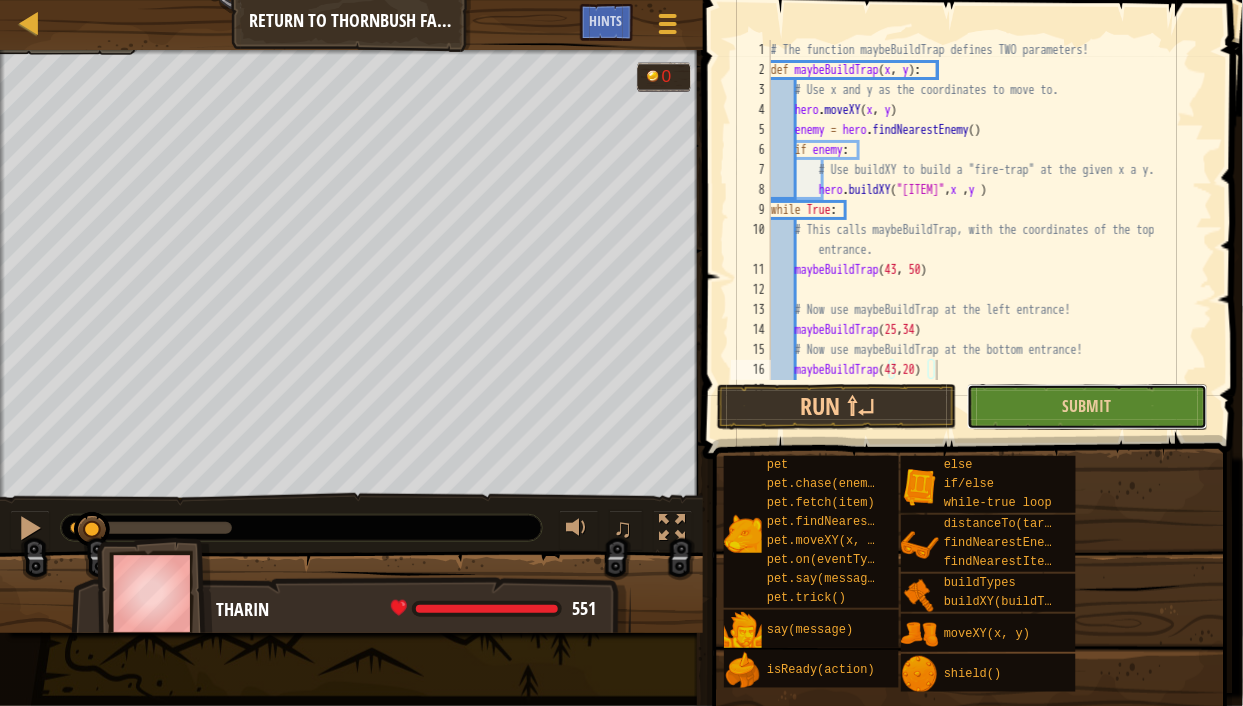 click on "Submit" at bounding box center [1087, 407] 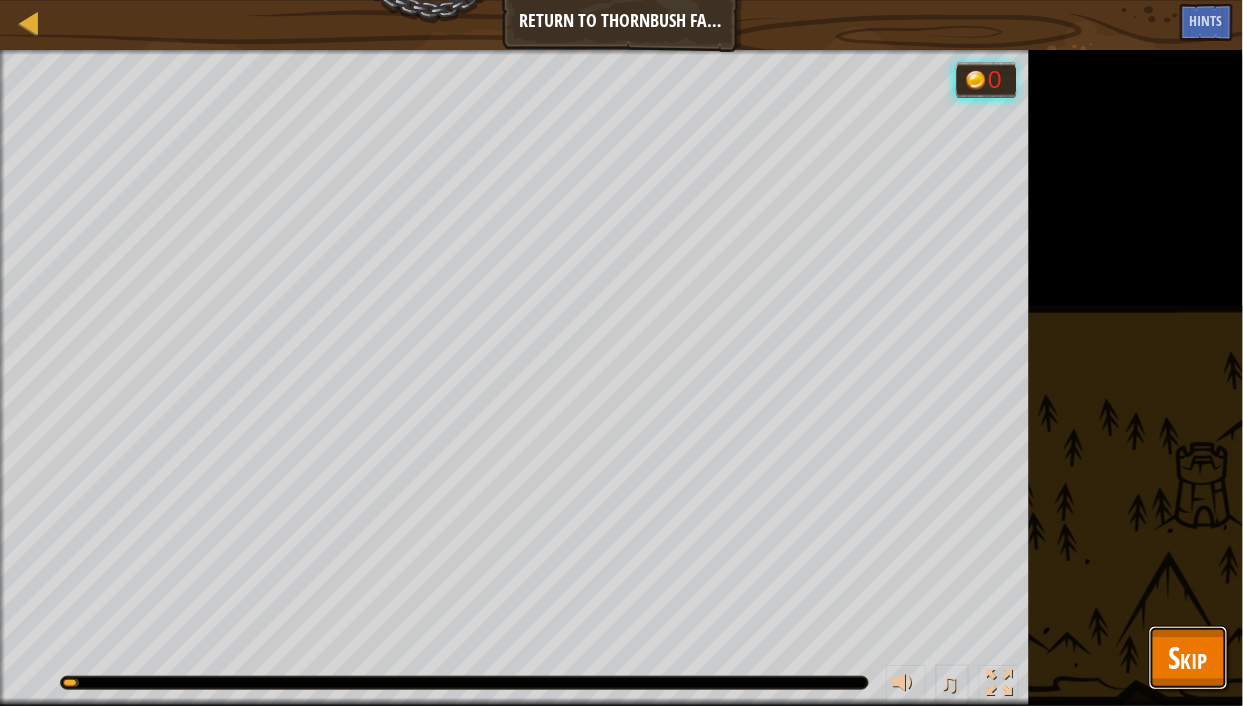 click on "Skip" at bounding box center [1188, 657] 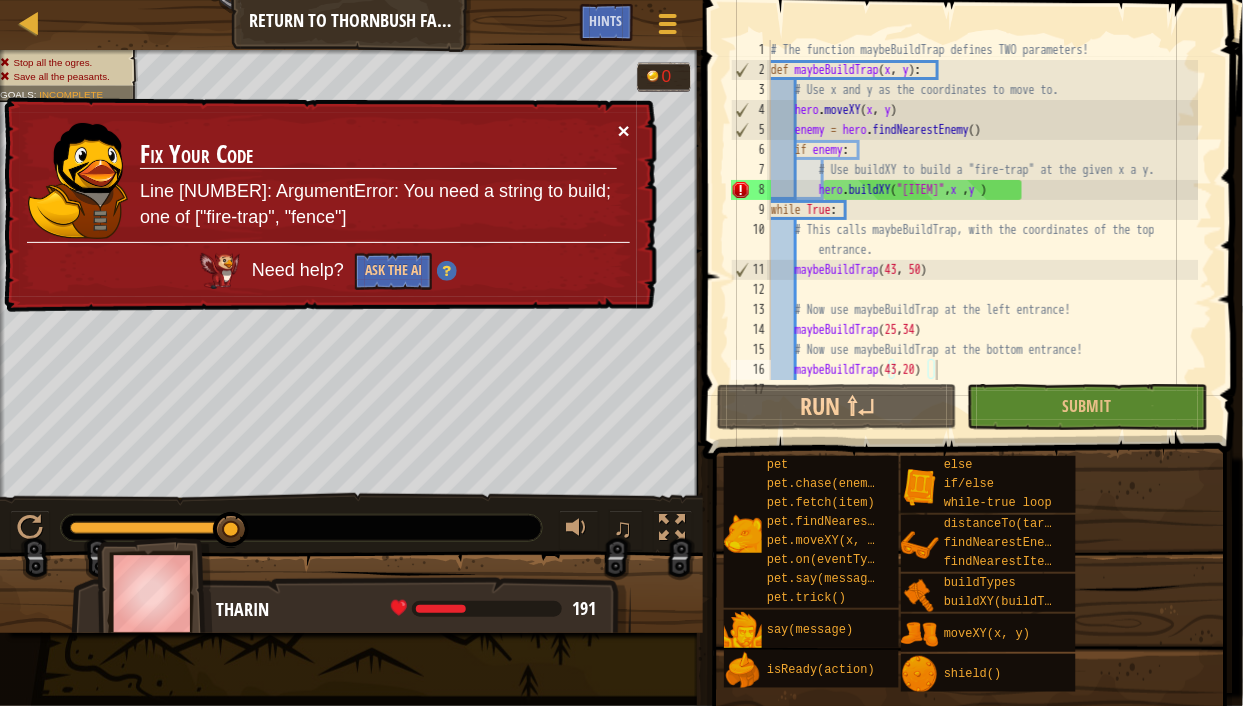 click on "×" at bounding box center [624, 130] 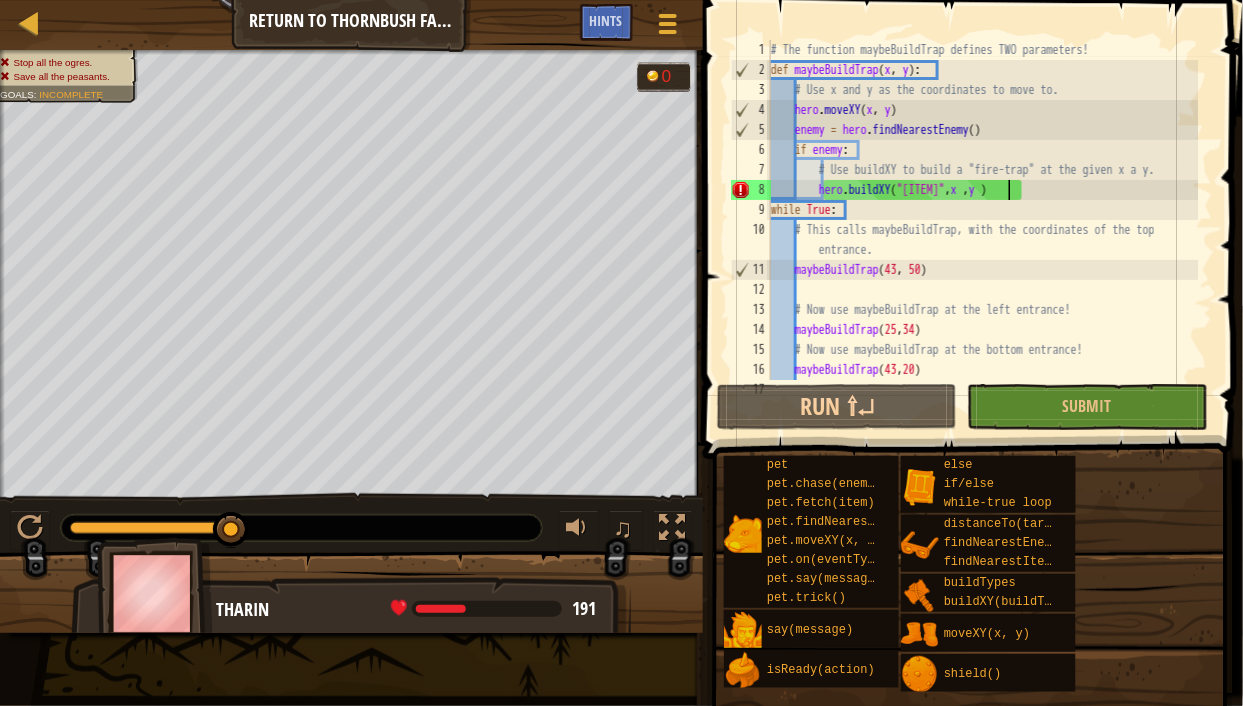 click on "# The function maybeBuildTrap defines TWO parameters! def   maybeBuildTrap ( x ,   y ) :      # Use x and y as the coordinates to move to.      hero . moveXY ( x ,   y )      enemy   =   hero . findNearestEnemy ( )      if   enemy :          # Use buildXY to build a "fire-trap" at the given x a y.          hero . buildXY ( "firetrap" , x   , y   ) while   True :      # This calls maybeBuildTrap, with the coordinates of the top           entrance.      maybeBuildTrap ( [NUMBER] ,   [NUMBER] )           # Now use maybeBuildTrap at the left entrance!      maybeBuildTrap ( [NUMBER] , [NUMBER] )      # Now use maybeBuildTrap at the bottom entrance!      maybeBuildTrap ( [NUMBER] , [NUMBER] )" at bounding box center (983, 230) 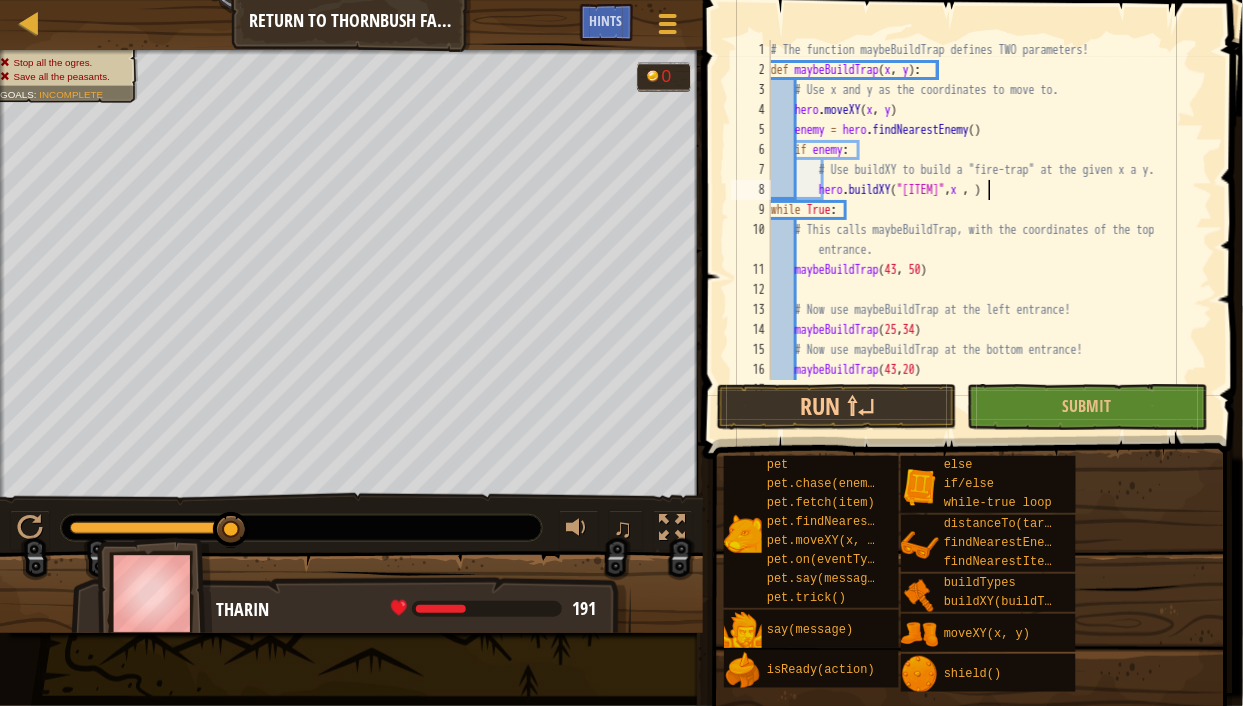 click on "def   maybeBuildTrap ( x ,   y ) :      # Use x and y as the coordinates to move to.      hero . moveXY ( x ,   y )      enemy   =   hero . findNearestEnemy ( )      if   enemy :          # Use buildXY to build a "fire-trap" at the given x a y.          hero . buildXY ( "firetrap" , x   ,   ) while   True :      # This calls maybeBuildTrap, with the coordinates of the top           entrance.      maybeBuildTrap ( 43 ,   50 )           # Now use maybeBuildTrap at the left entrance!      maybeBuildTrap ( 25 , 34 )      # Now use maybeBuildTrap at the bottom entrance!      maybeBuildTrap ( 43 , 20 )" at bounding box center (983, 230) 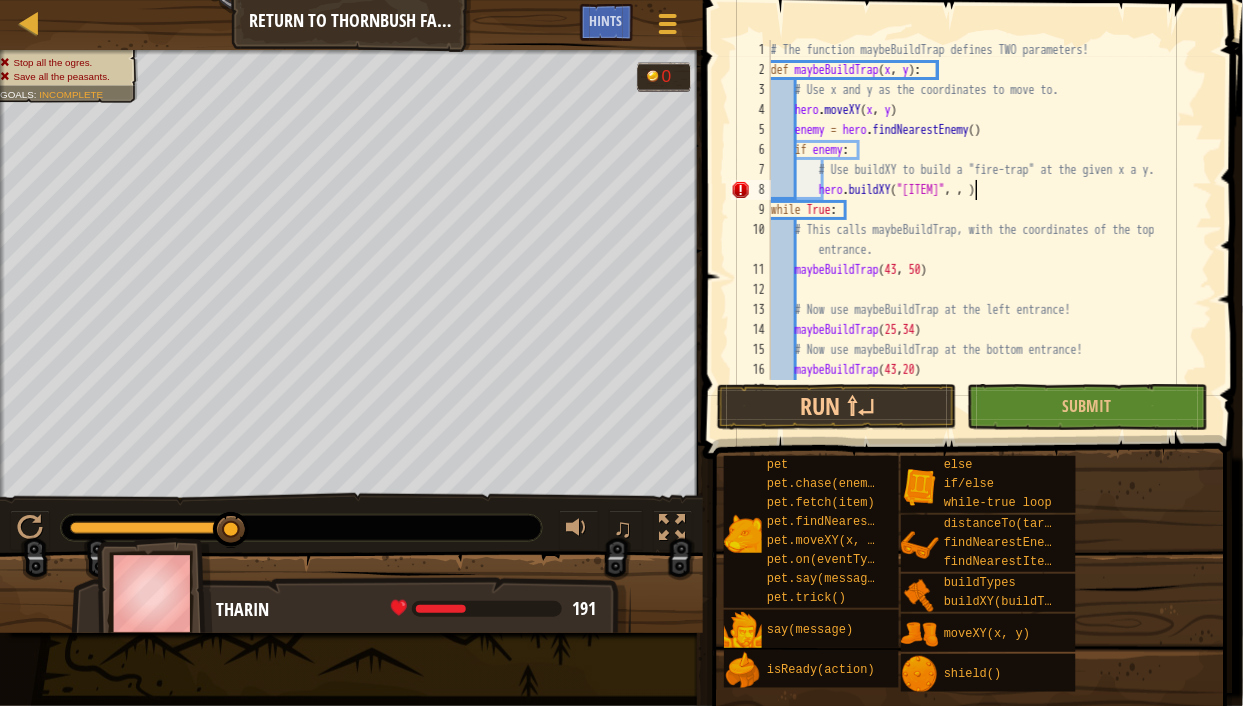 click on "# The function maybeBuildTrap defines TWO parameters! def maybeBuildTrap(x, y):
# Use x and y as the coordinates to move to.
hero.moveXY(x, y)
enemy = hero.findNearestEnemy()
if enemy:
# Use buildXY to build a "fire-trap" at the given x and y.
hero.buildXY("firetrap", , )
while True:
# This calls maybeBuildTrap, with the coordinates of the top entrance.
maybeBuildTrap(43, 50)
# Now use maybeBuildTrap at the left entrance!
maybeBuildTrap(25, 34)
# Now use maybeBuildTrap at the bottom entrance!
maybeBuildTrap(43, 20)" at bounding box center [983, 230] 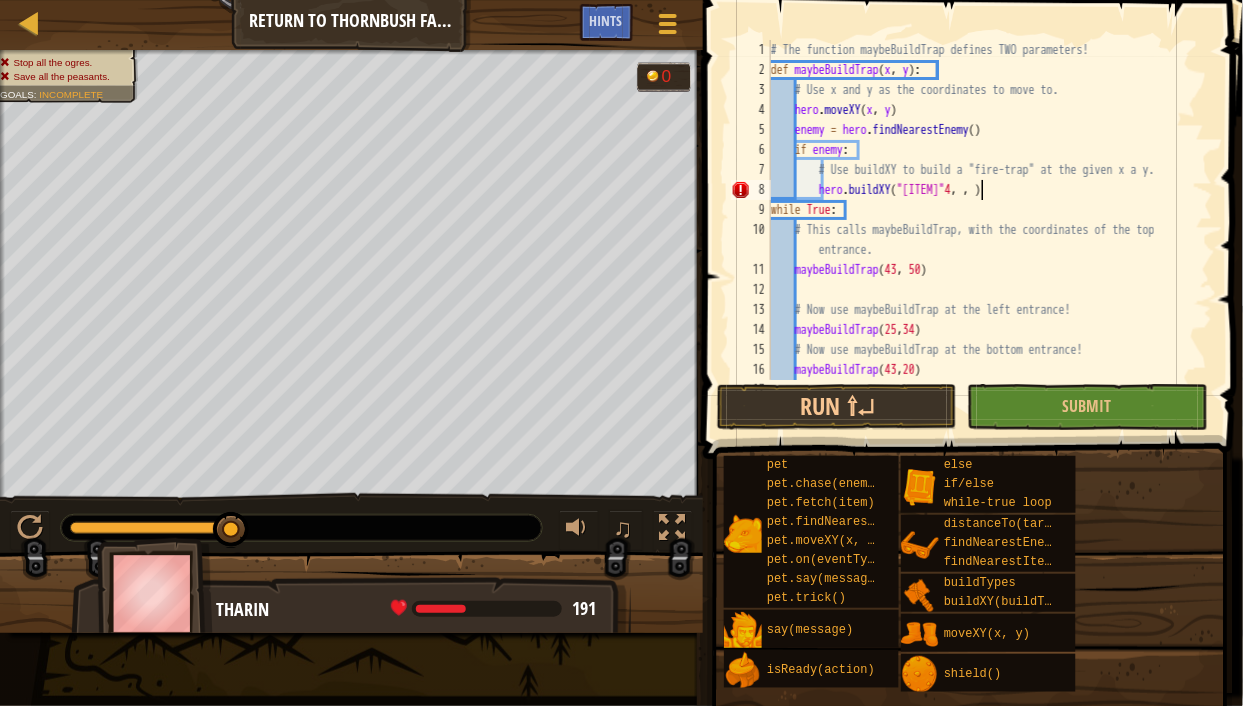 scroll, scrollTop: 9, scrollLeft: 18, axis: both 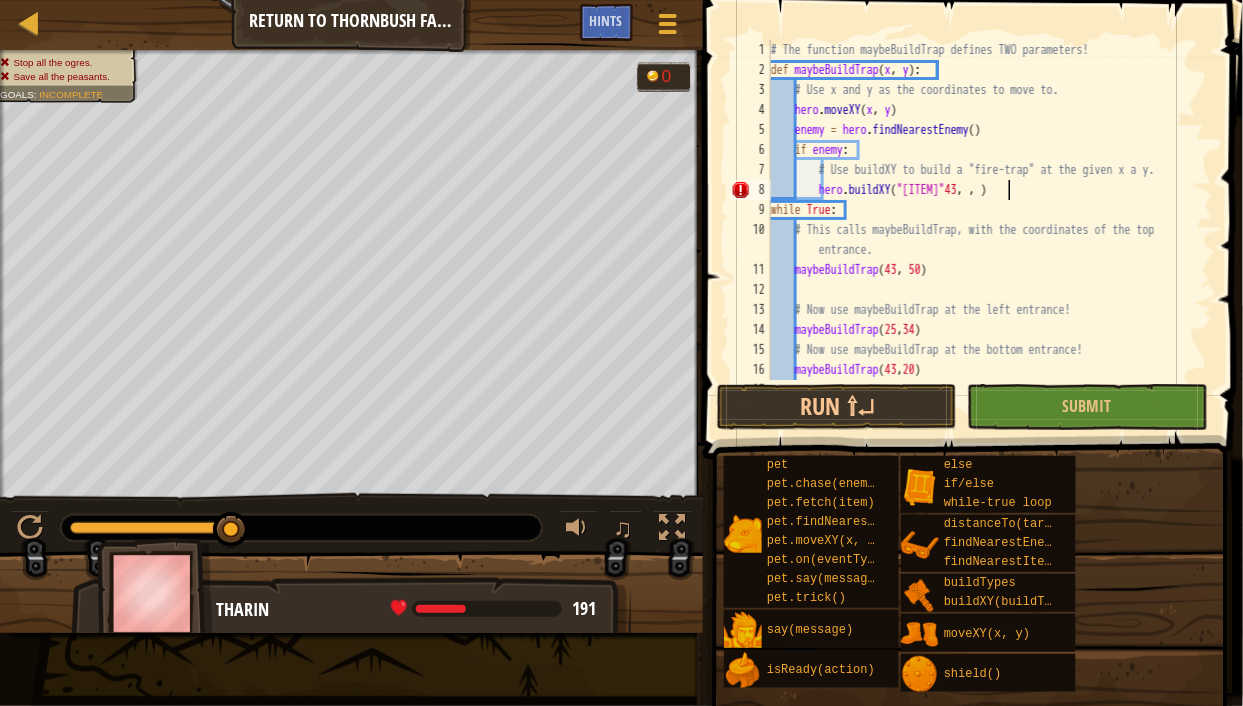 click on "# The function maybeBuildTrap defines TWO parameters! def   maybeBuildTrap ( x ,   y ) :      # Use x and y as the coordinates to move to.      hero . moveXY ( x ,   y )      enemy   =   hero . findNearestEnemy ( )      if   enemy :          # Use buildXY to build a "fire-trap" at the given x a y.          hero . buildXY ( "firetrap" [NUMBER] ,   ,   ) while   True :      # This calls maybeBuildTrap, with the coordinates of the top           entrance.      maybeBuildTrap ( [NUMBER] ,   [NUMBER] )           # Now use maybeBuildTrap at the left entrance!      maybeBuildTrap ( [NUMBER] , [NUMBER] )      # Now use maybeBuildTrap at the bottom entrance!      maybeBuildTrap ( [NUMBER] , [NUMBER] )" at bounding box center [983, 230] 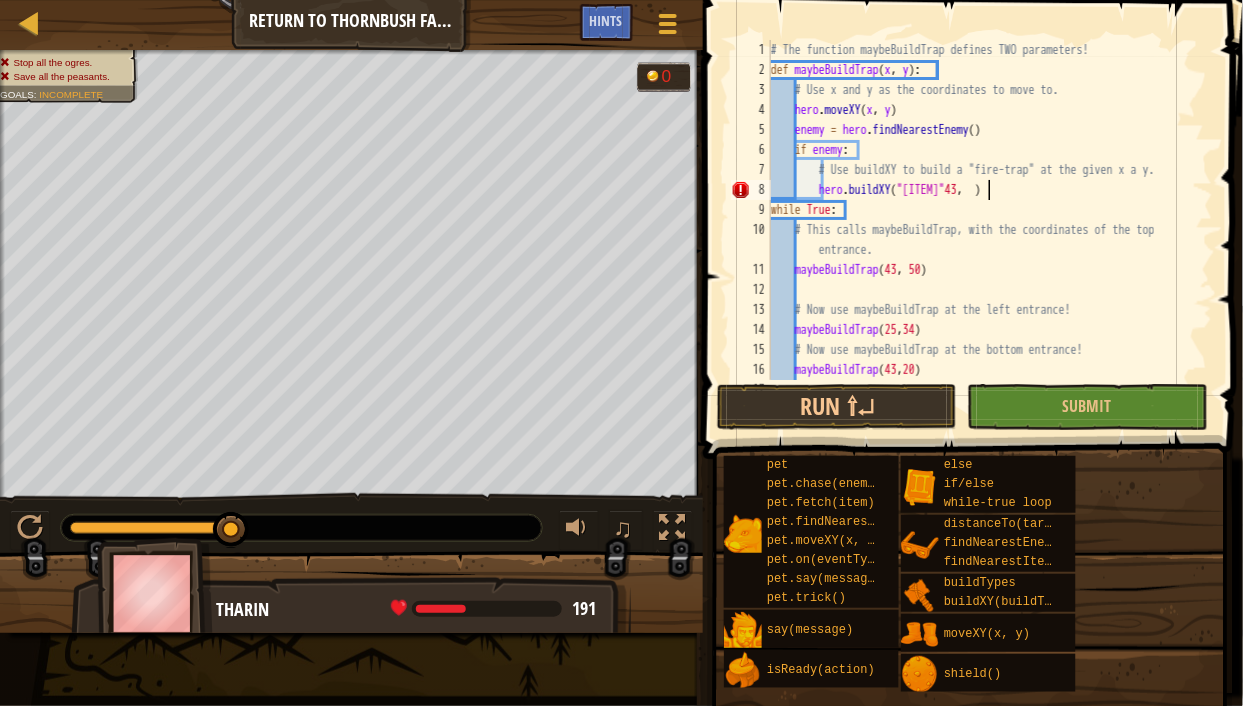 click on "# The function maybeBuildTrap defines TWO parameters! def maybeBuildTrap(x, y):
# Use x and y as the coordinates to move to.
hero.moveXY(x, y)
enemy = hero.findNearestEnemy()
if enemy:
# Use buildXY to build a "fire-trap" at the given x and y.
hero.buildXY("firetrap" 43, )
while True:
# This calls maybeBuildTrap, with the coordinates of the top entrance.
maybeBuildTrap(43, 50)
# Now use maybeBuildTrap at the left entrance!
maybeBuildTrap(25, 34)
# Now use maybeBuildTrap at the bottom entrance!
maybeBuildTrap(43, 20)" at bounding box center [983, 230] 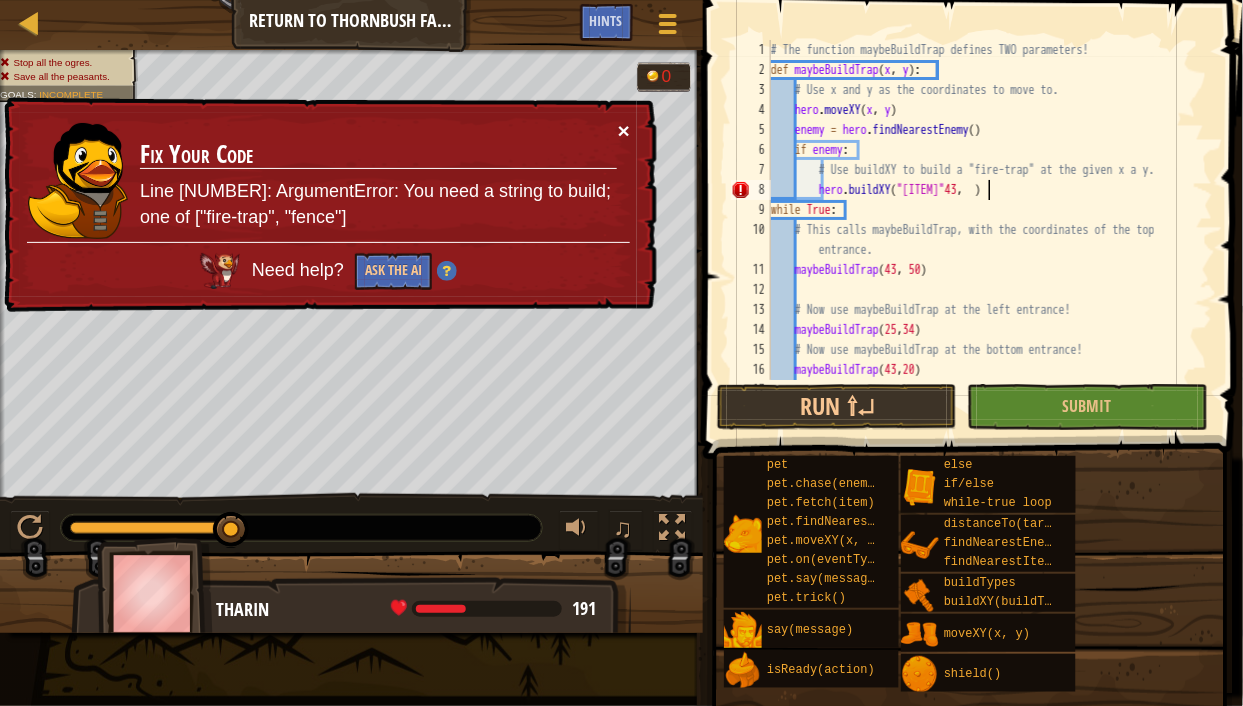 click on "×" at bounding box center (624, 130) 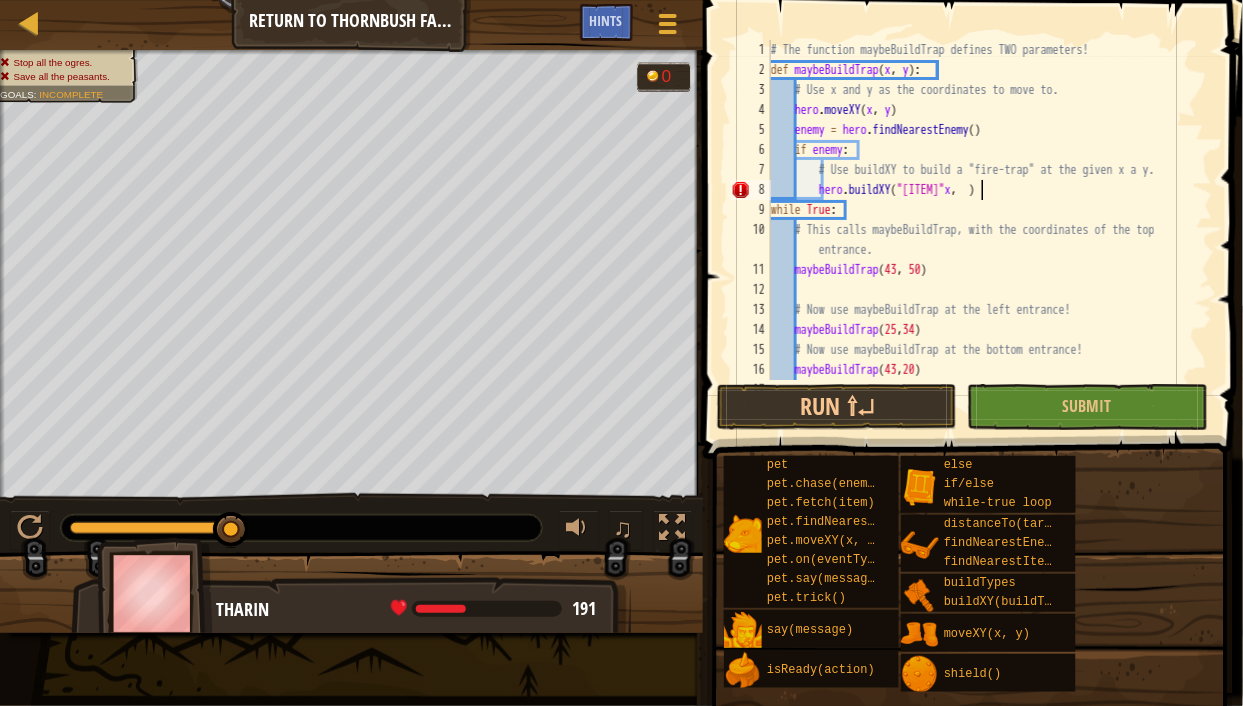 click on "def   maybeBuildTrap ( x ,   y ) :      # Use x and y as the coordinates to move to.      hero . moveXY ( x ,   y )      enemy   =   hero . findNearestEnemy ( )      if   enemy :          # Use buildXY to build a "fire-trap" at the given x a y.          hero . buildXY ( "firetrap" , x ,   y   ) while   True :      # This calls maybeBuildTrap, with the coordinates of the top           entrance.      maybeBuildTrap ( [NUMBER] ,   [NUMBER] )           # Now use maybeBuildTrap at the left entrance!      maybeBuildTrap ( [NUMBER] , [NUMBER] )      # Now use maybeBuildTrap at the bottom entrance!" at bounding box center [983, 230] 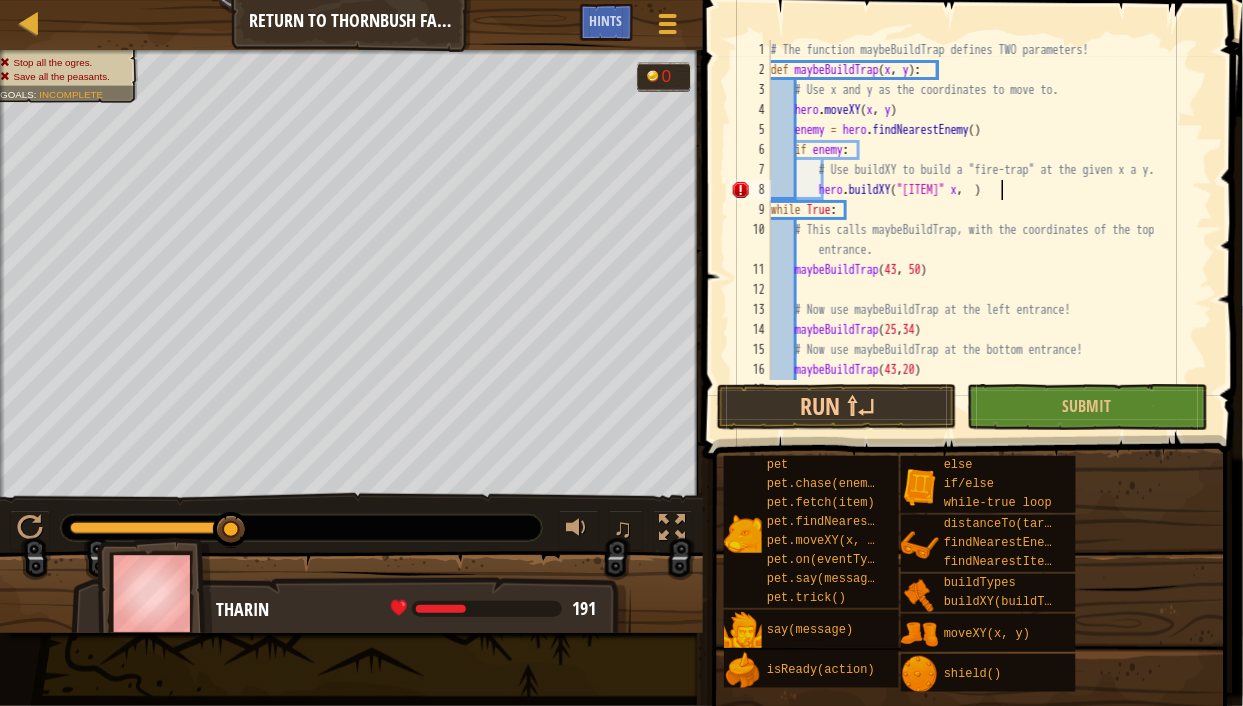 click on "# The function maybeBuildTrap defines TWO parameters! def maybeBuildTrap(x, y):
# Use x and y as the coordinates to move to.
hero.moveXY(x, y)
enemy = hero.findNearestEnemy()
if enemy:
# Use buildXY to build a "fire-trap" at the given x and y.
hero.buildXY("firetrap" x, )
while True:
# This calls maybeBuildTrap, with the coordinates of the top entrance.
maybeBuildTrap(43, 50)
# Now use maybeBuildTrap at the left entrance!
maybeBuildTrap(25, 34)
# Now use maybeBuildTrap at the bottom entrance!
maybeBuildTrap(43, 20)" at bounding box center (983, 230) 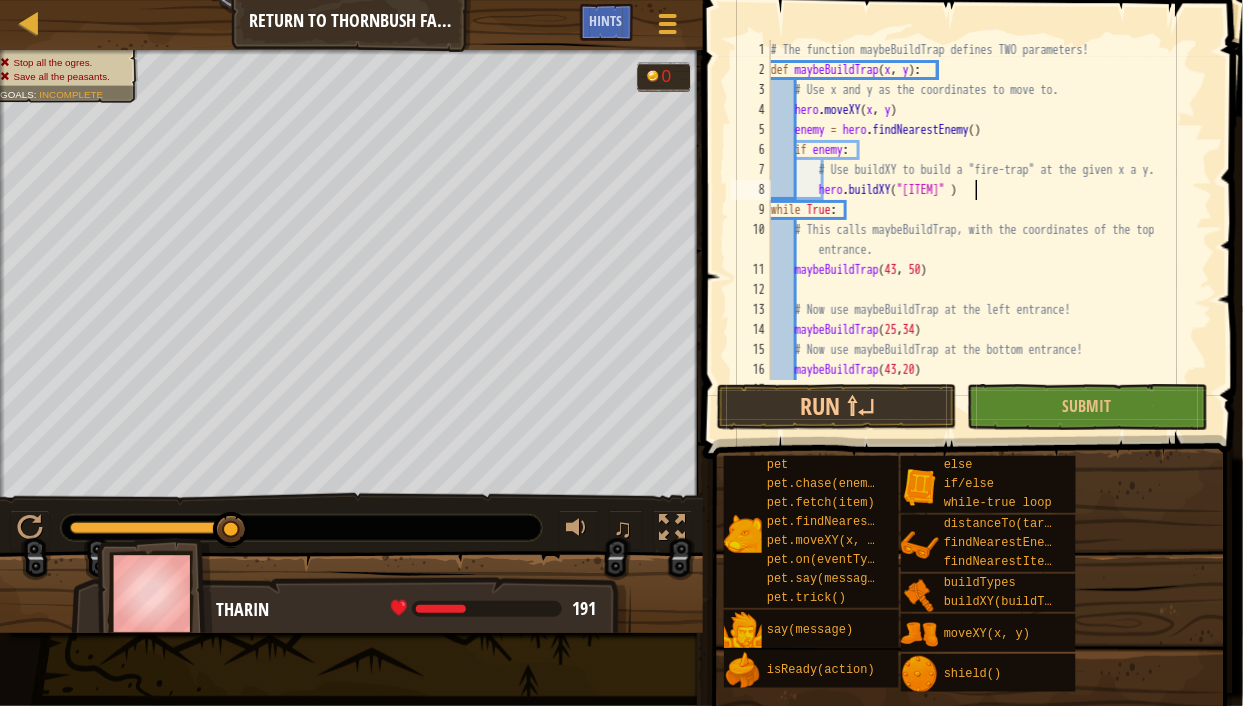 scroll, scrollTop: 9, scrollLeft: 17, axis: both 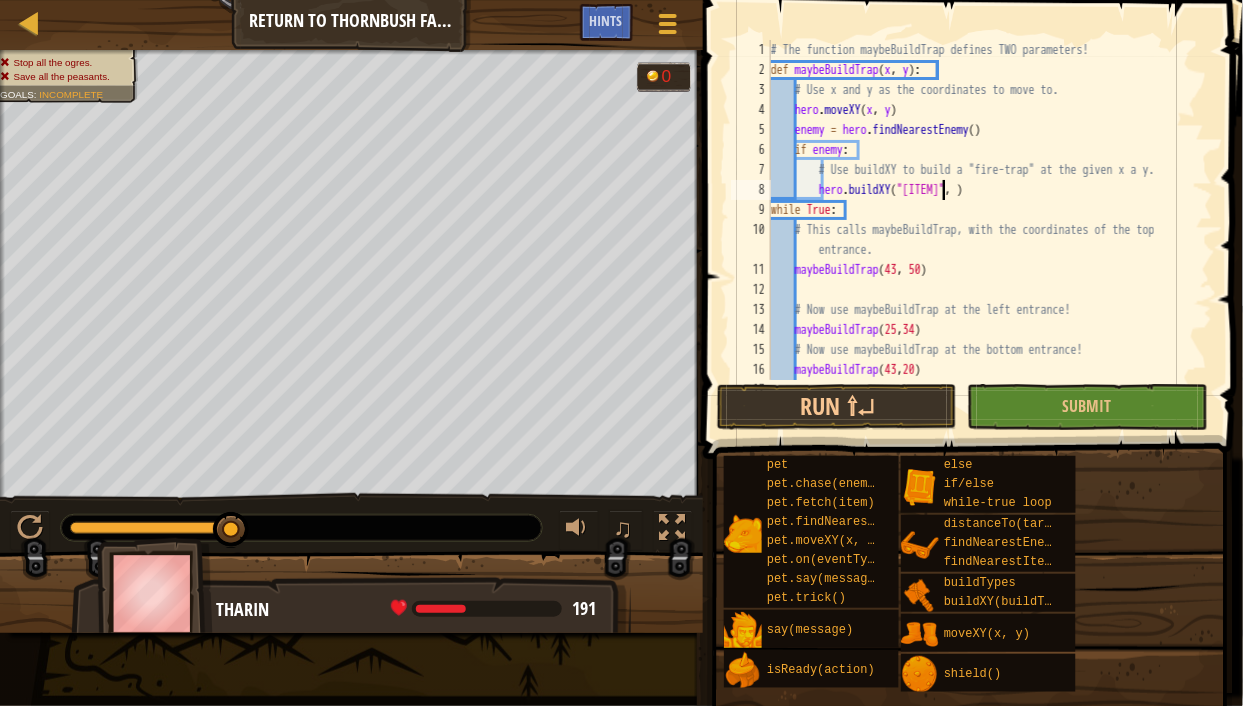 click on "# The function maybeBuildTrap defines TWO parameters! def   maybeBuildTrap ( x ,   y ) :      # Use x and y as the coordinates to move to.      hero . moveXY ( x ,   y )      enemy   =   hero . findNearestEnemy ( )      if   enemy :          # Use buildXY to build a "fire-trap" at the given x a y.          hero . buildXY ( "firetrap" ,   ) while   True :      # This calls maybeBuildTrap, with the coordinates of the top           entrance.      maybeBuildTrap ( [NUMBER] ,   [NUMBER] )           # Now use maybeBuildTrap at the left entrance!      maybeBuildTrap ( [NUMBER] , [NUMBER] )      # Now use maybeBuildTrap at the bottom entrance!      maybeBuildTrap ( [NUMBER] ,   [NUMBER] )" at bounding box center [983, 230] 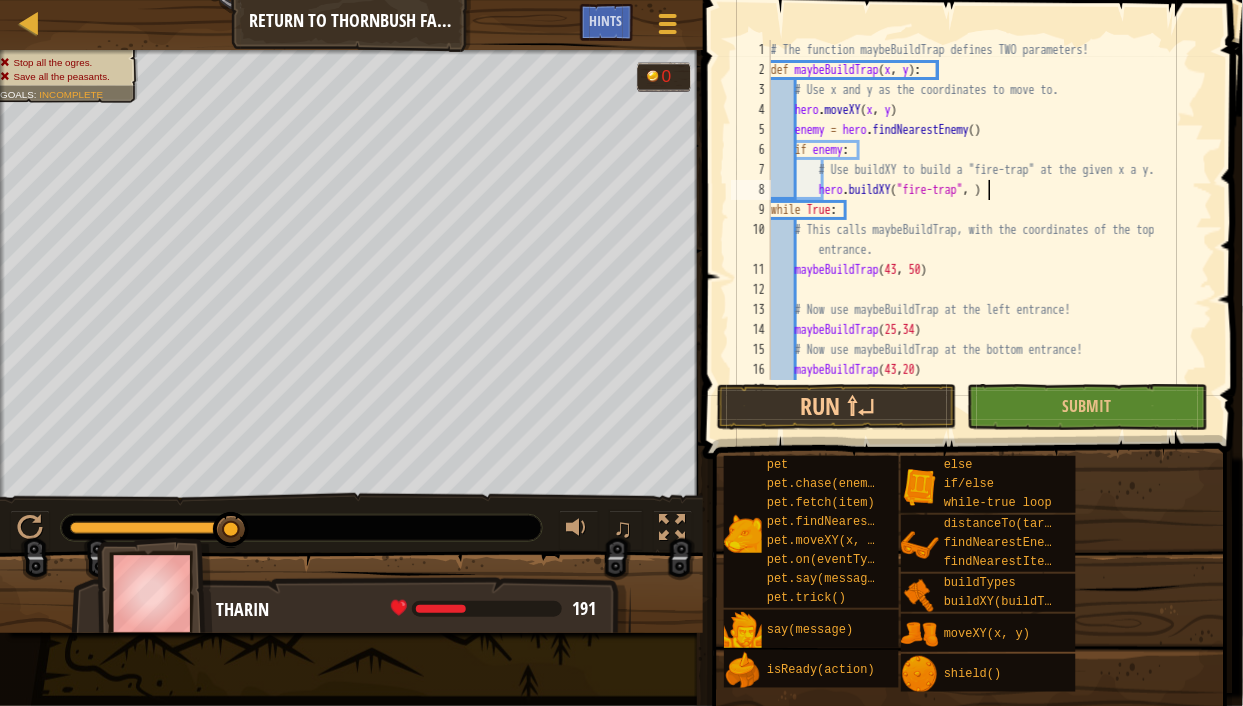 click on "# The function maybeBuildTrap defines TWO parameters! def maybeBuildTrap(x, y):
# Use x and y as the coordinates to move to.
hero.moveXY(x, y)
enemy = hero.findNearestEnemy()
if enemy:
# Use buildXY to build a "fire-trap" at the given x and y.
hero.buildXY("fire-trap", )
while True:
# This calls maybeBuildTrap, with the coordinates of the top entrance.
maybeBuildTrap(43, 50)
# Now use maybeBuildTrap at the left entrance!
maybeBuildTrap(25, 34)
# Now use maybeBuildTrap at the bottom entrance!
maybeBuildTrap(43, 20)" at bounding box center (983, 230) 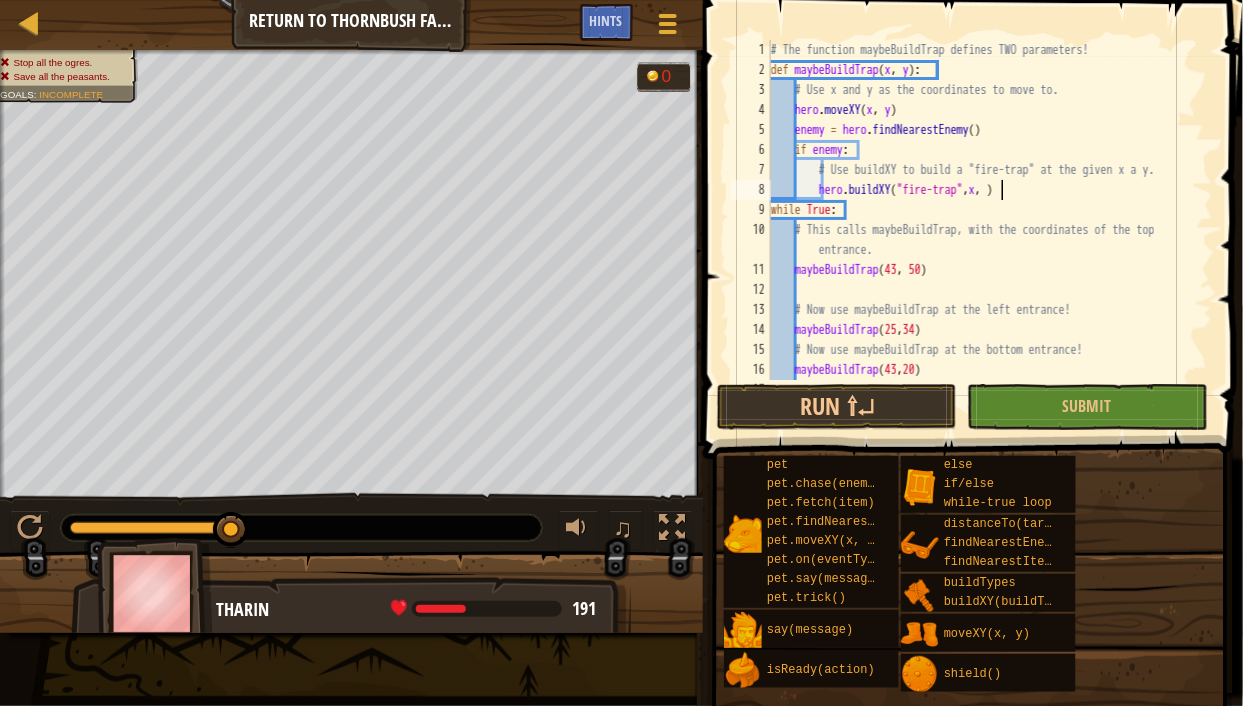 scroll, scrollTop: 9, scrollLeft: 20, axis: both 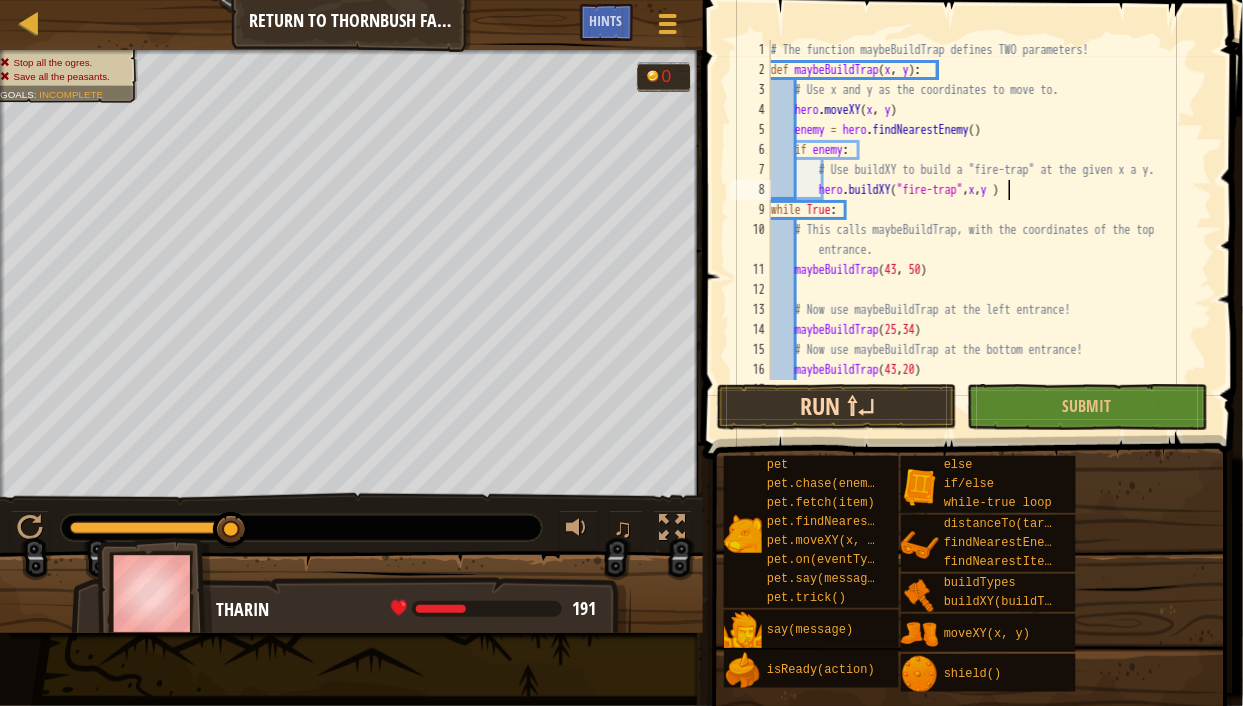 type on "hero.buildXY("fire-trap",x,y )" 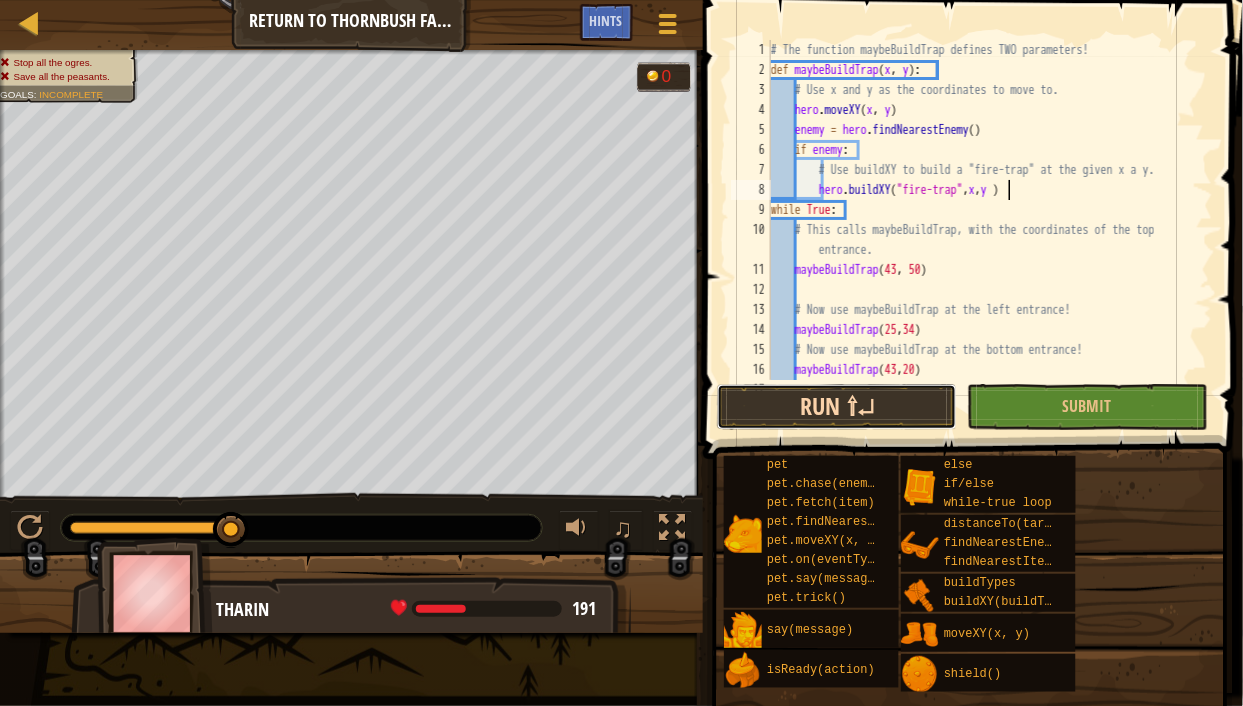 click on "Run ⇧↵" at bounding box center [837, 407] 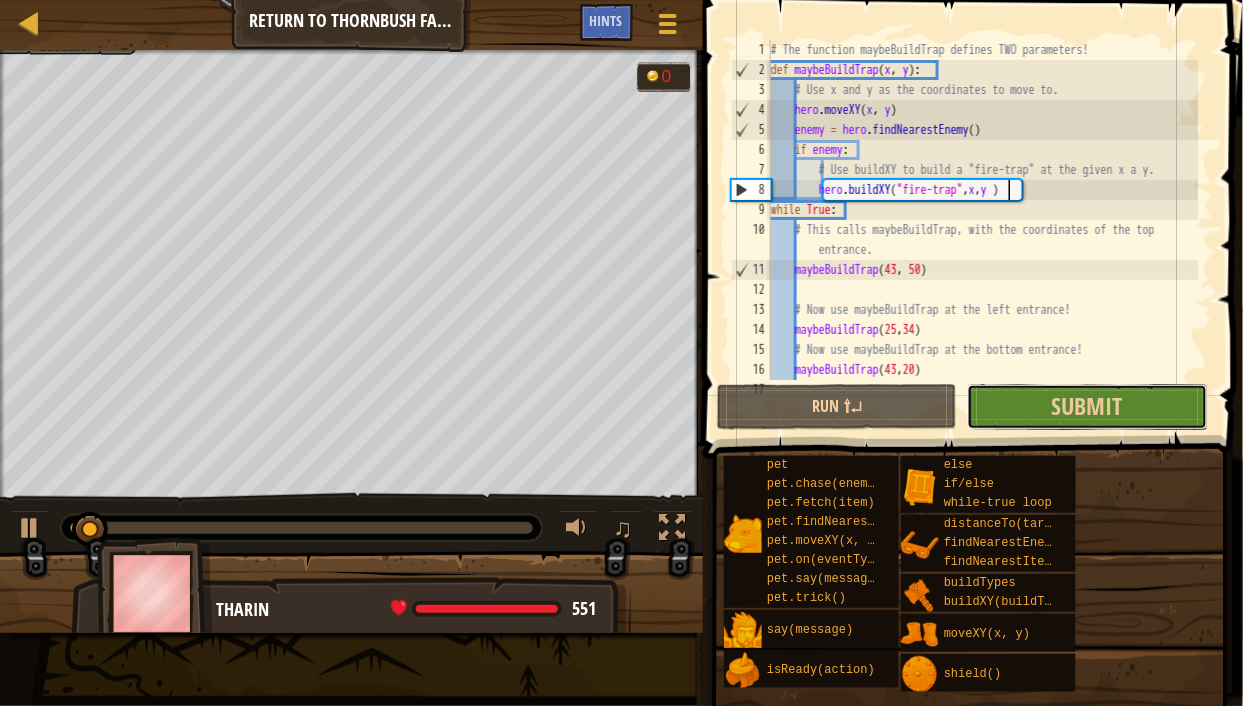 click on "Submit" at bounding box center [1087, 407] 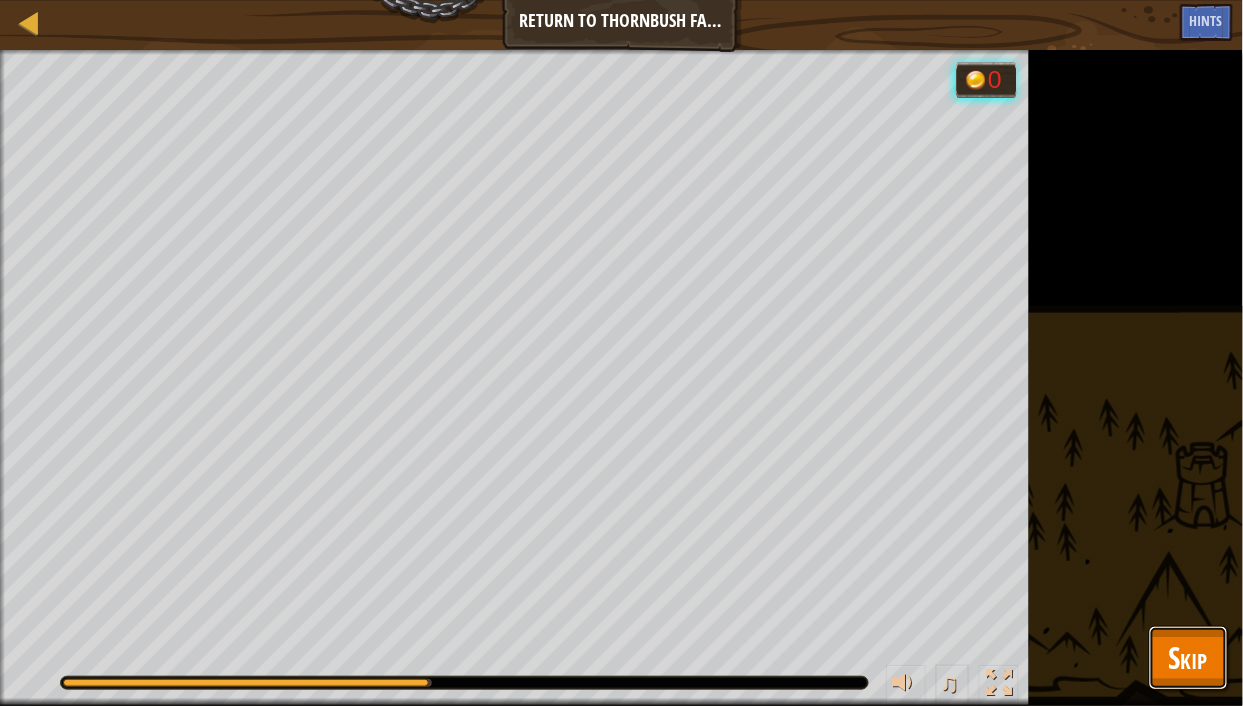 click on "Skip" at bounding box center [1188, 657] 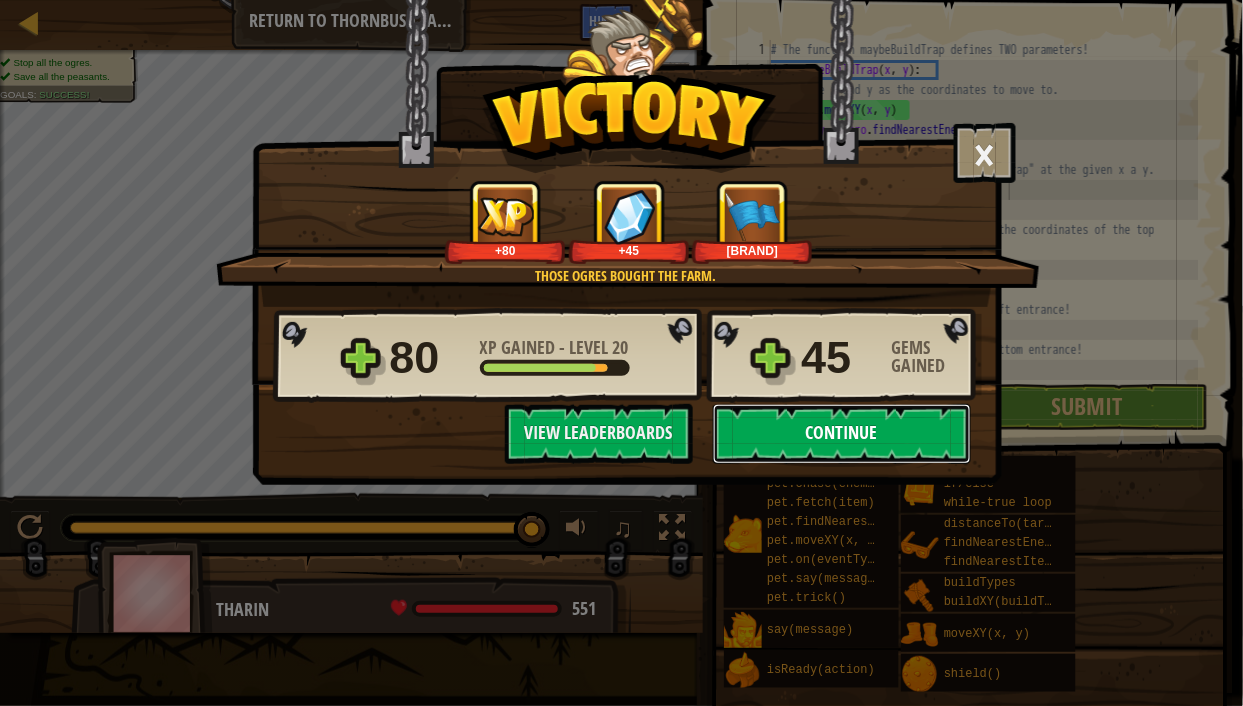 click on "Continue" at bounding box center (842, 434) 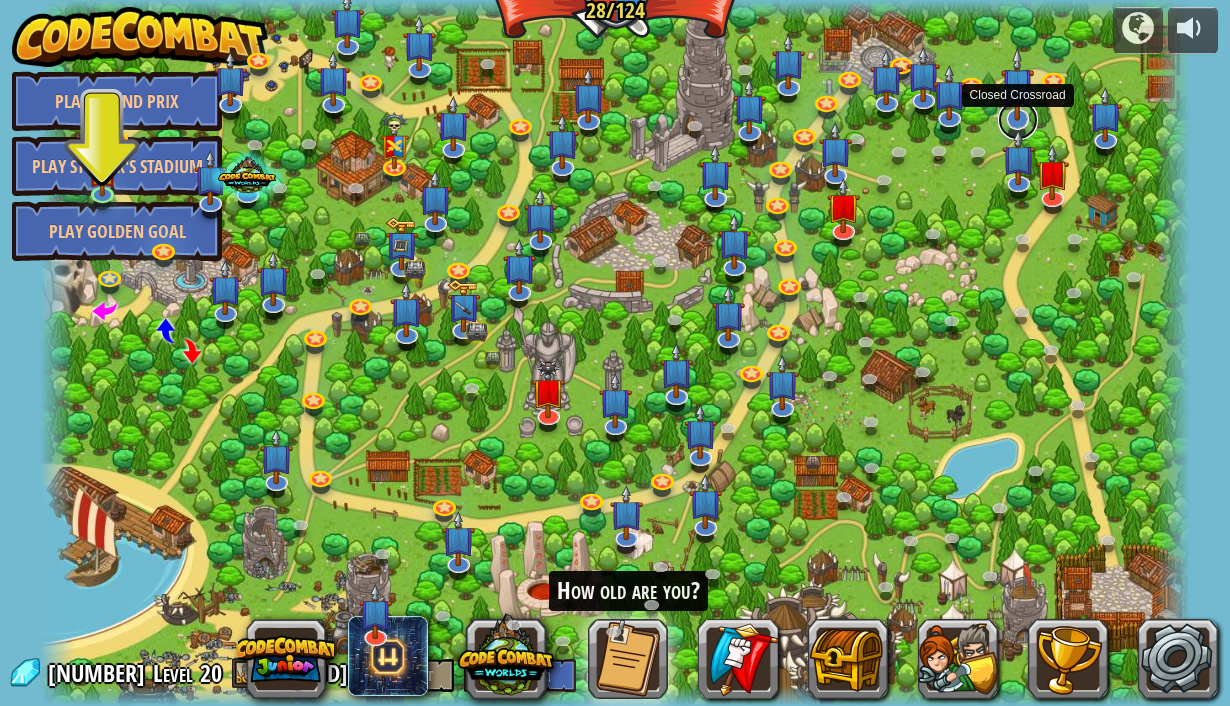 click at bounding box center (1018, 120) 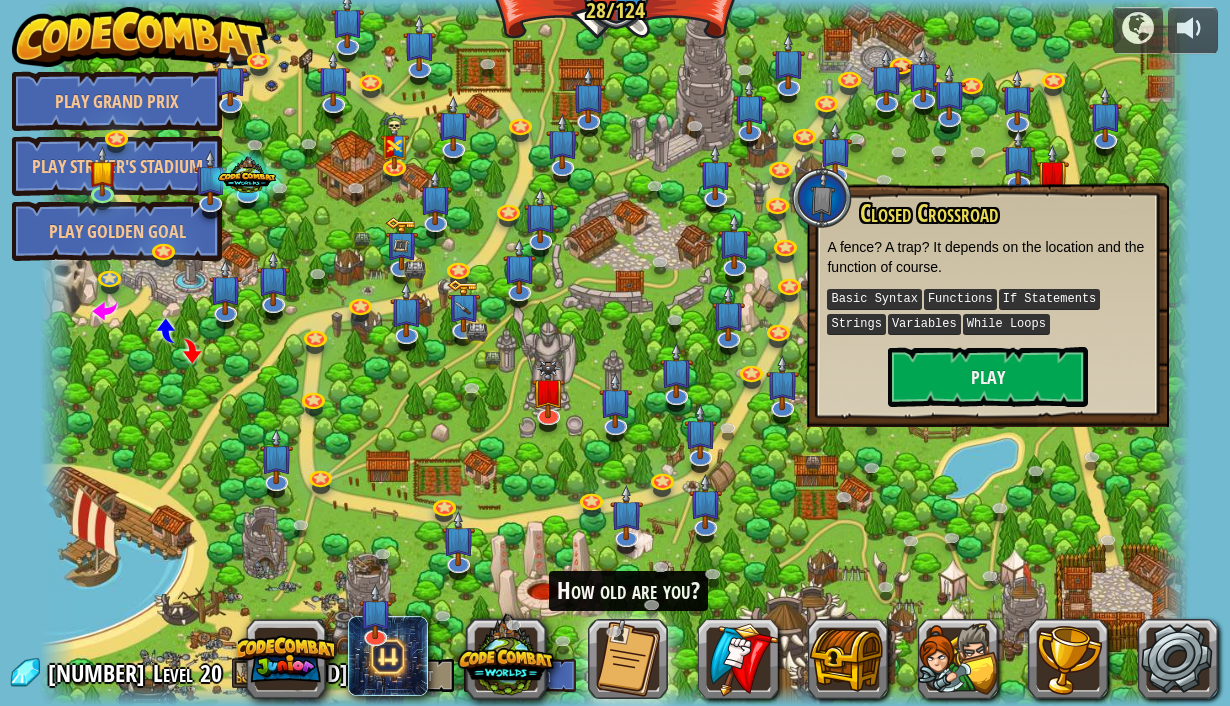 click on "Closed Crossroad" at bounding box center [1003, 213] 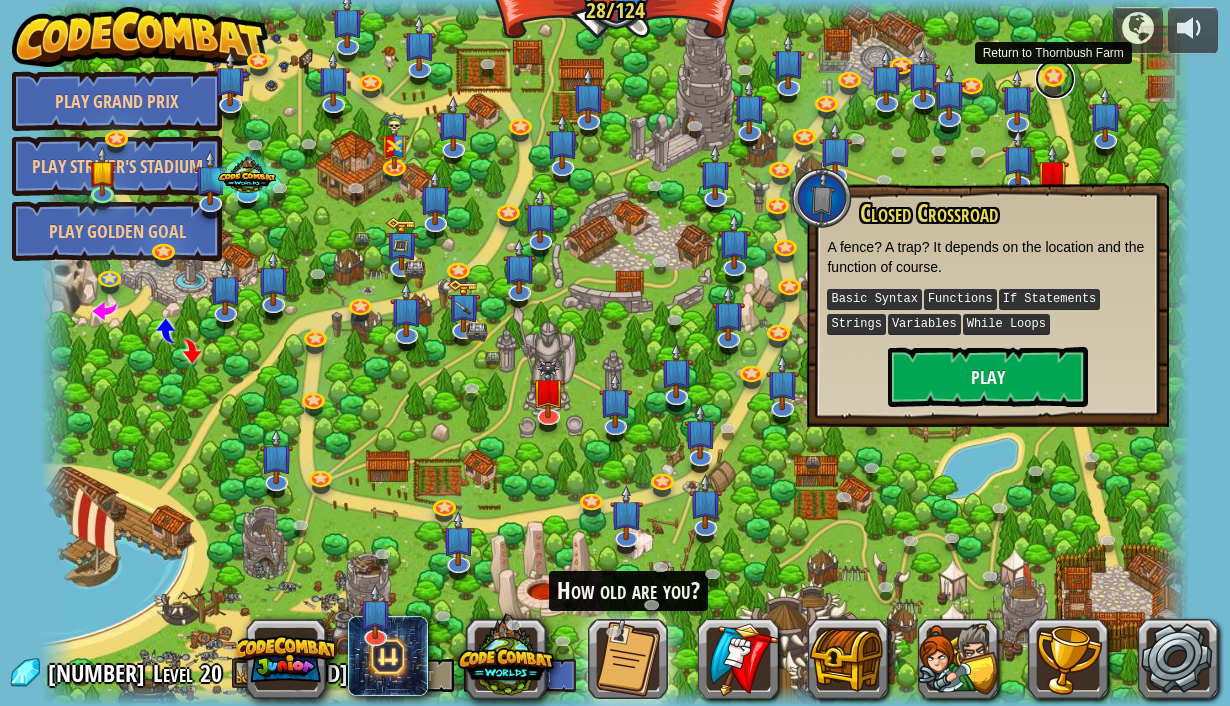 click at bounding box center (1055, 79) 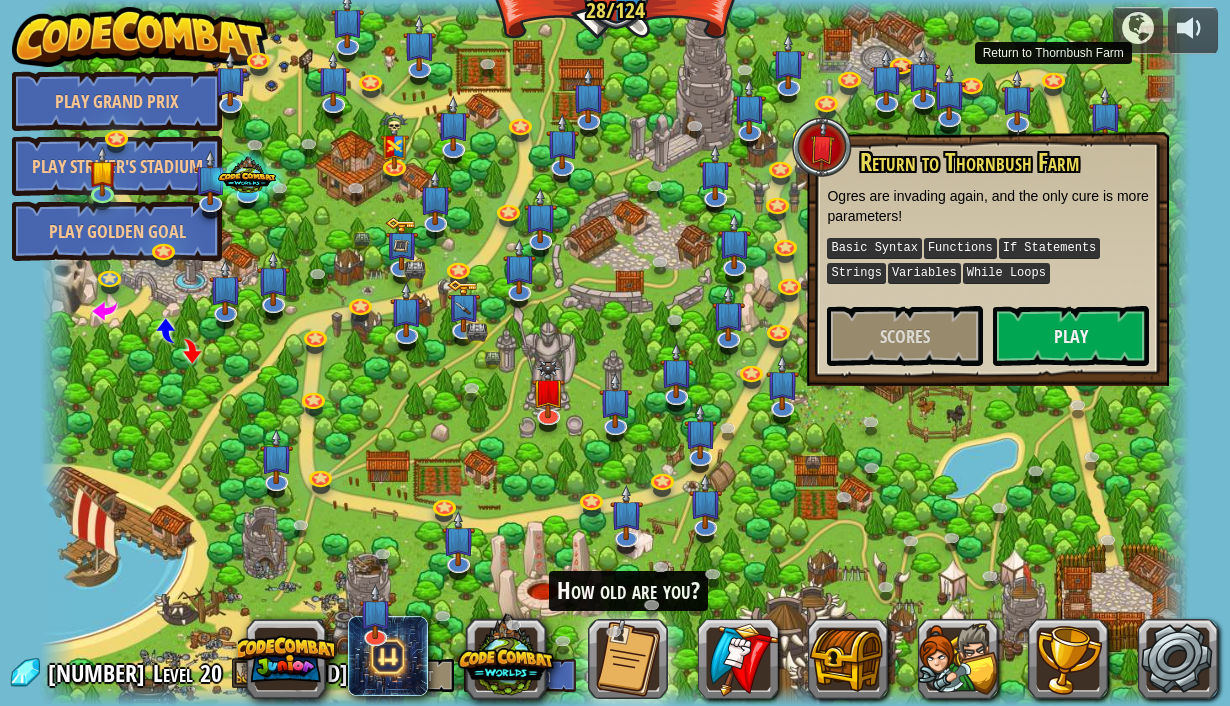 click at bounding box center [614, 353] 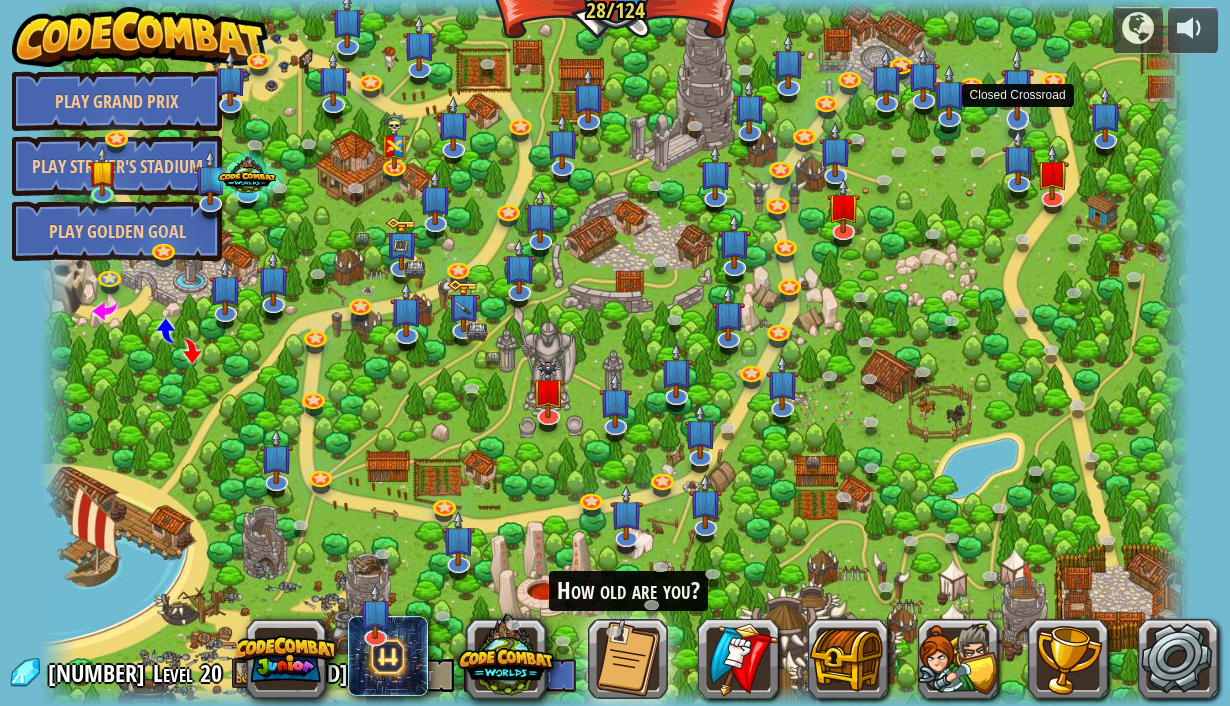 click at bounding box center (1017, 84) 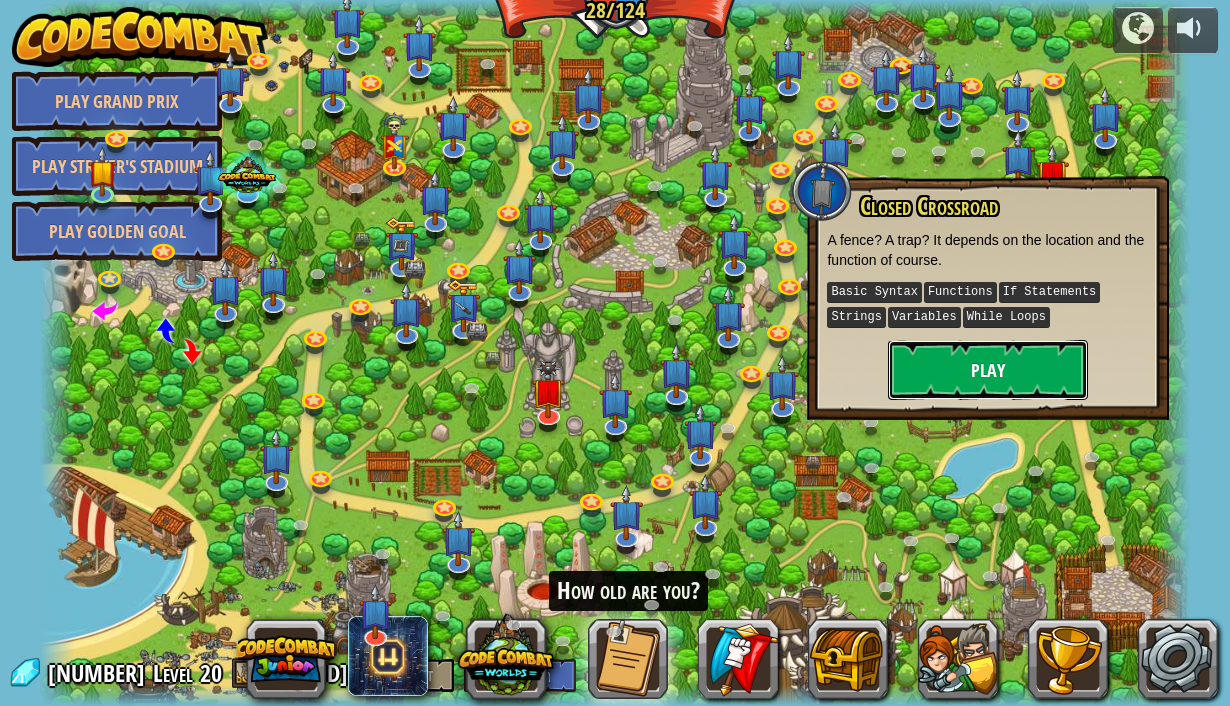 click on "Play" at bounding box center (988, 370) 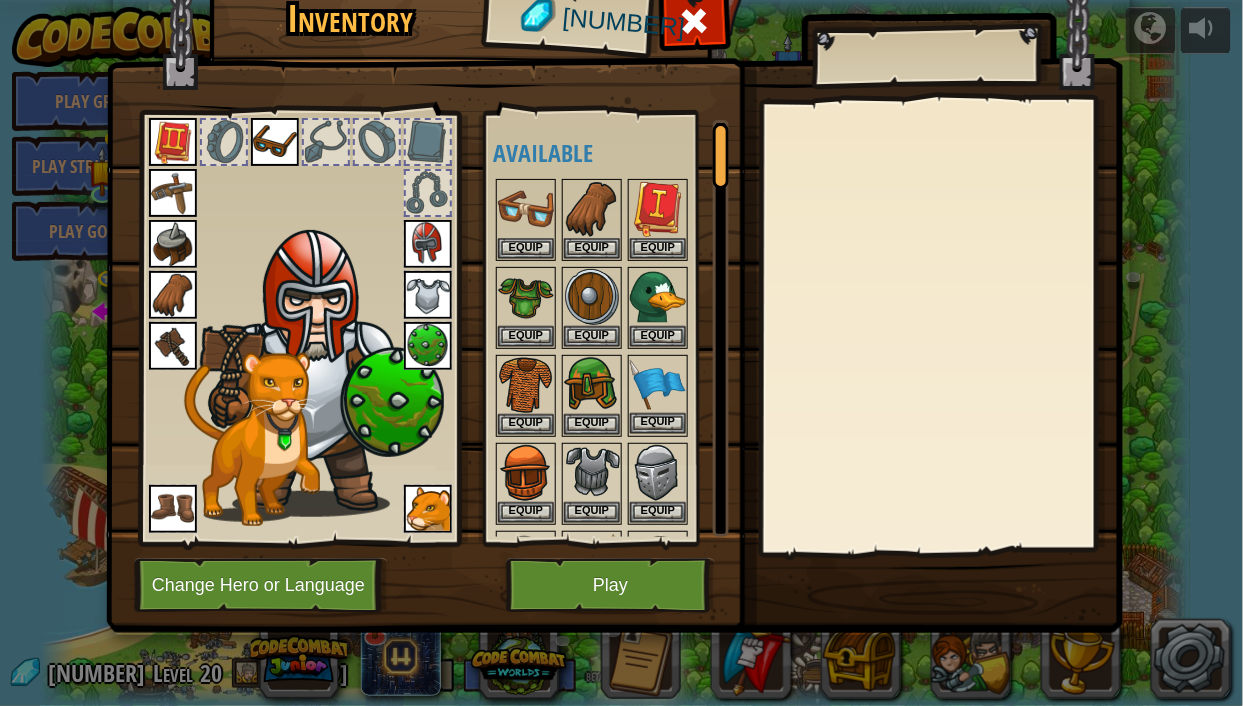 click at bounding box center [658, 385] 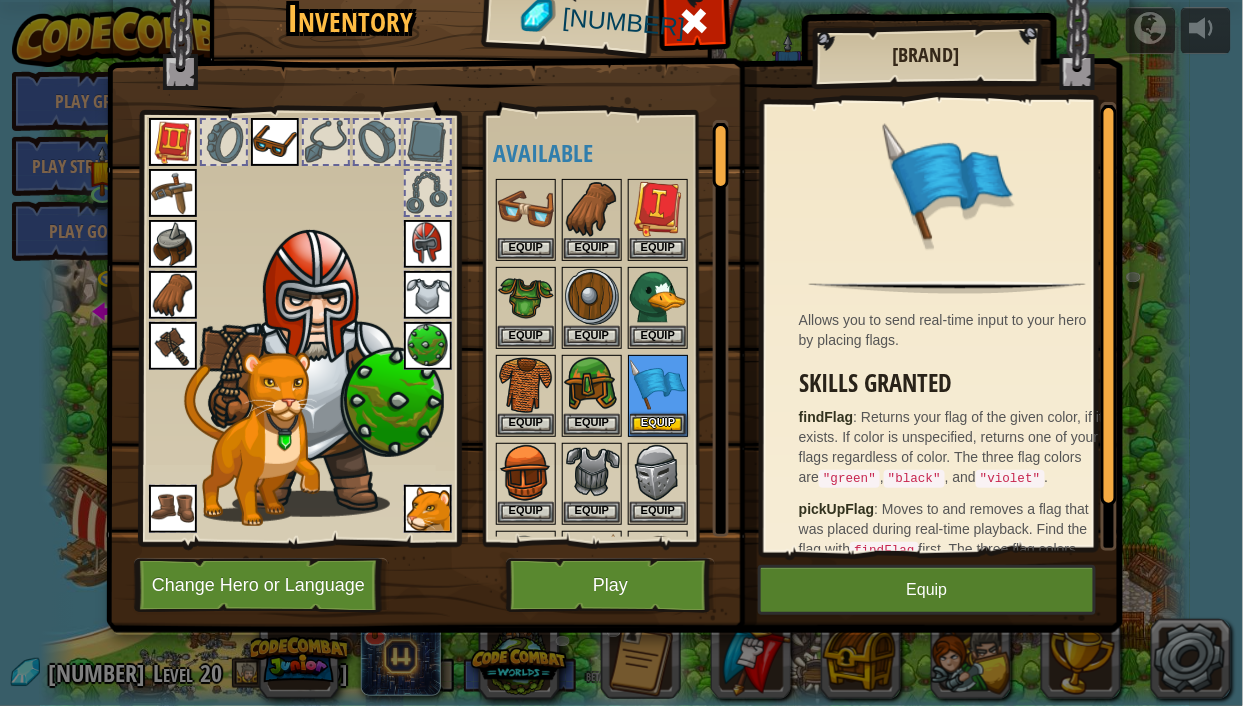 scroll, scrollTop: 45, scrollLeft: 0, axis: vertical 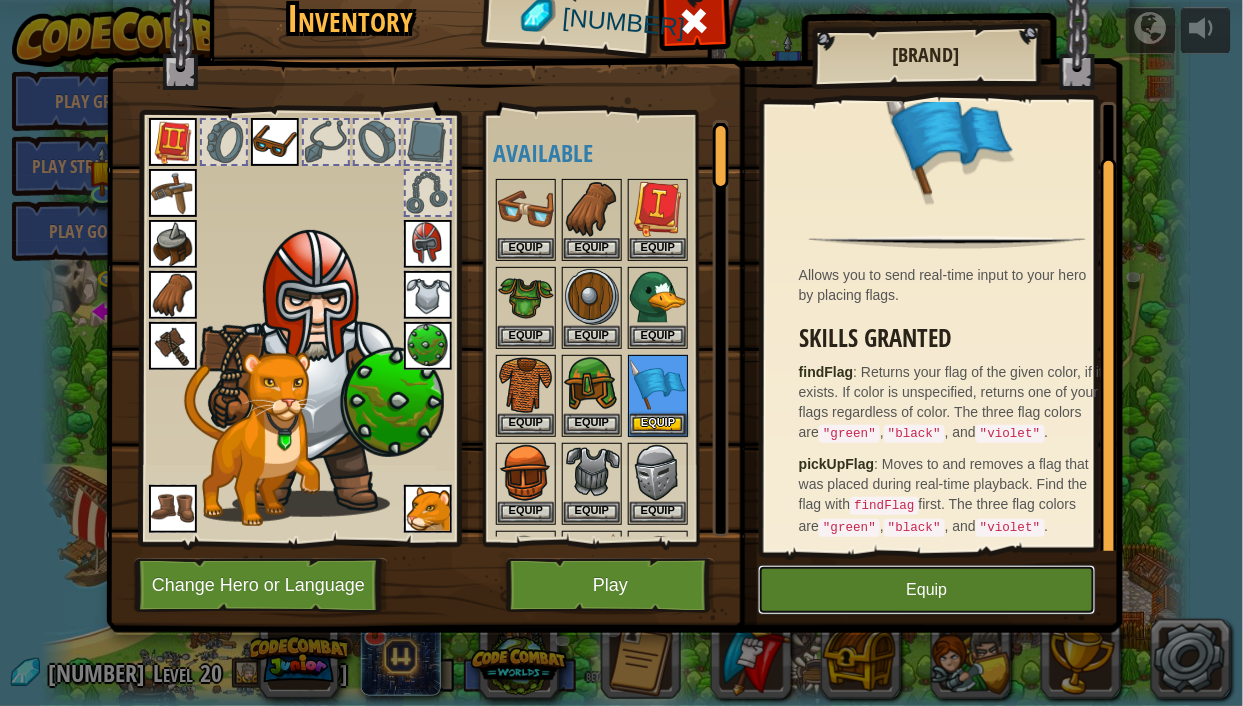 click on "Equip" at bounding box center (927, 590) 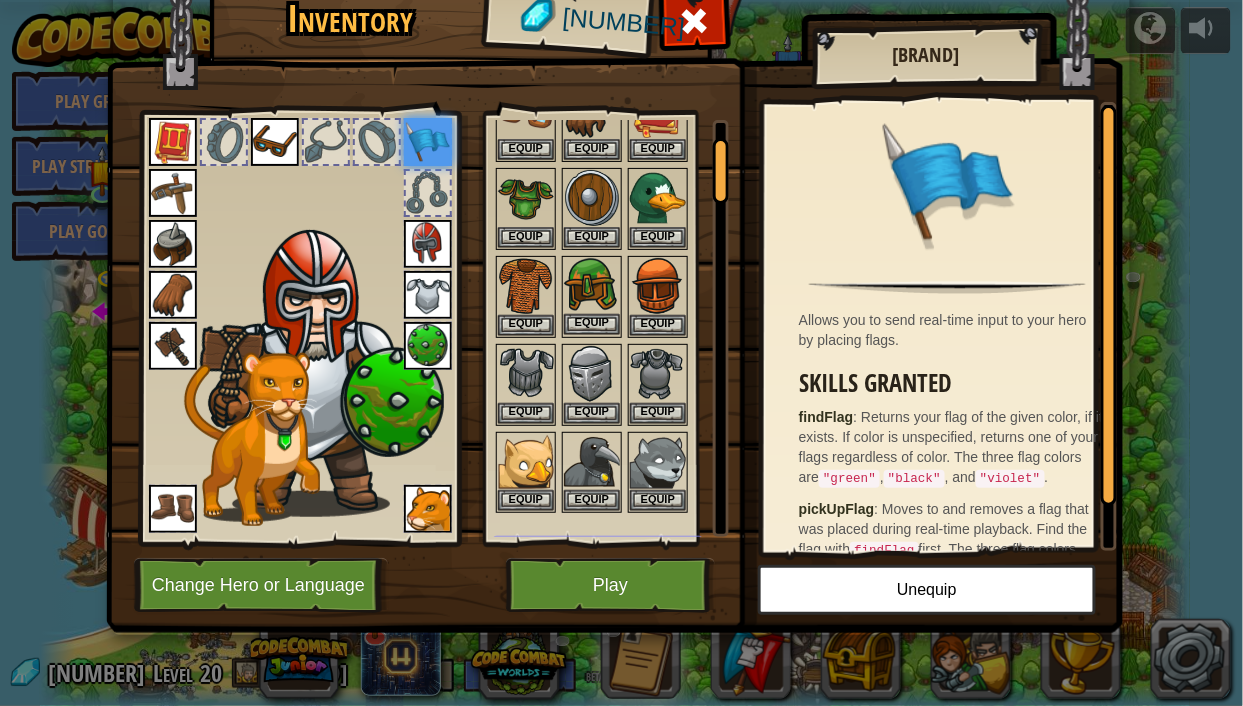 scroll, scrollTop: 0, scrollLeft: 0, axis: both 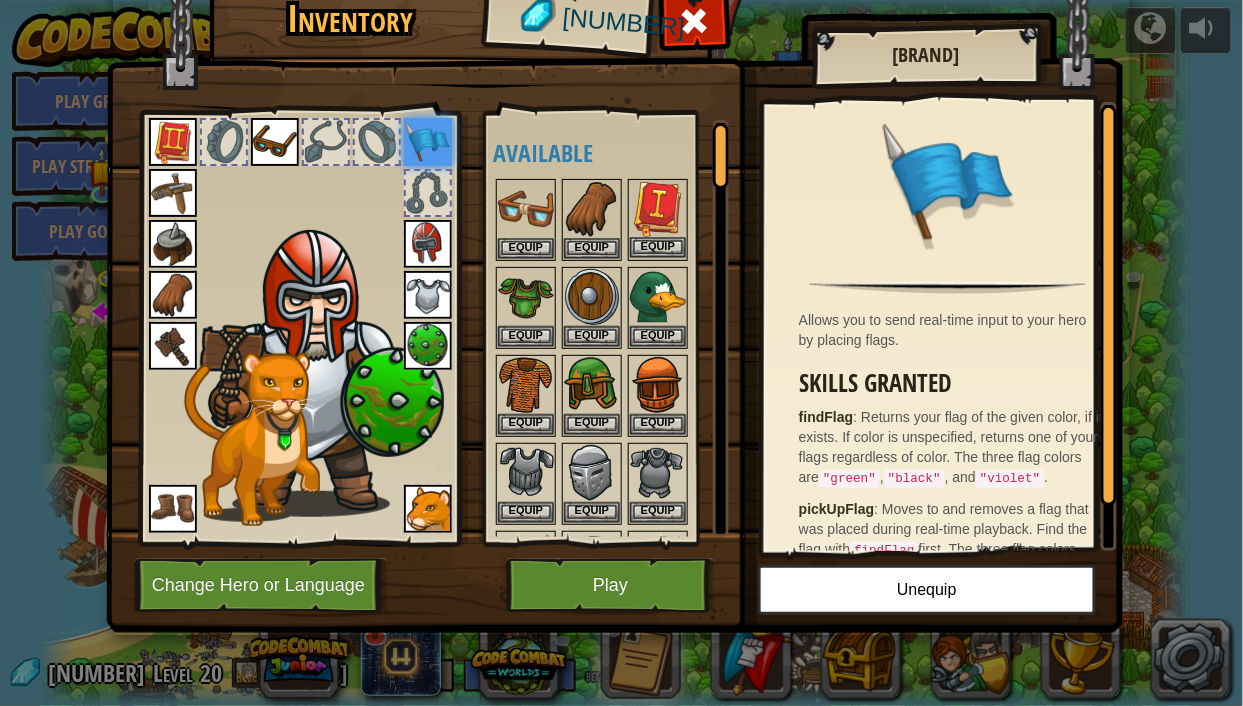 click at bounding box center (658, 209) 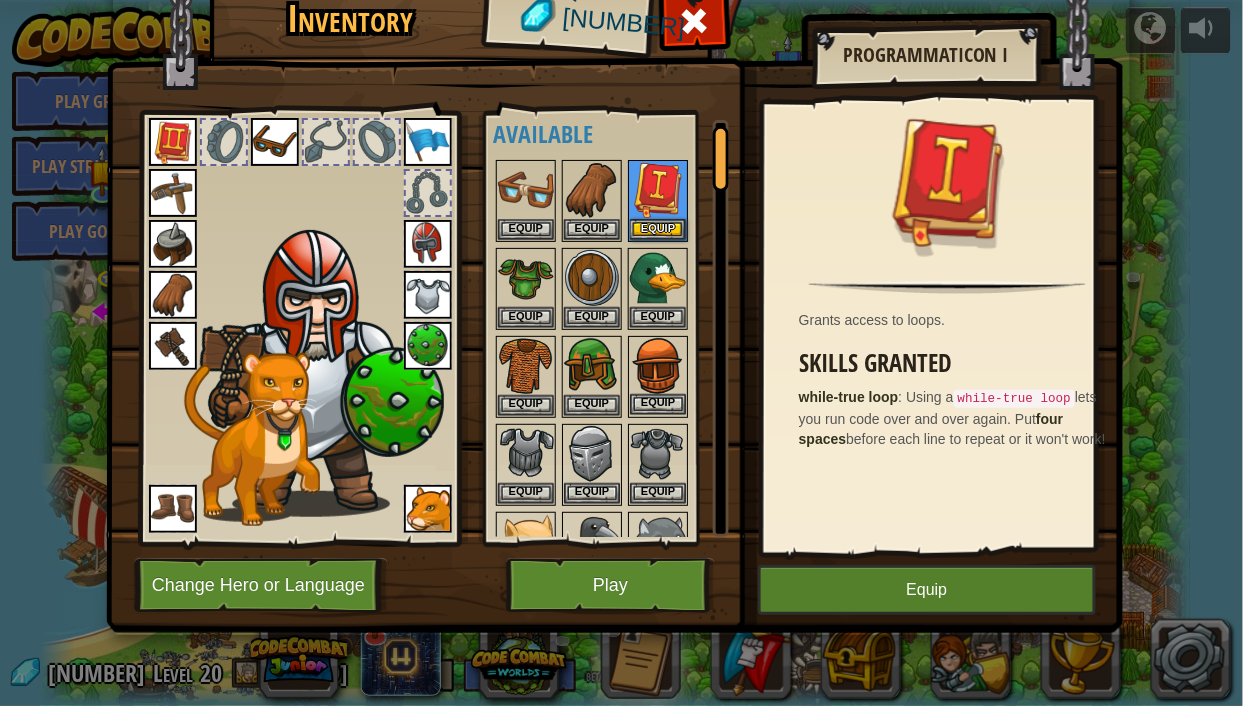 scroll, scrollTop: 14, scrollLeft: 0, axis: vertical 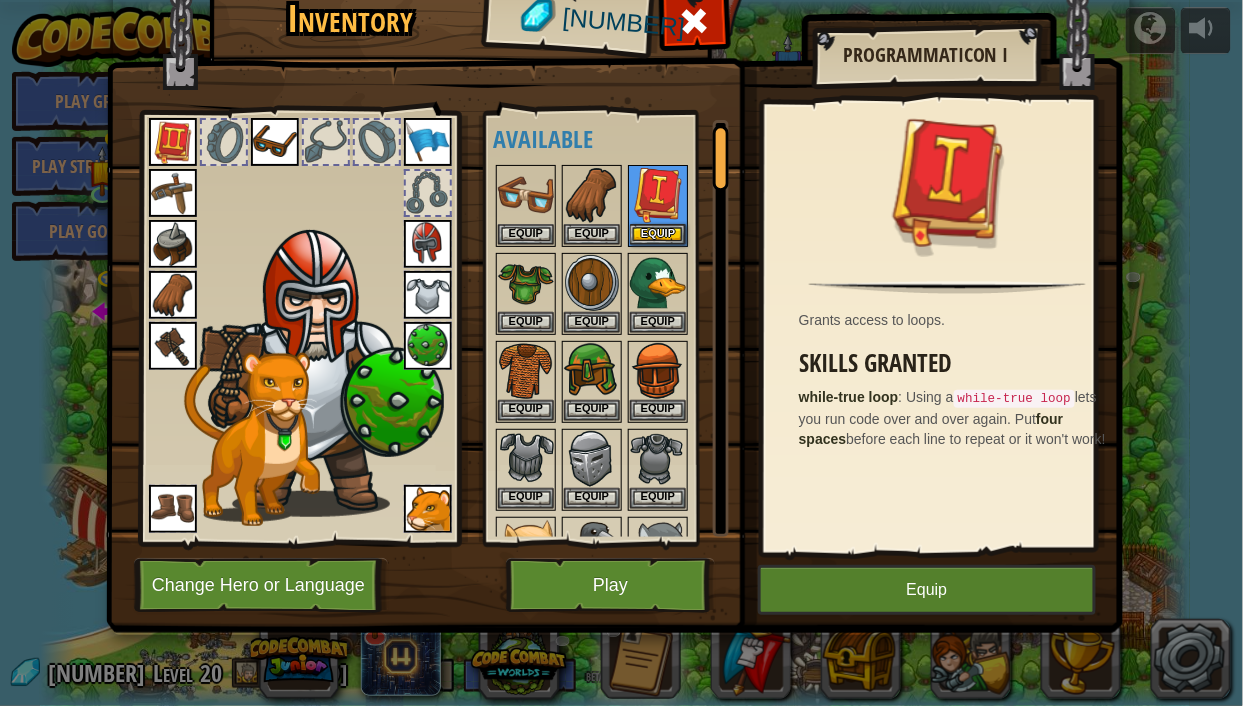 click at bounding box center [428, 142] 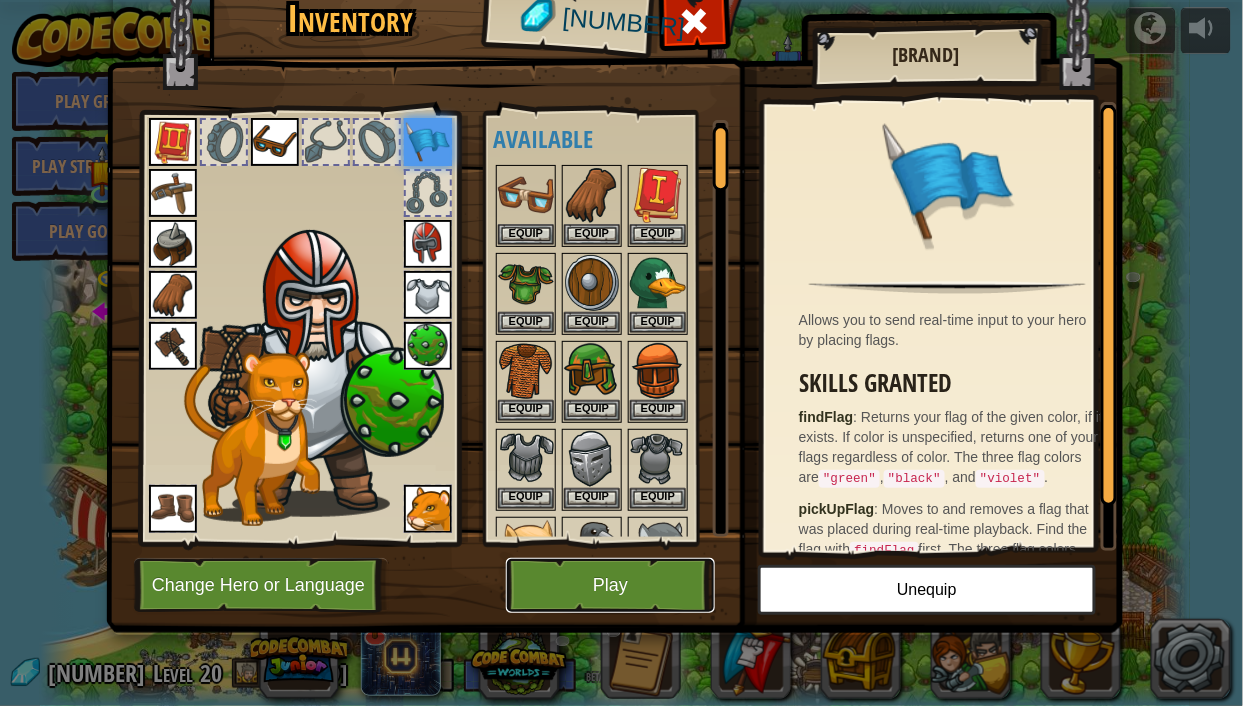 click on "Play" at bounding box center [610, 585] 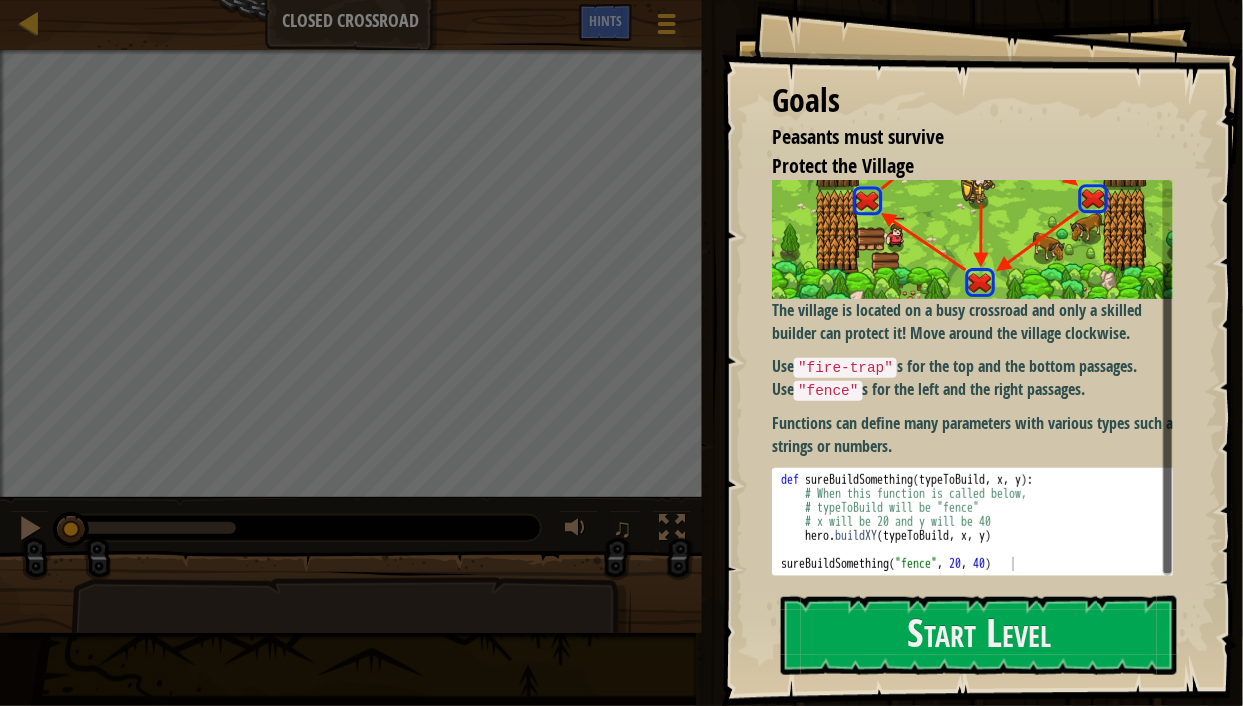scroll, scrollTop: 93, scrollLeft: 0, axis: vertical 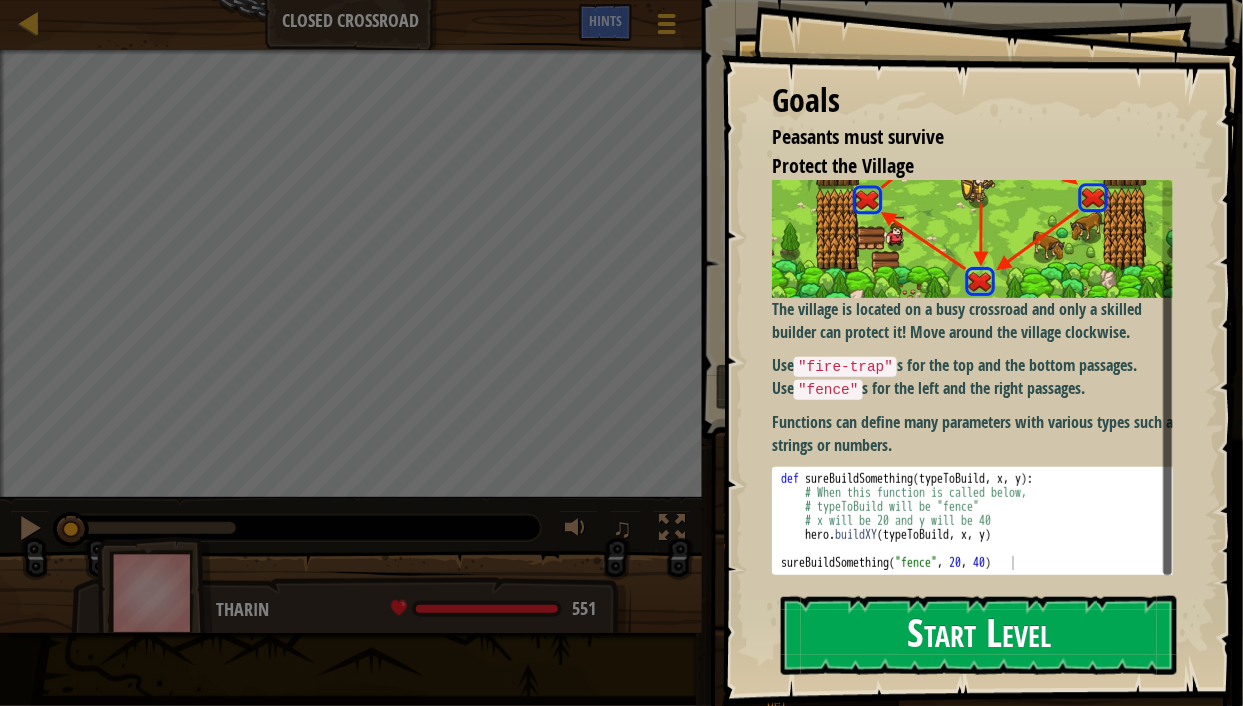 click on "Start Level" at bounding box center [979, 635] 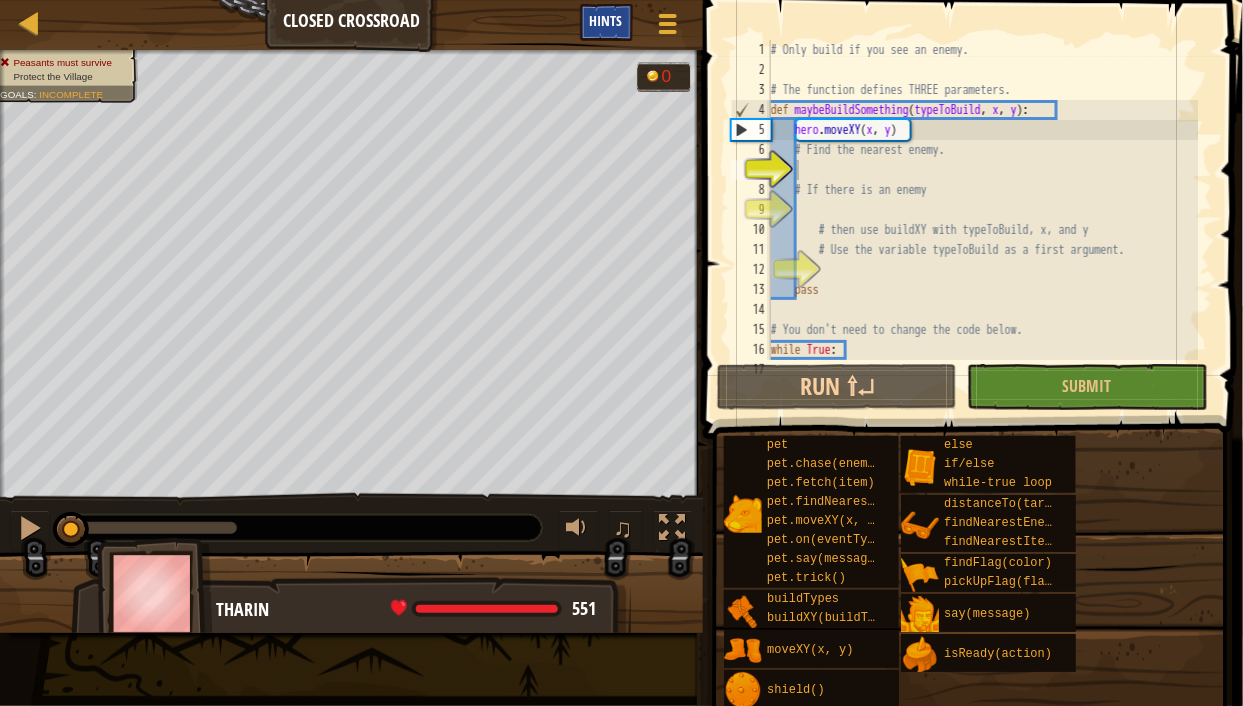 click on "Hints" at bounding box center (606, 22) 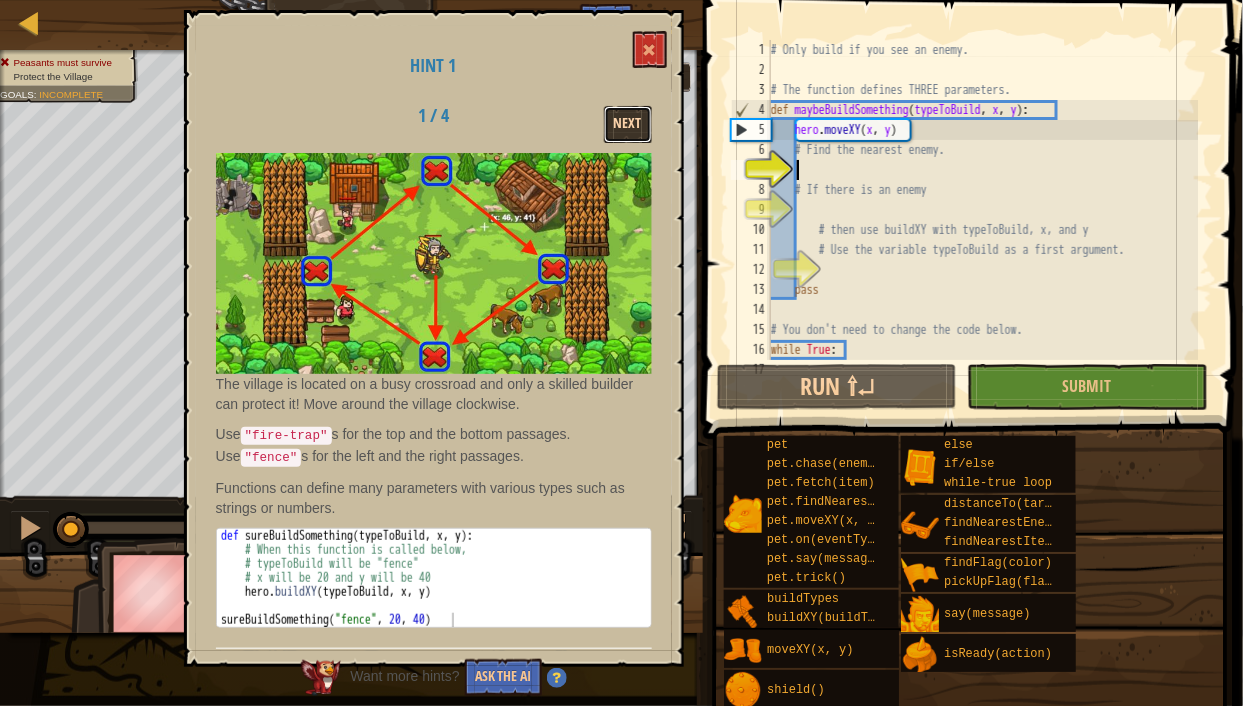 click on "Next" at bounding box center (628, 124) 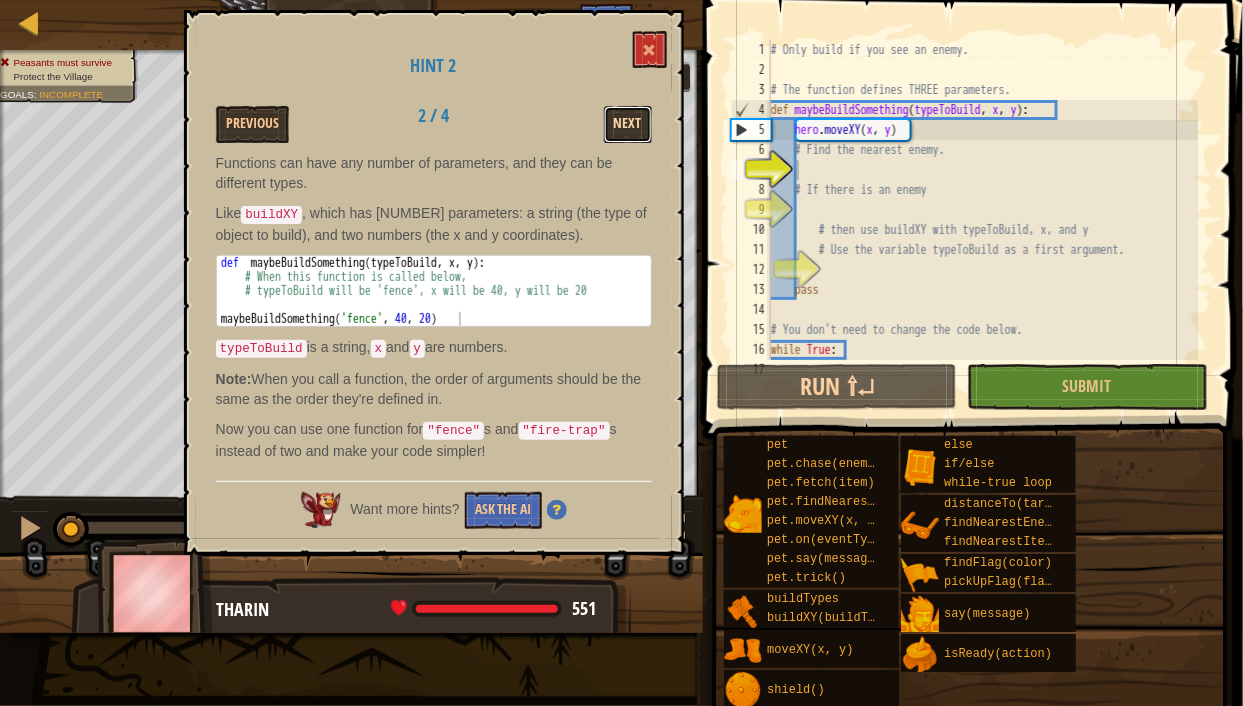 click on "Next" at bounding box center (628, 124) 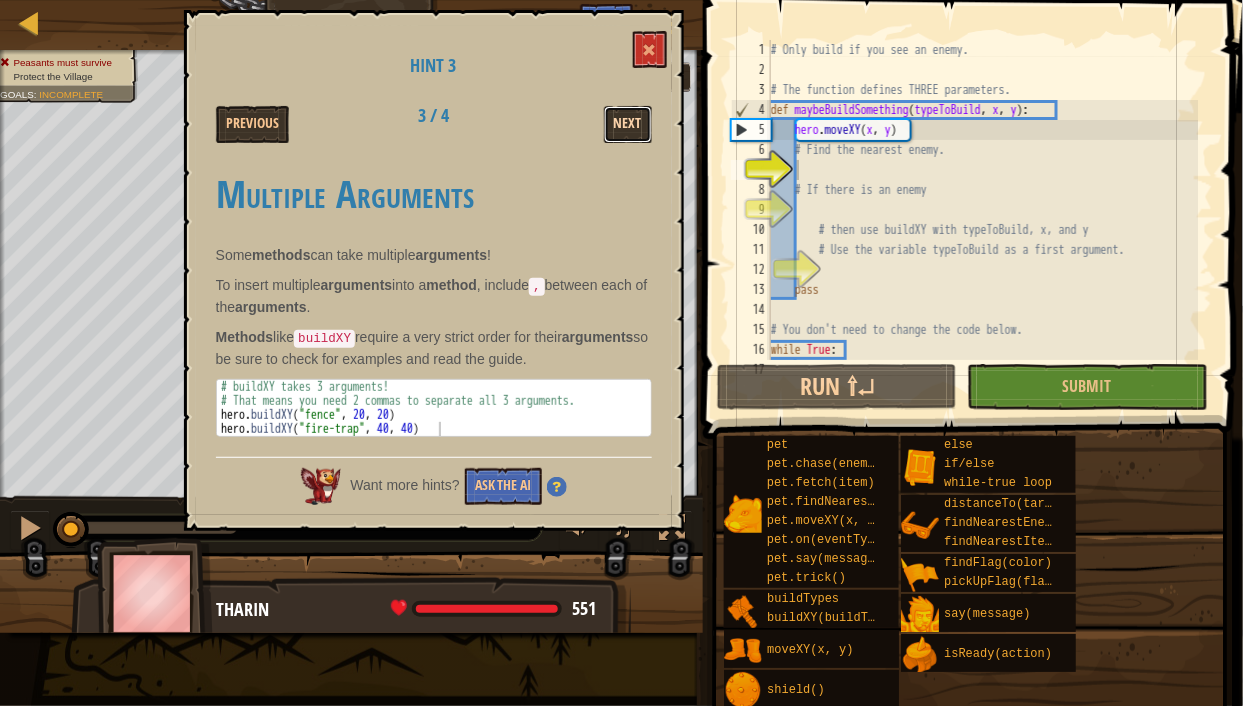 click on "Next" at bounding box center (628, 124) 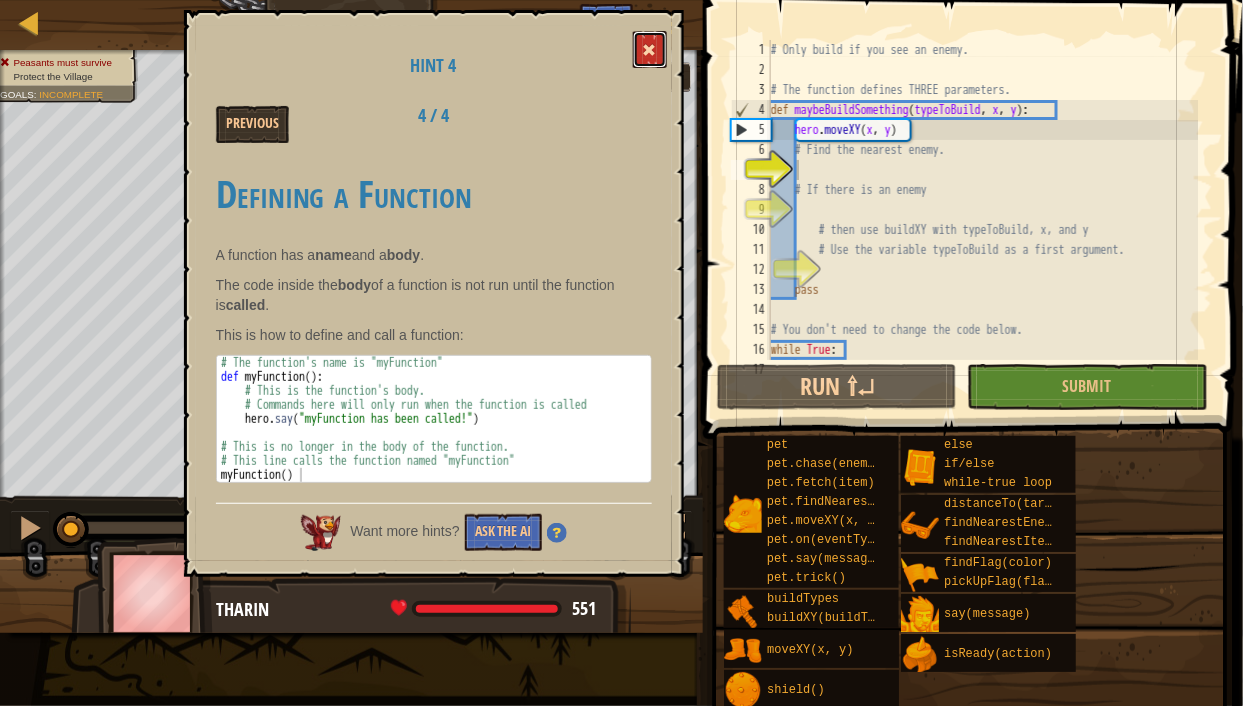 click at bounding box center (650, 49) 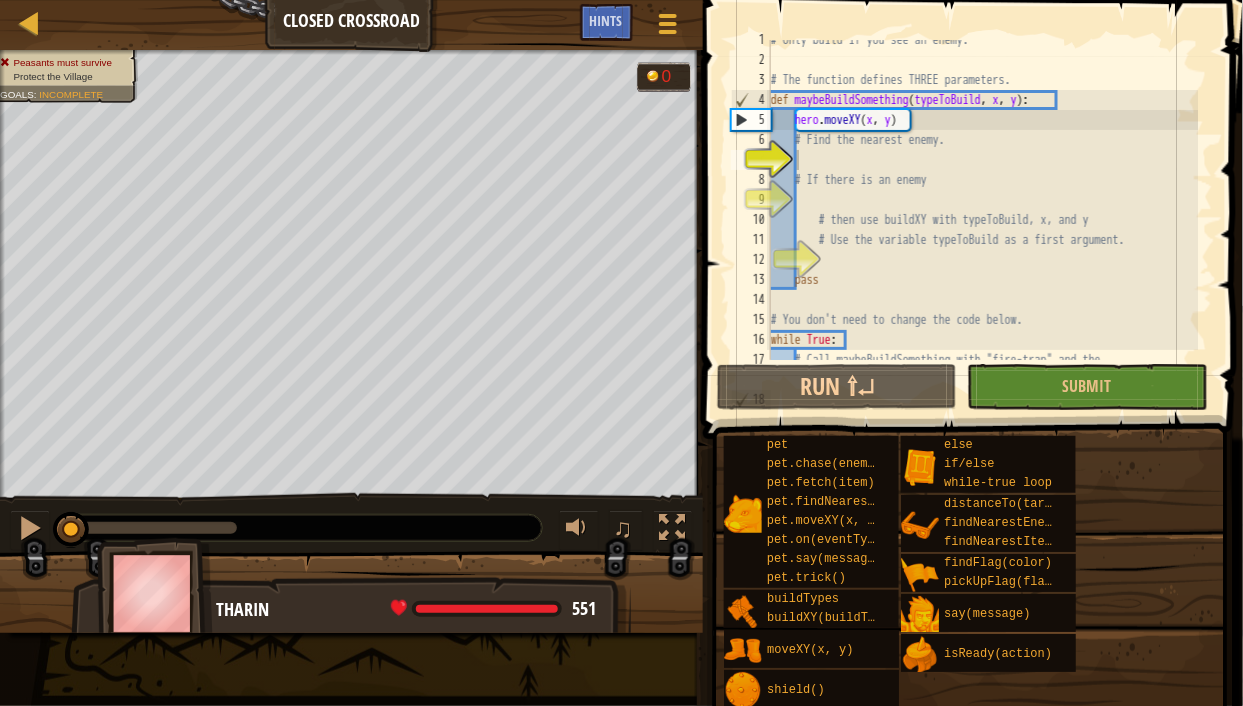 scroll, scrollTop: 0, scrollLeft: 0, axis: both 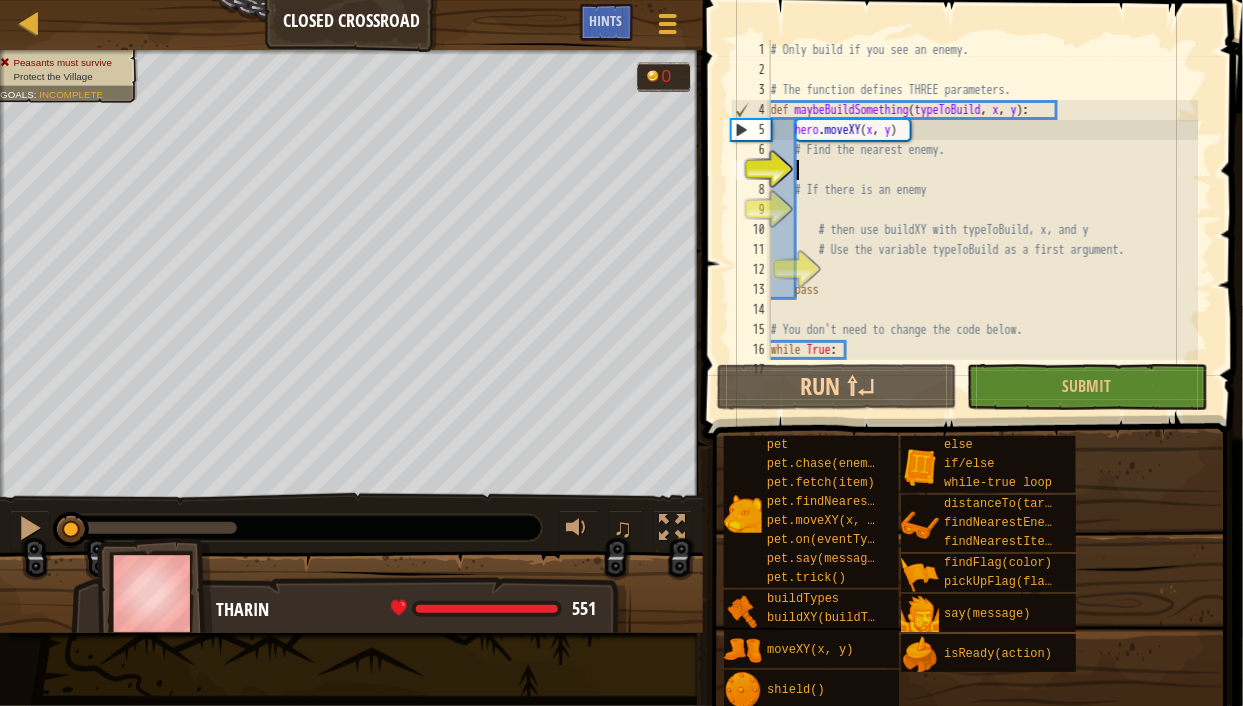 click on "def   maybeBuildSomething ( typeToBuild ,   x ,   y ) :      hero . moveXY ( x ,   y )      # Find the nearest enemy.           # If there is an enemy               # then use buildXY with typeToBuild, x, and y          # Use the variable typeToBuild as a first argument.               pass # You don't need to change the code below. while   True :      # Call maybeBuildSomething with "fire-trap" and the           coordinates of the bottom X.      maybeBuildSomething ( "fire-trap" ,   40 ,   20 )      # Call maybeBuildSomething, with "fence" at the left X!      maybeBuildSomething ( "fence" ,   26 ,   34 )      # Call maybeBuildSomething with "fire-trap" at the top X!      maybeBuildSomething ( "fire-trap" ,   40 ,   50 )      # Call maybeBuildSomething with "fence" at the right X!      maybeBuildSomething ( "fence" ,   54 ,   34 )" at bounding box center (983, 230) 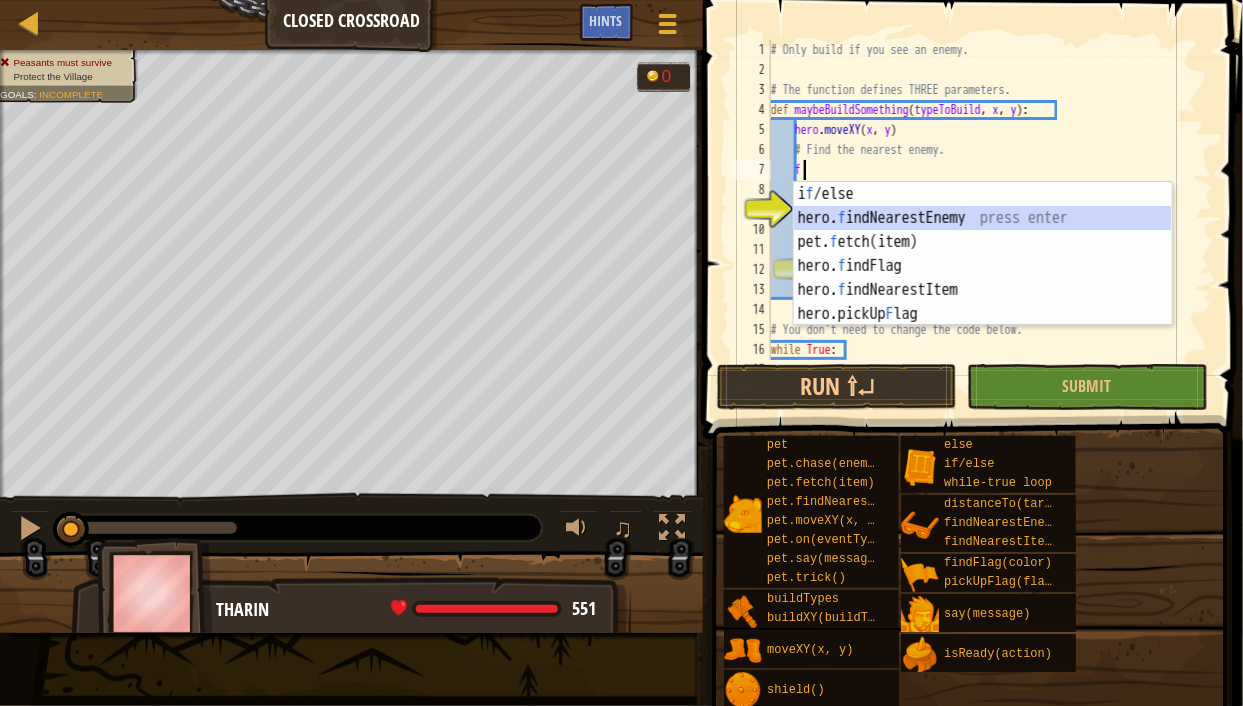 click on "i f /else press enter hero. f indNearestEnemy press enter pet. f etch(item) press enter hero. f indFlag press enter hero. f indNearestItem press enter hero.pickUp F lag press enter" at bounding box center [983, 278] 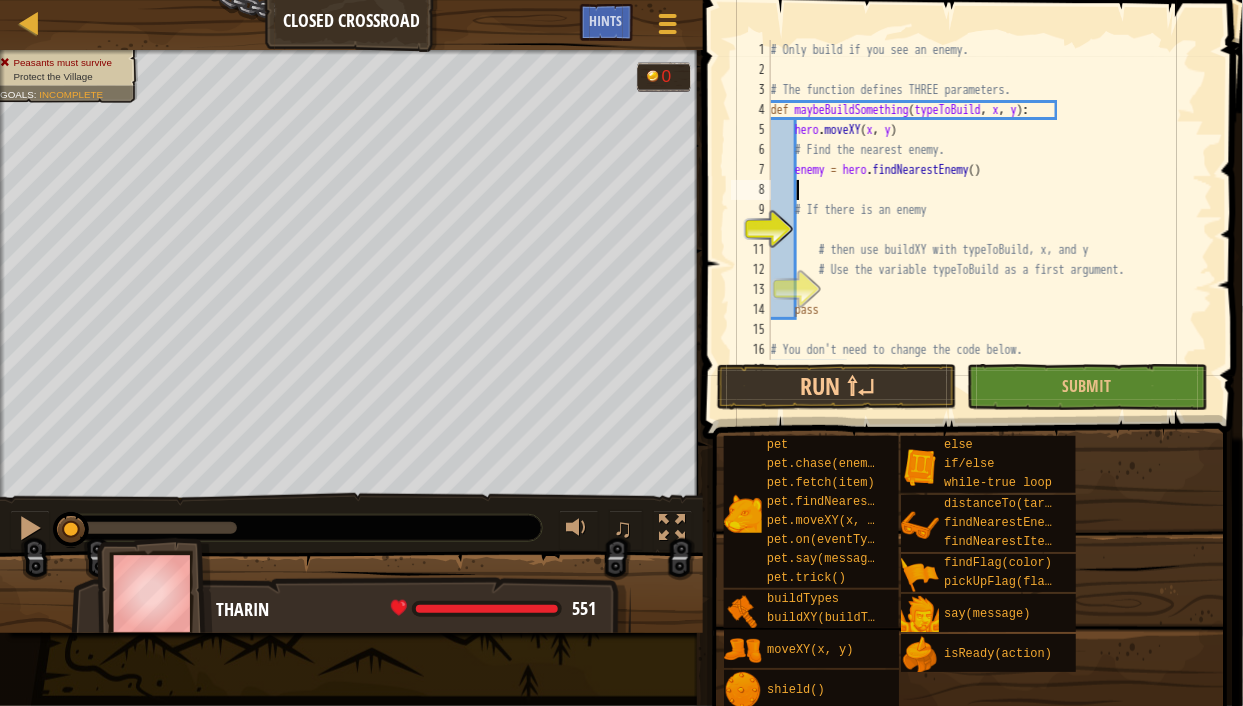 click on "# The function defines THREE parameters. def maybeBuildSomething(typeToBuild, x, y):
hero.moveXY(x, y)
# Find the nearest enemy.
enemy = hero.findNearestEnemy()
# If there is an enemy
# then use buildXY with typeToBuild, x, and y
# Use the variable typeToBuild as a first argument.
pass # You don't need to change the code below. while True:" at bounding box center [983, 220] 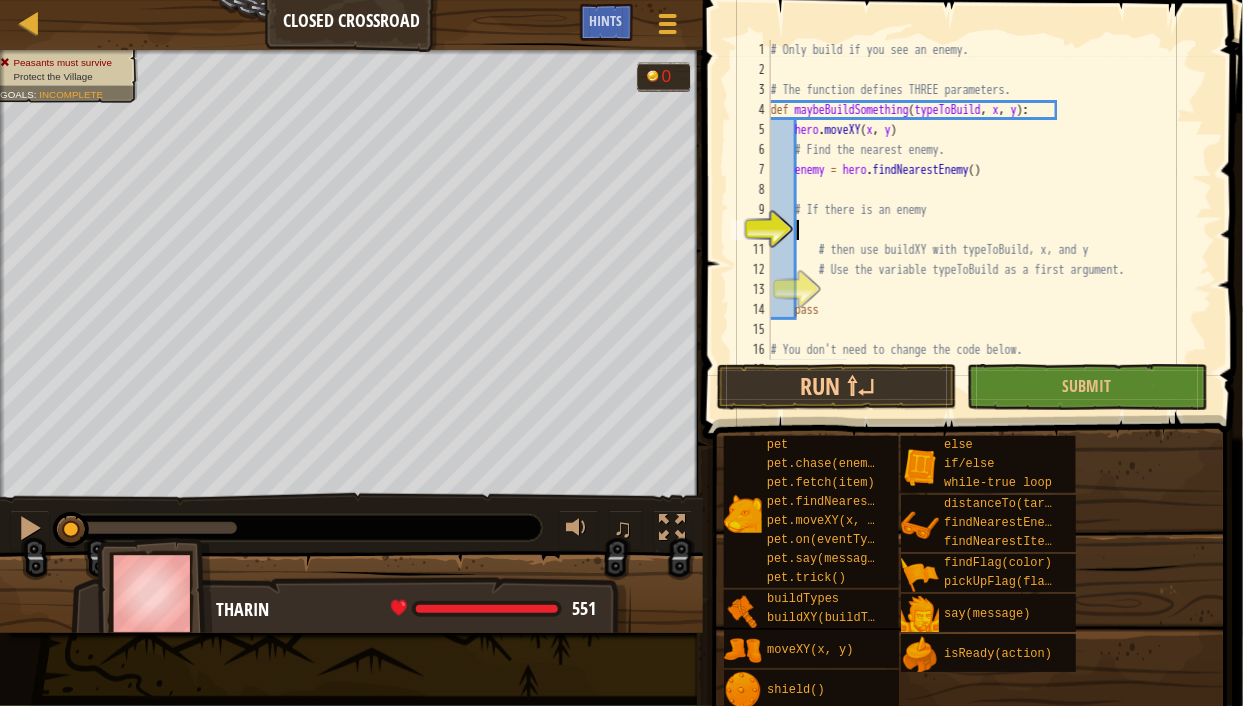 scroll, scrollTop: 9, scrollLeft: 1, axis: both 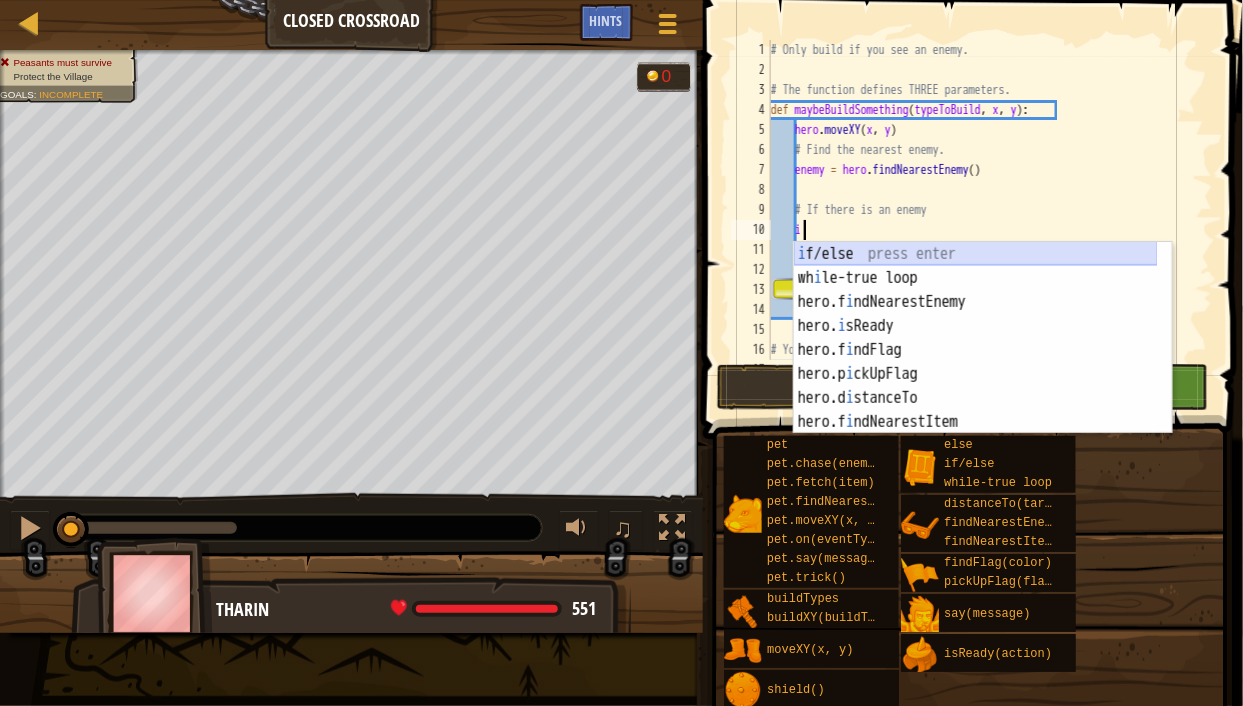 click on "i f/else press enter wh i le-true loop press enter hero.f i ndNearestEnemy press enter hero. i sReady press enter hero.f i ndFlag press enter hero.p i ckUpFlag press enter hero.d i stanceTo press enter hero.f i ndNearestItem press enter pet.tr i ck() press enter" at bounding box center (976, 362) 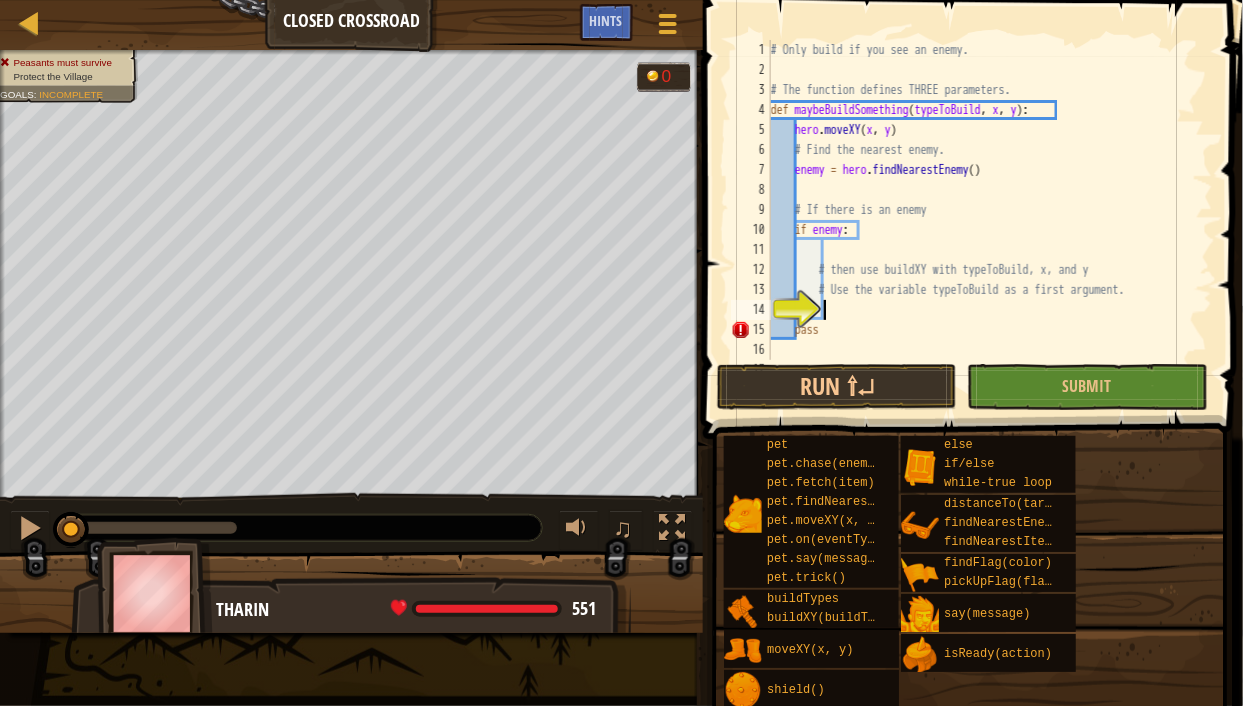 click on "# Only build if you see an enemy. # The function defines THREE parameters. def   maybeBuildSomething ( typeToBuild ,   x ,   y ) :      hero . moveXY ( x ,   y )      # Find the nearest enemy.      enemy   =   hero . findNearestEnemy ( )           # If there is an enemy      if   enemy :                   # then use buildXY with typeToBuild, x, and y          # Use the variable typeToBuild as a first argument.               pass # You don't need to change the code below." at bounding box center (983, 220) 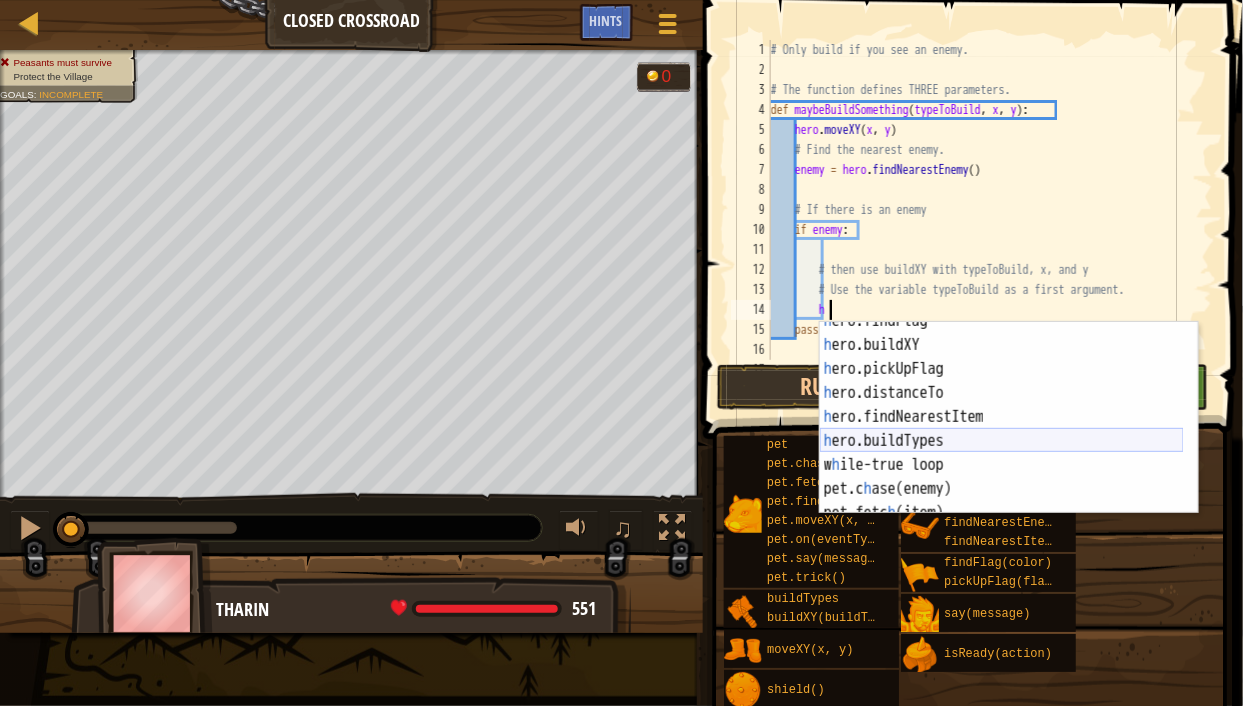 scroll, scrollTop: 113, scrollLeft: 0, axis: vertical 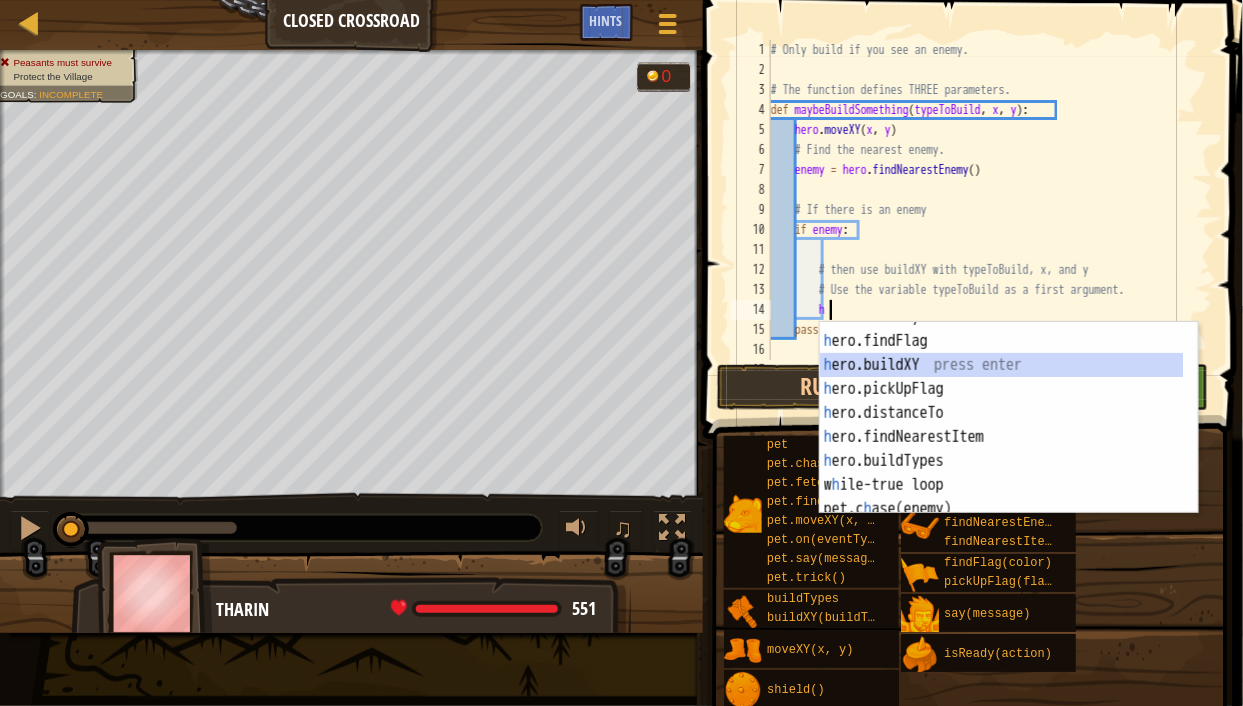 click on "hero.isReady press enter hero.findFlag press enter hero.buildXY press enter hero.pickUpFlag press enter hero.distanceTo press enter hero.findNearestItem press enter hero.buildTypes press enter w h ile-true loop press enter pet.chase(enemy) press enter" at bounding box center [1002, 425] 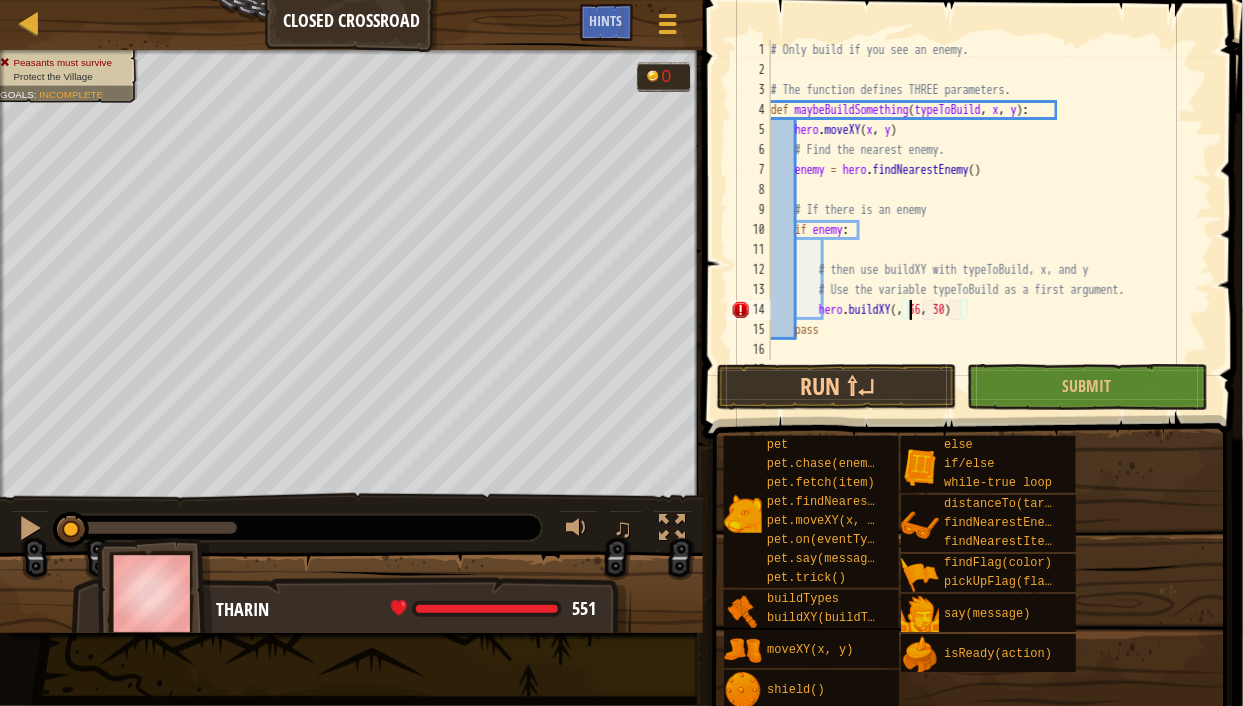 scroll, scrollTop: 9, scrollLeft: 11, axis: both 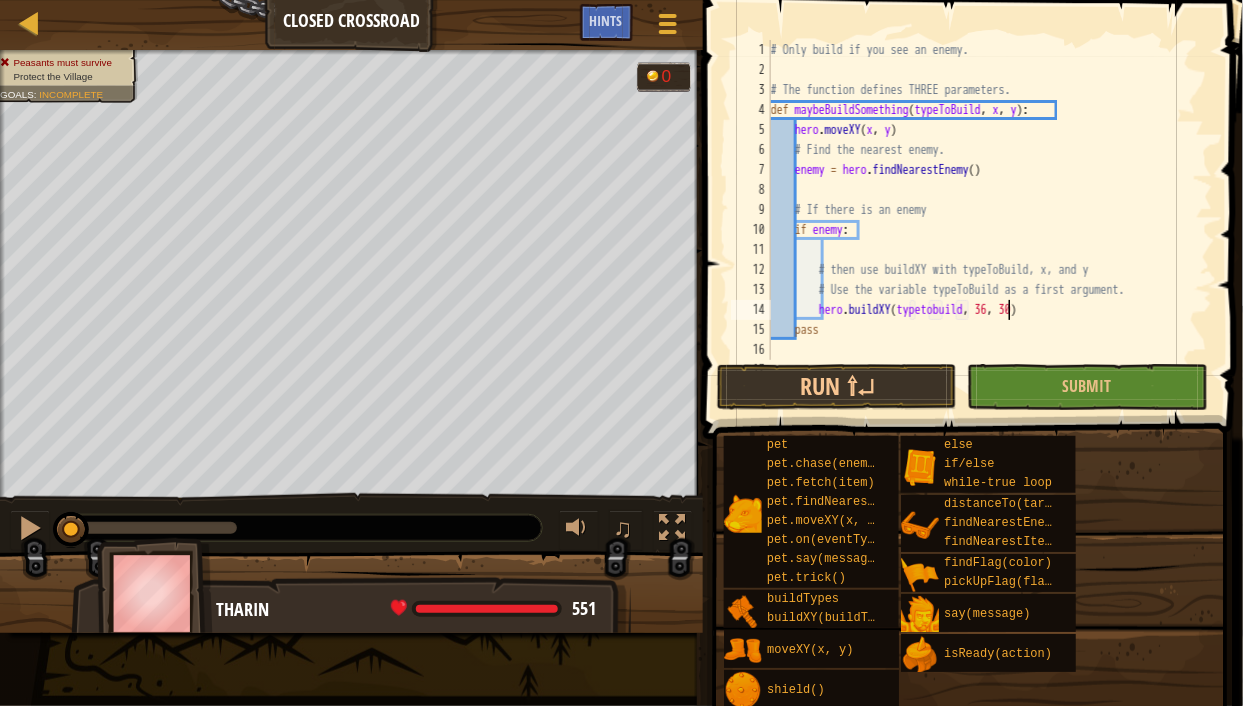 click on "def   maybeBuildSomething ( typeToBuild ,   x ,   y ) :      hero . moveXY ( x ,   y )      # Find the nearest enemy.           # If there is an enemy               # then use buildXY with typeToBuild, x, and y          # Use the variable typeToBuild as a first argument.          hero . buildXY ( typetobuild ,   36 ,   30 )      pass # You don't need to change the code below." at bounding box center [983, 220] 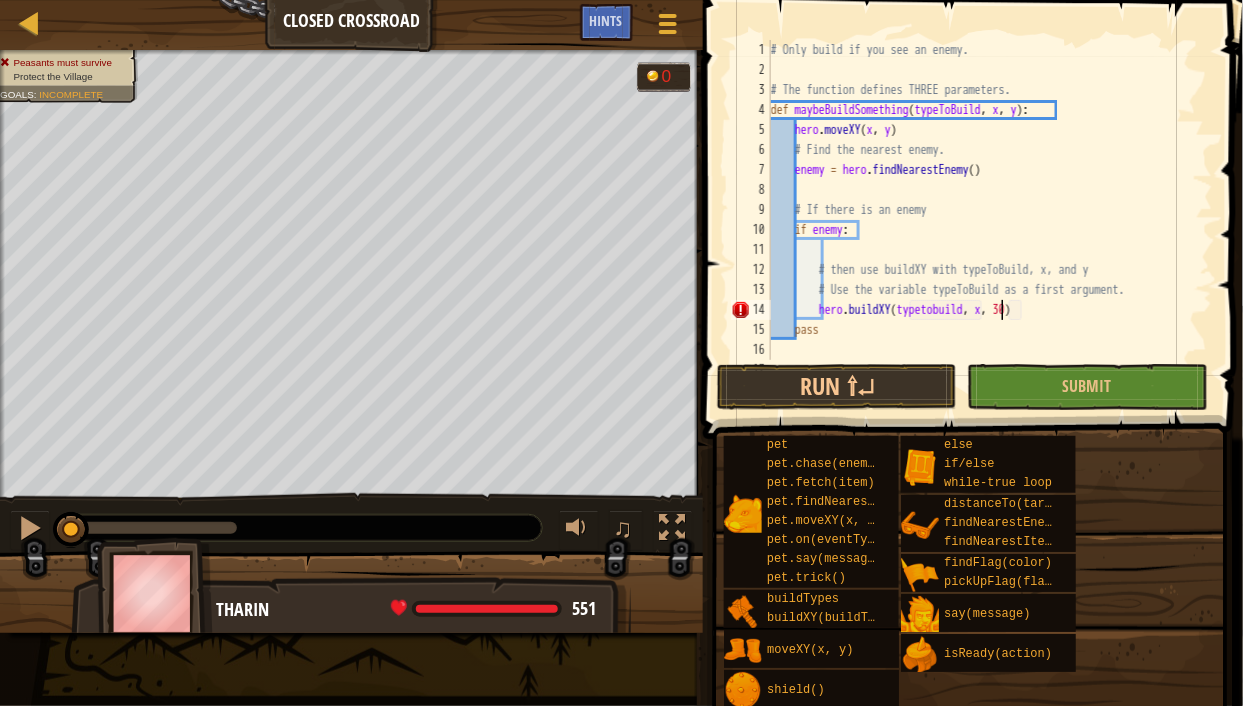 scroll, scrollTop: 9, scrollLeft: 18, axis: both 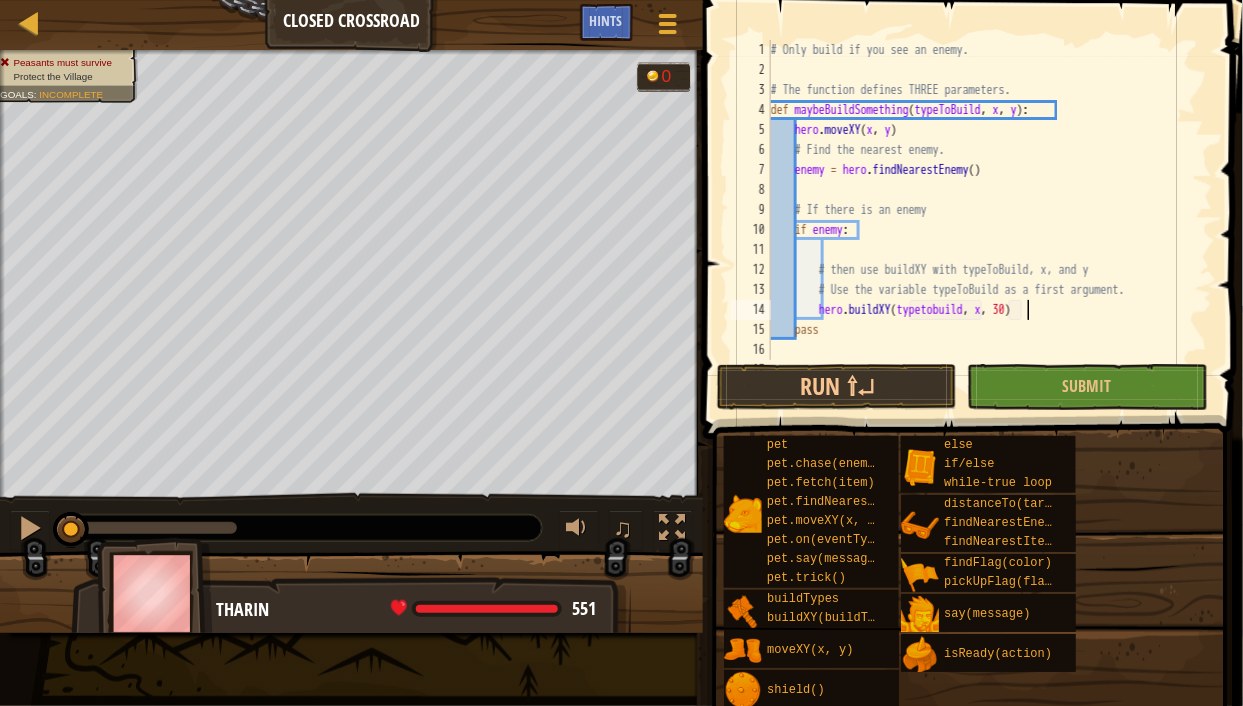 click on "# Only build if you see an enemy. # The function defines THREE parameters. def   maybeBuildSomething ( typeToBuild ,   x ,   y ) :      hero . moveXY ( x ,   y )      # Find the nearest enemy.      enemy   =   hero . findNearestEnemy ( )           # If there is an enemy      if   enemy :                   # then use buildXY with typeToBuild, x, and y          # Use the variable typeToBuild as a first argument.          hero . buildXY ( typetobuild ,   x ,   [NUMBER] )      pass # You don't need to change the code below." at bounding box center [983, 220] 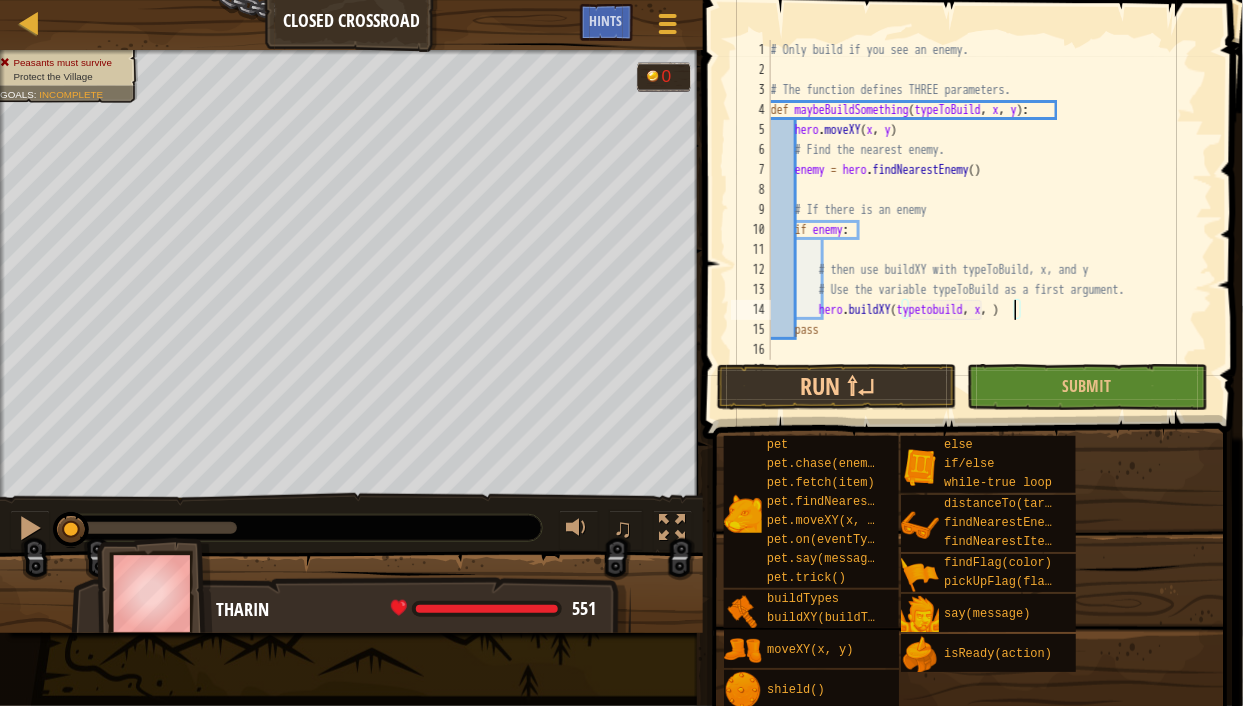 scroll, scrollTop: 9, scrollLeft: 20, axis: both 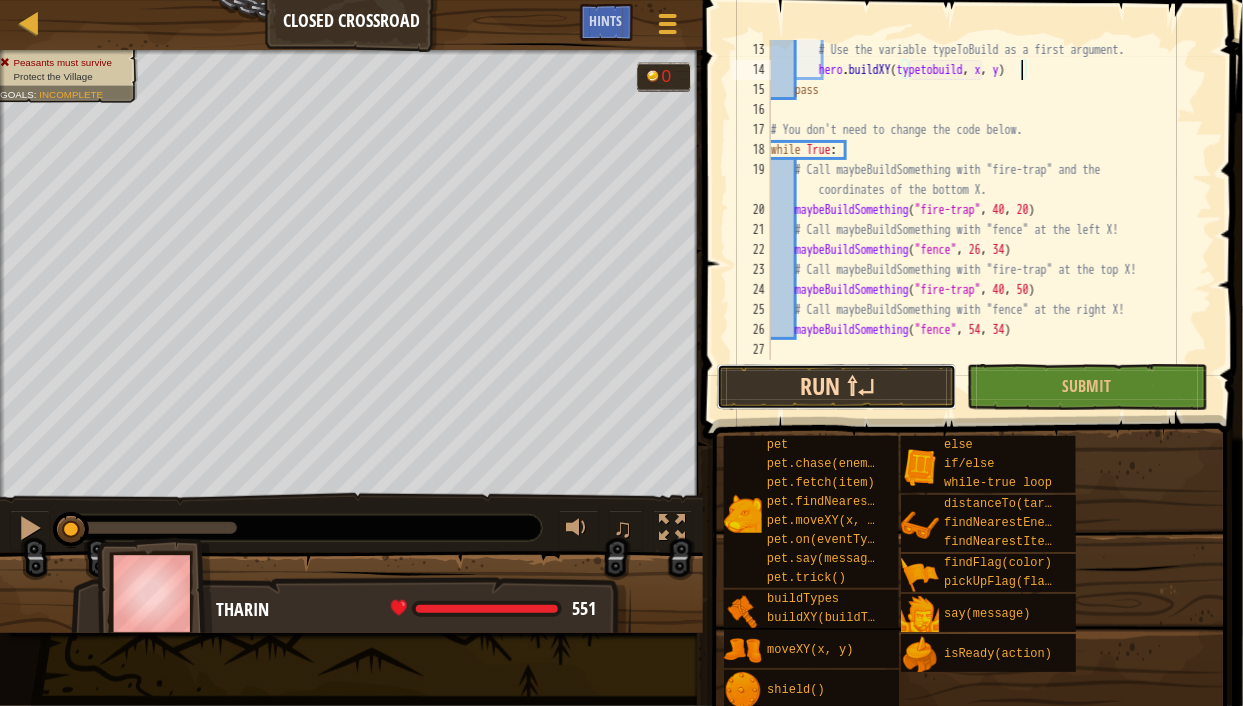 click on "Run ⇧↵" at bounding box center (837, 387) 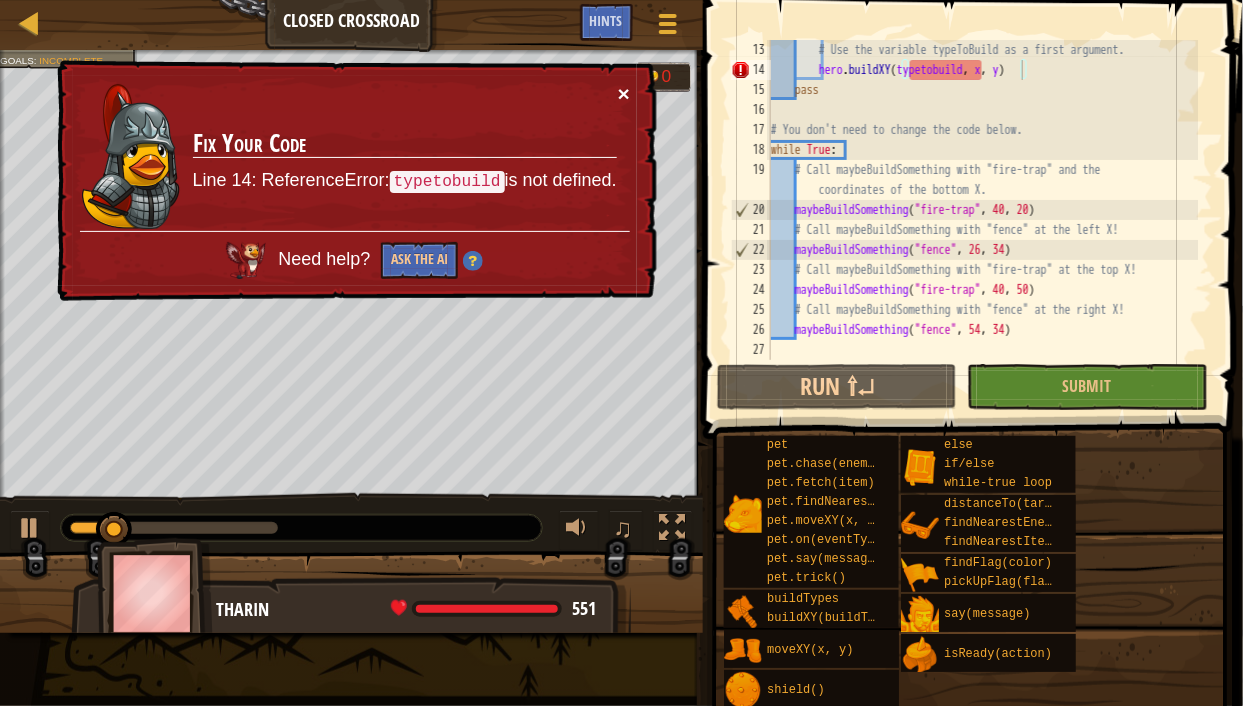 click on "×" at bounding box center (624, 93) 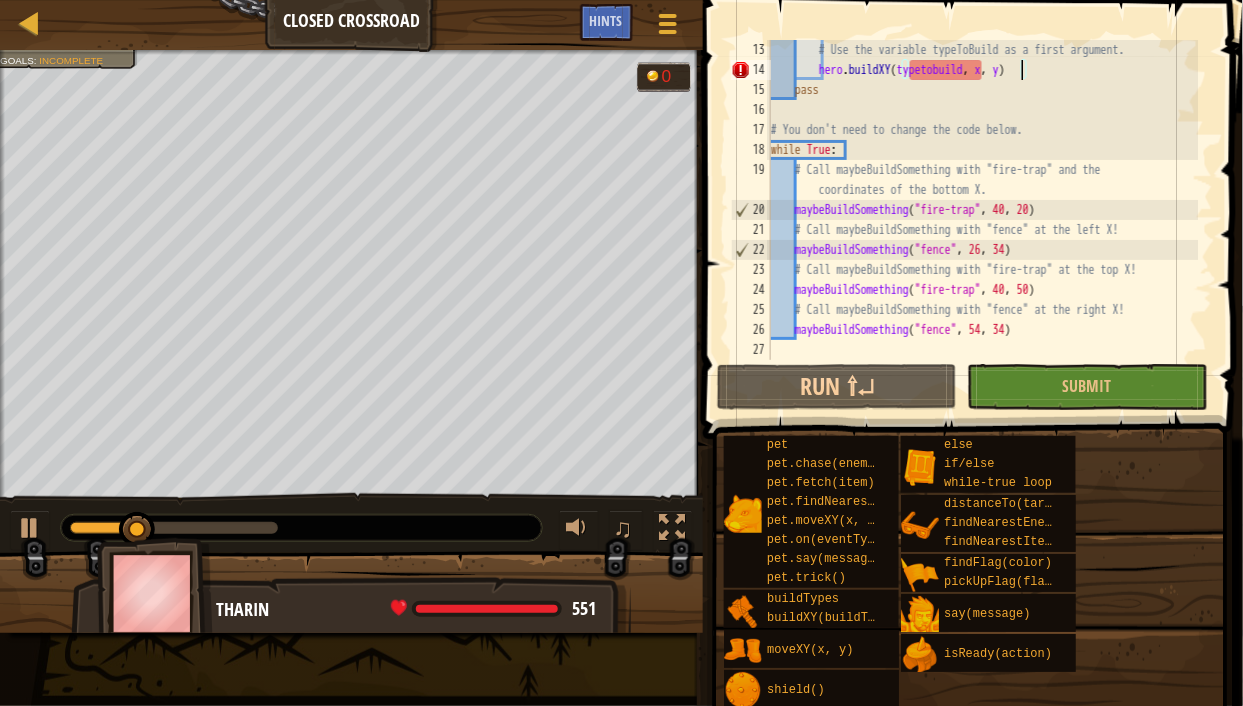 click on "hero . buildXY ( typetobuild ,   x ,   y )      pass # You don't need to change the code below. while   True :      # Call maybeBuildSomething with "fire-trap" and the           coordinates of the bottom X.      maybeBuildSomething ( "fire-trap" ,   40 ,   20 )      # Call maybeBuildSomething, with "fence" at the left X!      maybeBuildSomething ( "fence" ,   26 ,   34 )      # Call maybeBuildSomething with "fire-trap" at the top X!      maybeBuildSomething ( "fire-trap" ,   40 ,   50 )      # Call maybeBuildSomething with "fence" at the right X!      maybeBuildSomething ( "fence" ,   54 ,   34 )" at bounding box center [983, 220] 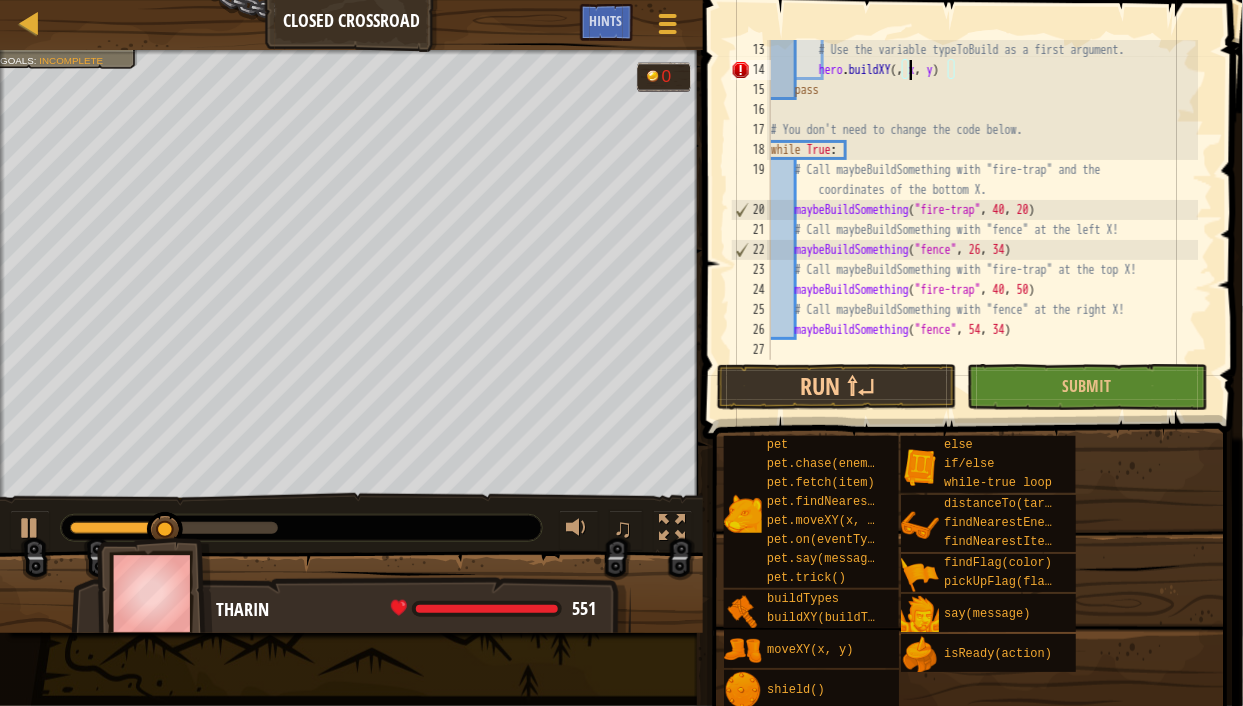 scroll, scrollTop: 9, scrollLeft: 14, axis: both 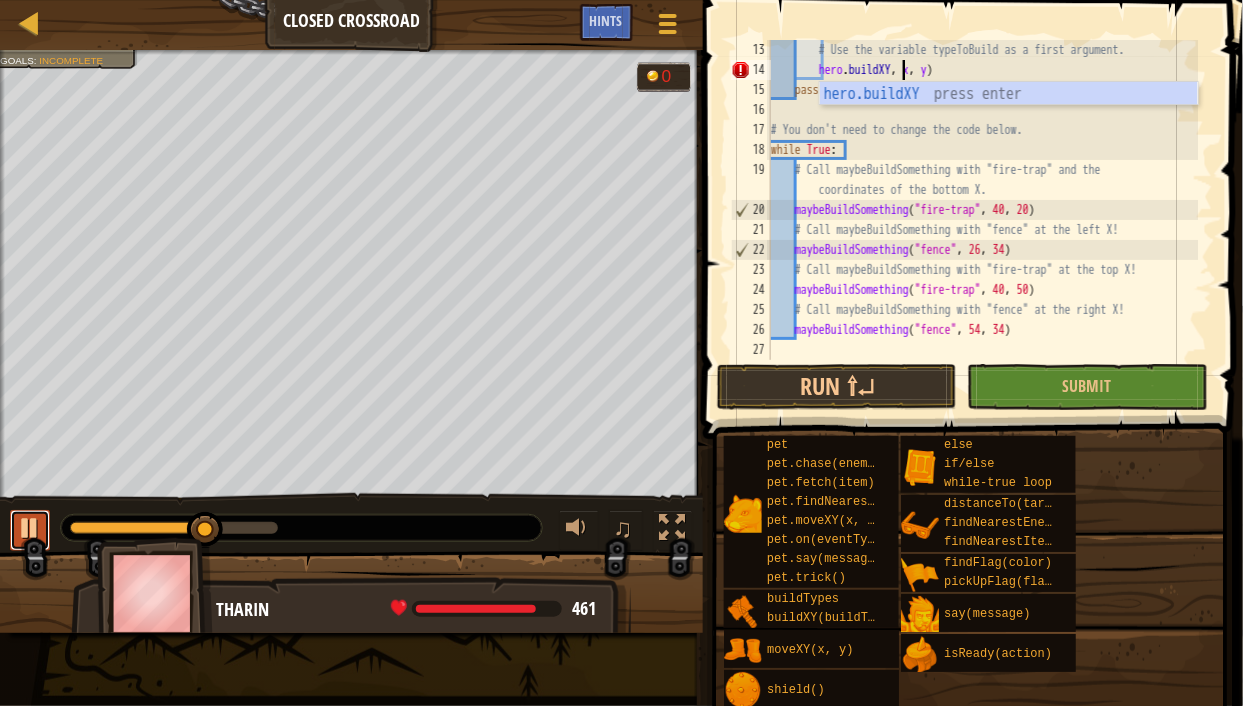 click at bounding box center [30, 530] 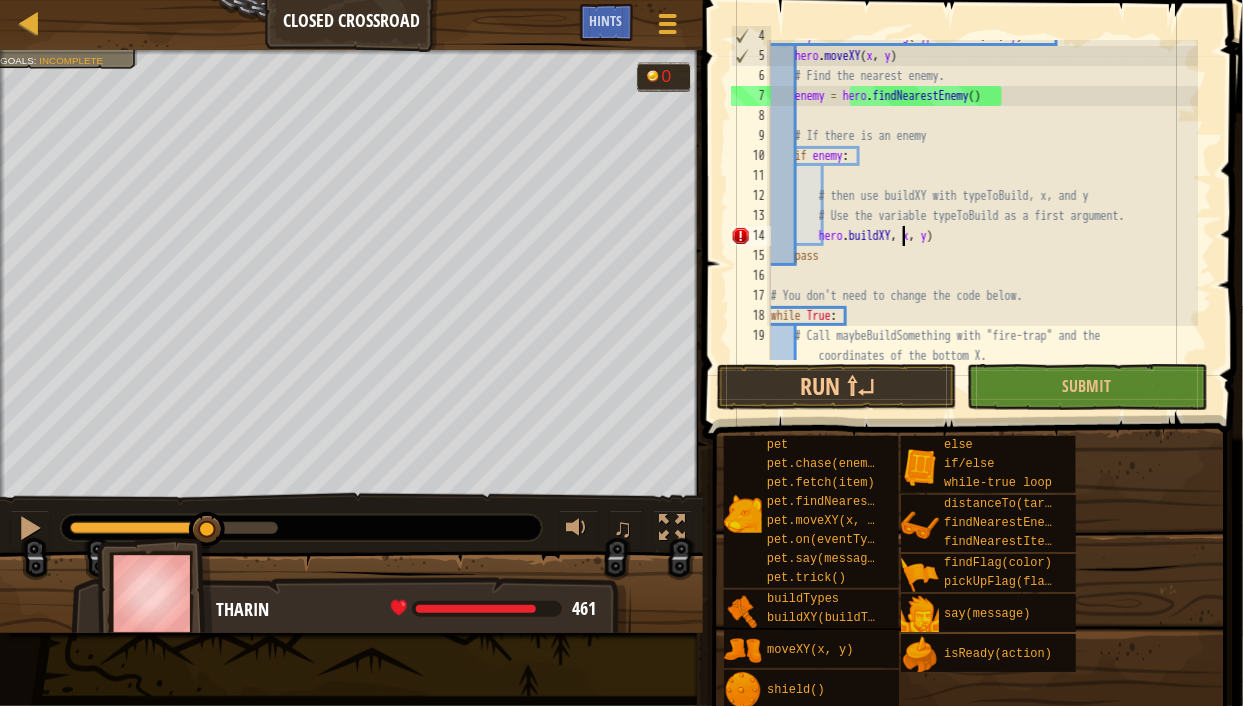 scroll, scrollTop: 72, scrollLeft: 0, axis: vertical 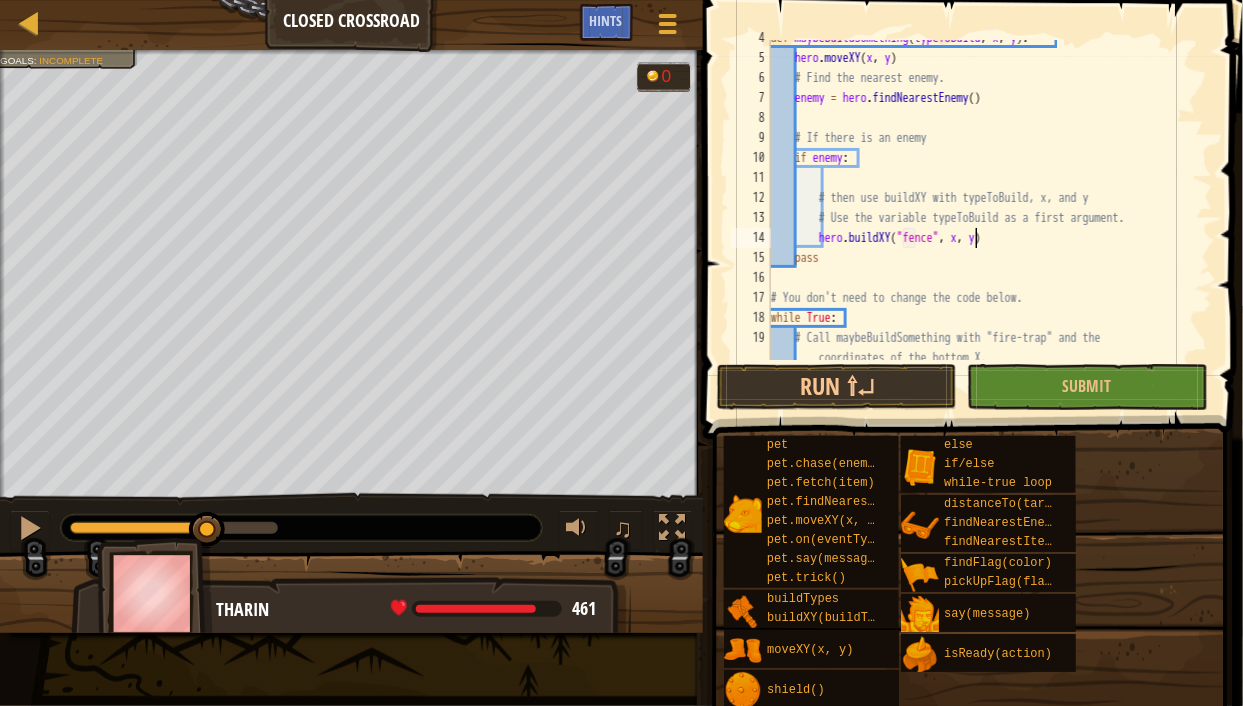 click on "def maybeBuildSomething(typeToBuild, x, y):
hero.moveXY(x, y)
# Find the nearest enemy.
enemy = hero.findNearestEnemy()
if enemy:
# then use buildXY with typeToBuild, x, and y
# Use the variable typeToBuild as a first argument.
hero.buildXY("fence", x, y)
pass # You don't need to change the code below. while True:
# Call maybeBuildSomething with "fire-trap" and the coordinates of the bottom X." at bounding box center [983, 218] 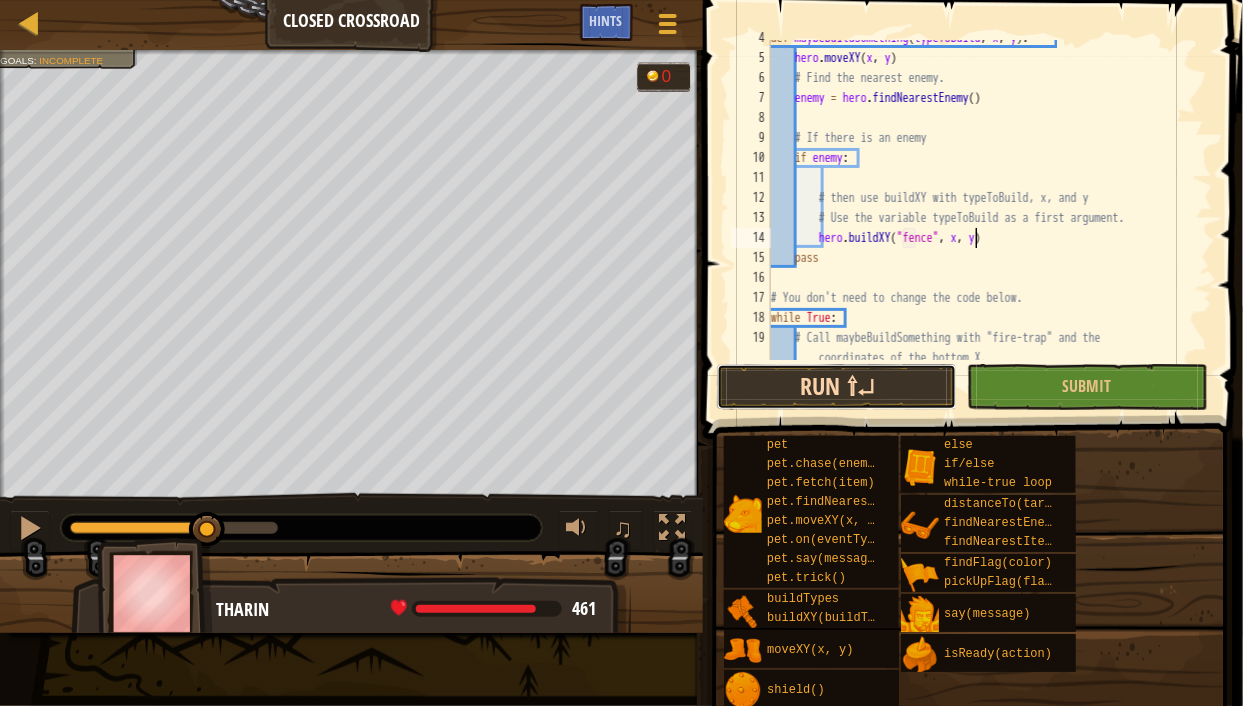 click on "Run ⇧↵" at bounding box center [837, 387] 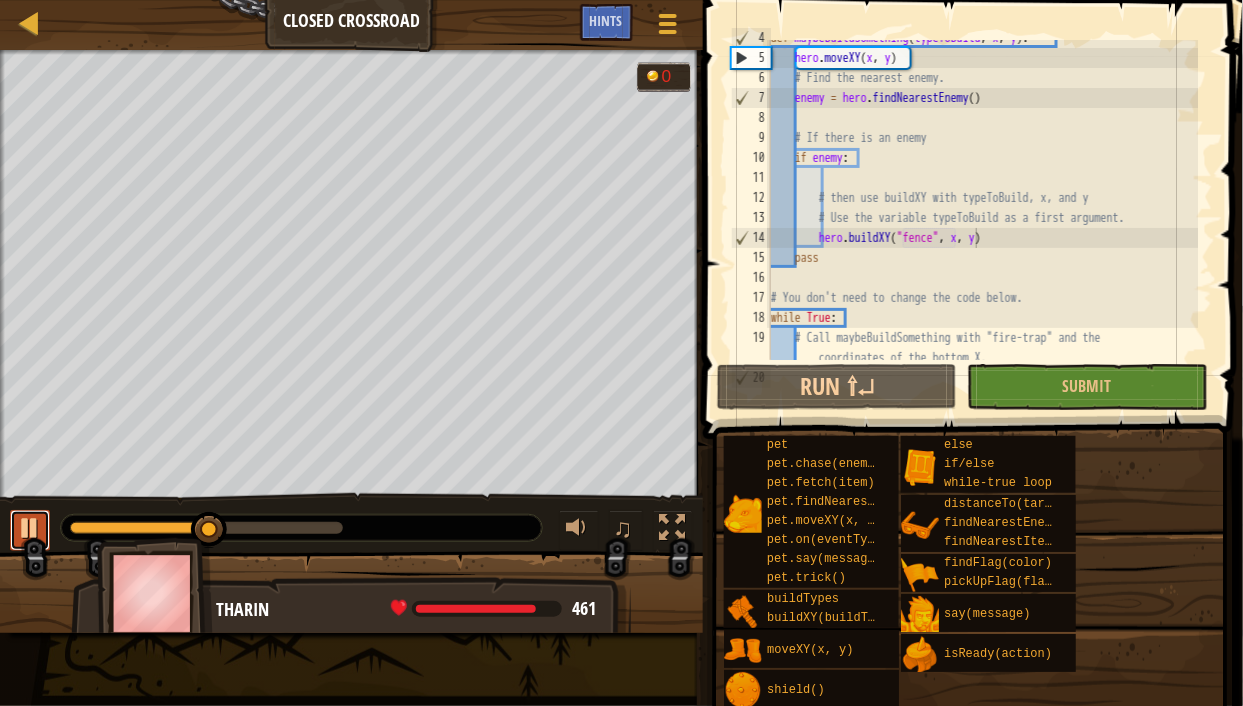 click at bounding box center (30, 528) 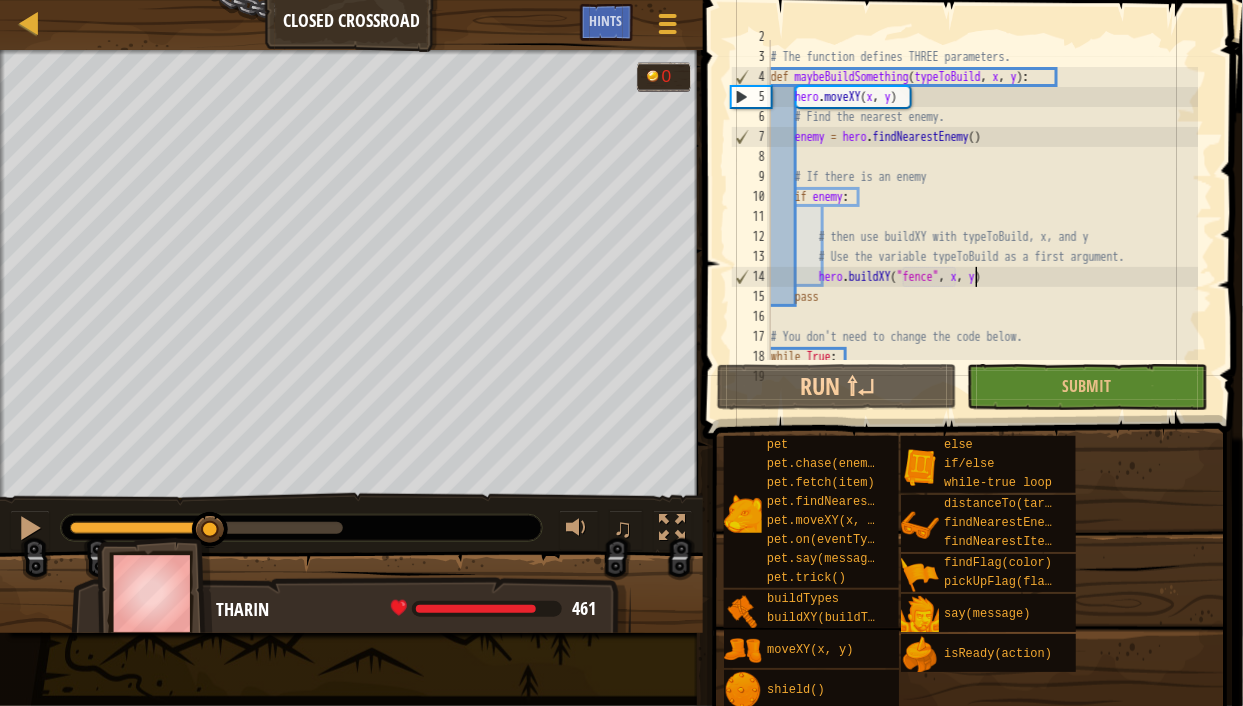 scroll, scrollTop: 0, scrollLeft: 0, axis: both 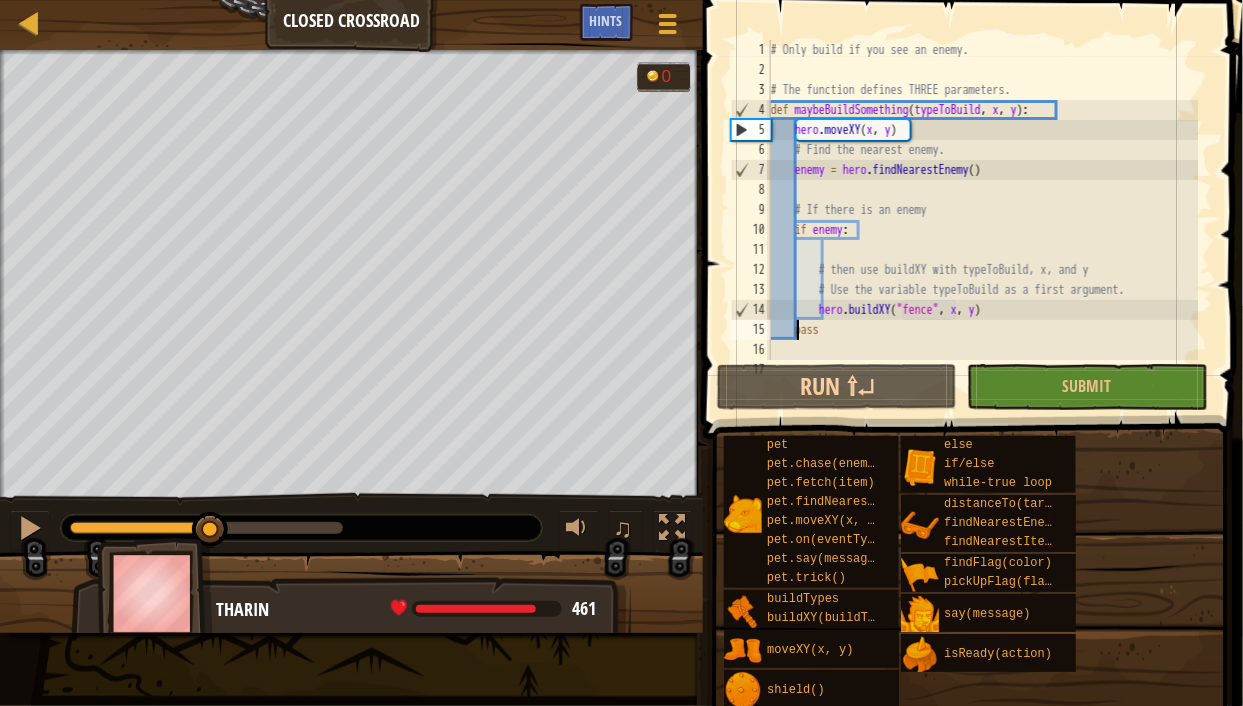 click on "# Only build if you see an enemy. # The function defines THREE parameters. def   maybeBuildSomething ( typeToBuild ,   x ,   y ) :      hero . moveXY ( x ,   y )      # Find the nearest enemy.      enemy   =   hero . findNearestEnemy ( )           # If there is an enemy      if   enemy :                   # then use buildXY with typeToBuild, x, and y          # Use the variable typeToBuild as a first argument.          hero . buildXY ( "fence" ,   x ,   y )      pass # You don't need to change the code below." at bounding box center (983, 220) 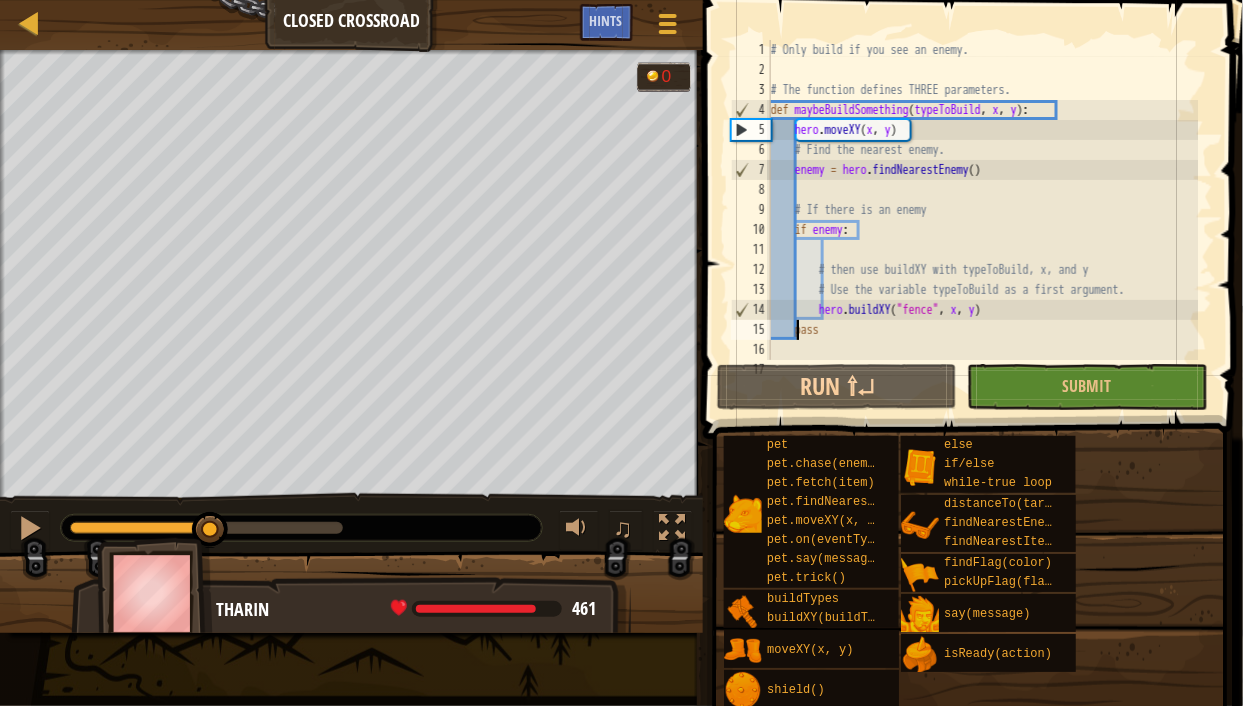 scroll, scrollTop: 9, scrollLeft: 3, axis: both 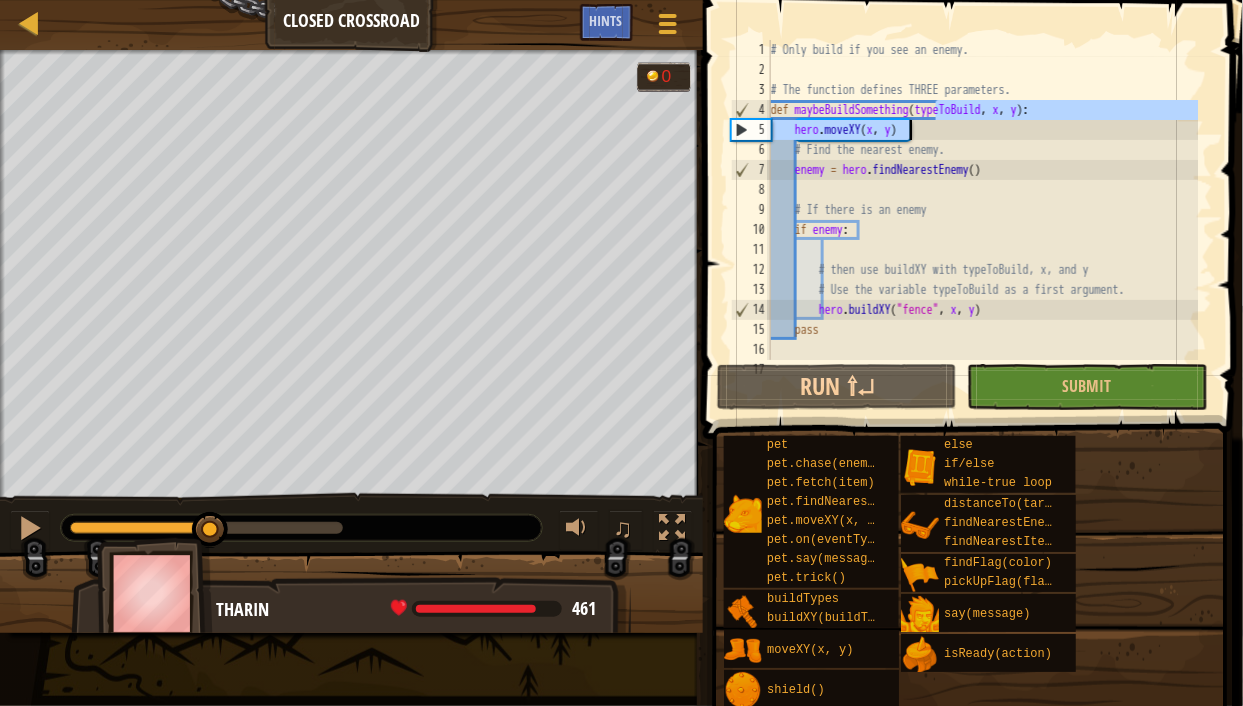drag, startPoint x: 934, startPoint y: 108, endPoint x: 988, endPoint y: 132, distance: 59.093147 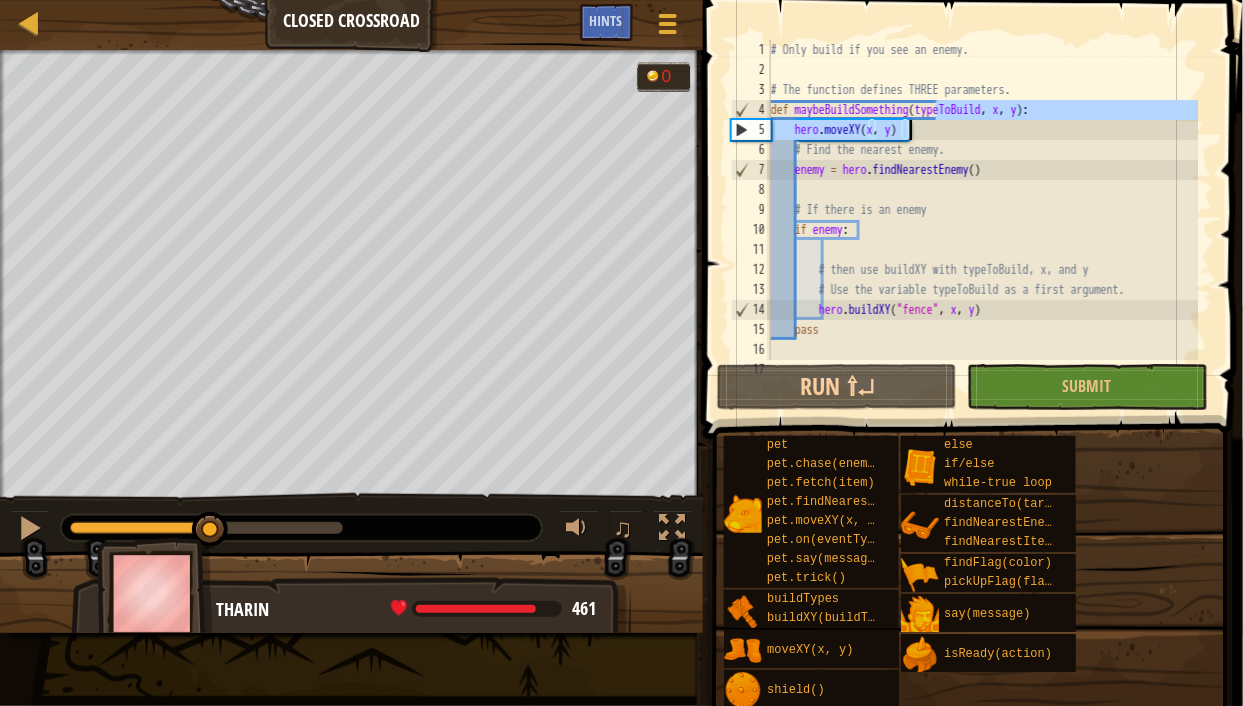 click on "# Only build if you see an enemy. # The function defines THREE parameters. def   maybeBuildSomething ( typeToBuild ,   x ,   y ) :      hero . moveXY ( x ,   y )      # Find the nearest enemy.      enemy   =   hero . findNearestEnemy ( )           # If there is an enemy      if   enemy :                   # then use buildXY with typeToBuild, x, and y          # Use the variable typeToBuild as a first argument.          hero . buildXY ( "fence" ,   x ,   y )      pass # You don't need to change the code below." at bounding box center [983, 220] 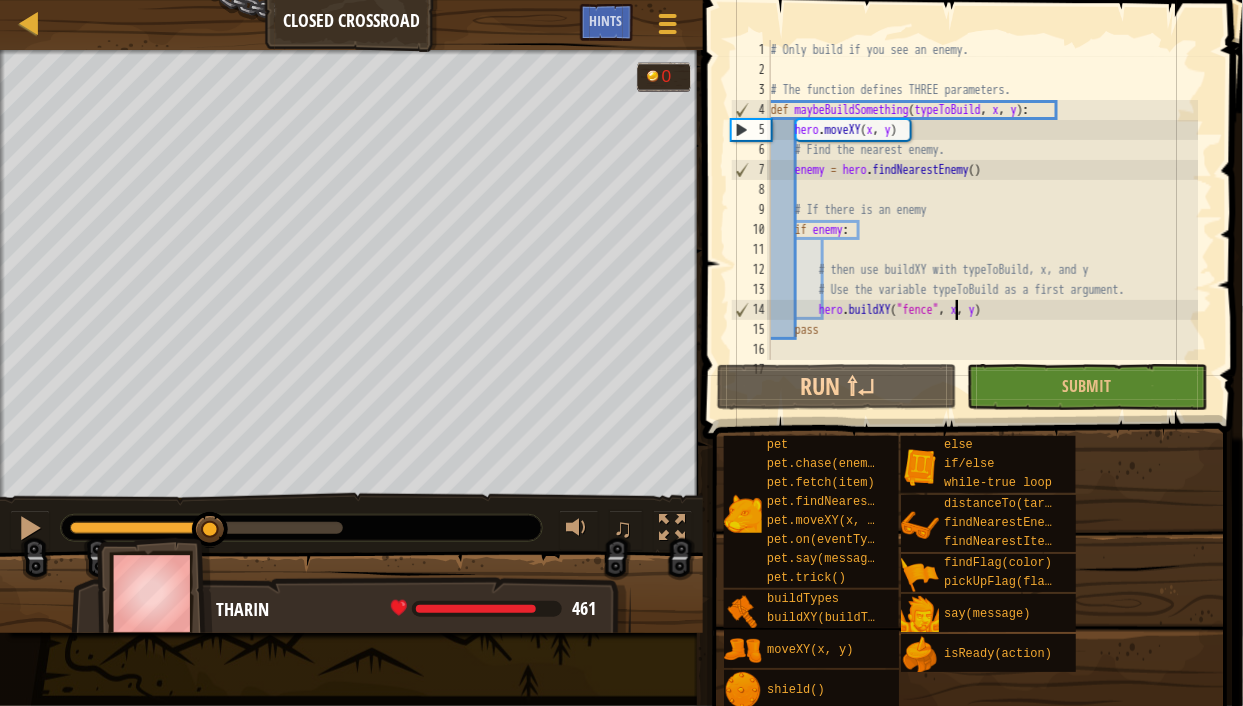 click on "# Only build if you see an enemy. # The function defines THREE parameters. def   maybeBuildSomething ( typeToBuild ,   x ,   y ) :      hero . moveXY ( x ,   y )      # Find the nearest enemy.      enemy   =   hero . findNearestEnemy ( )           # If there is an enemy      if   enemy :                   # then use buildXY with typeToBuild, x, and y          # Use the variable typeToBuild as a first argument.          hero . buildXY ( "fence" ,   x ,   y )      pass # You don't need to change the code below." at bounding box center [983, 220] 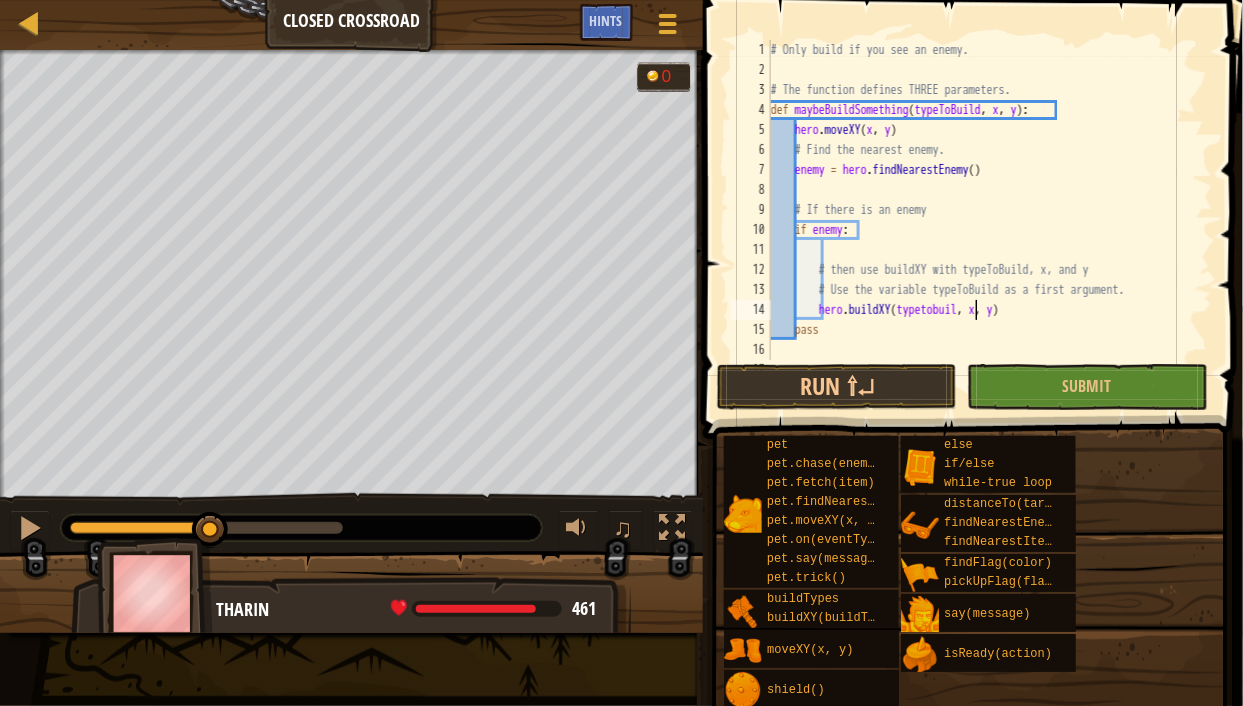 scroll, scrollTop: 9, scrollLeft: 17, axis: both 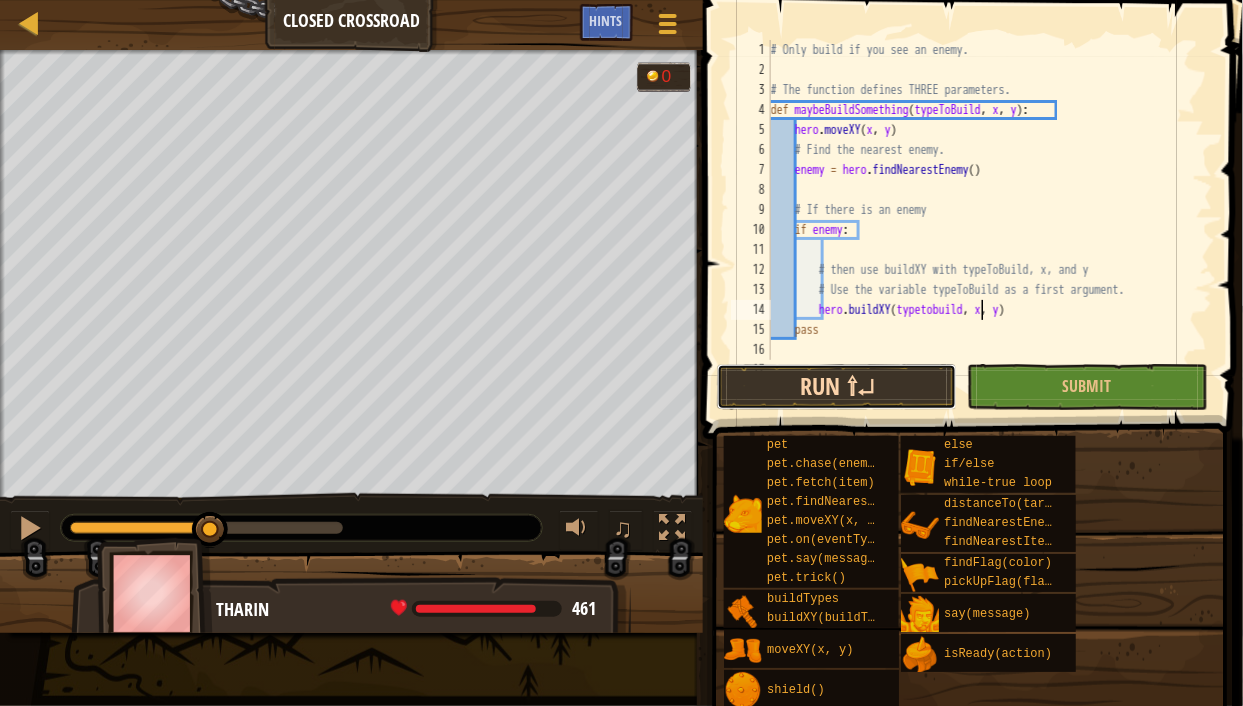 click on "Run ⇧↵" at bounding box center (837, 387) 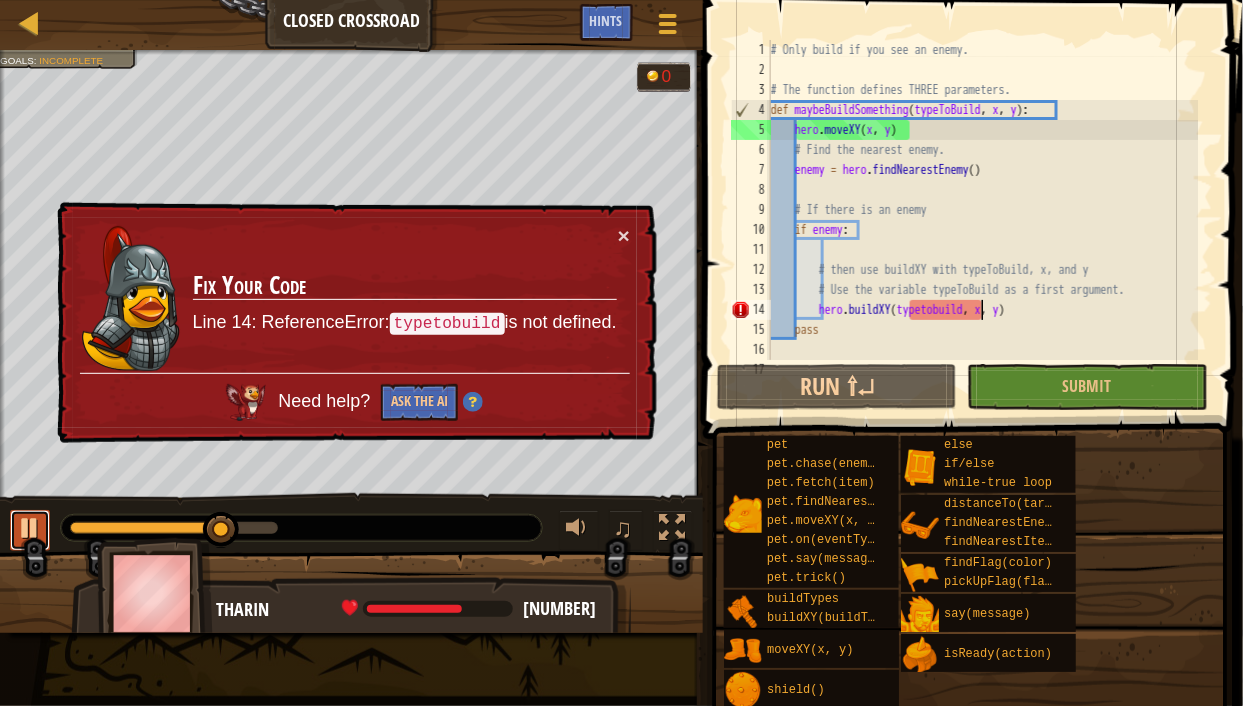 click at bounding box center [30, 528] 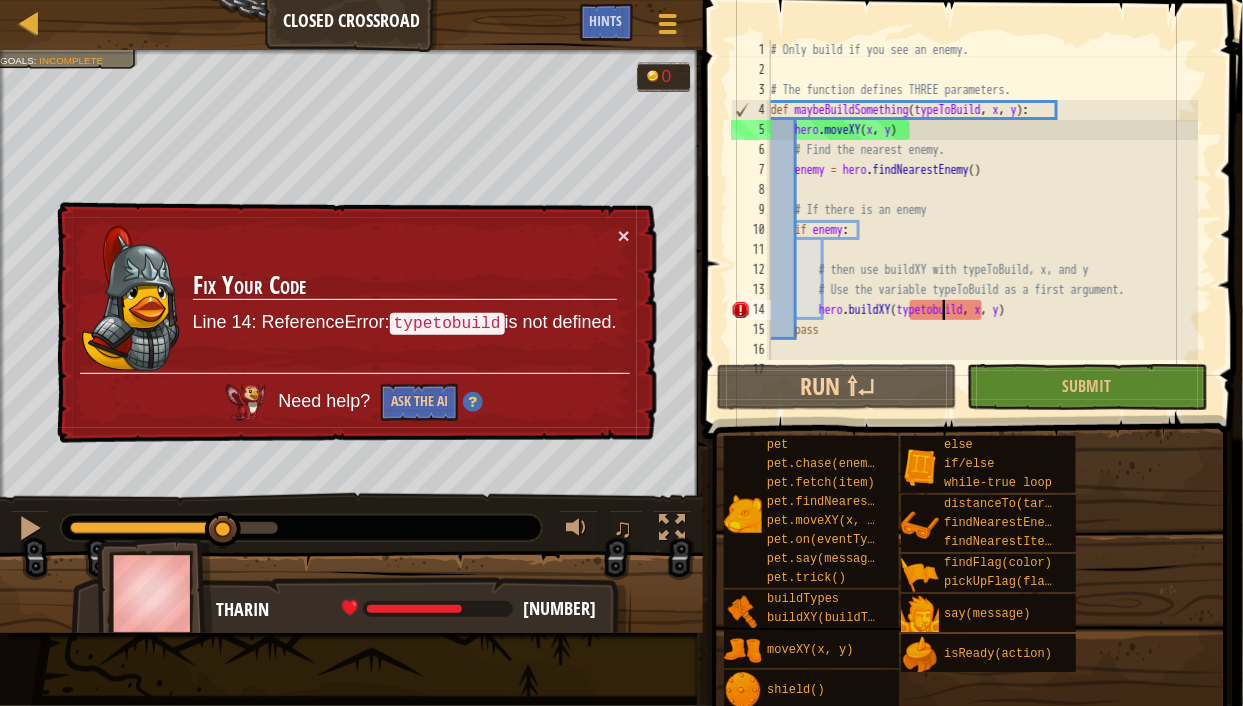 click on "def   maybeBuildSomething ( typeToBuild ,   x ,   y ) :      hero . moveXY ( x ,   y )      # Find the nearest enemy.      enemy   =   hero . findNearestEnemy ( )           # If there is an enemy      if   enemy :                   # then use buildXY with typeToBuild, x, and y          # Use the variable typeToBuild as a first argument.          hero . buildXY ( typetobuild ,   x ,   y )      pass # You don't need to change the code below." at bounding box center (983, 220) 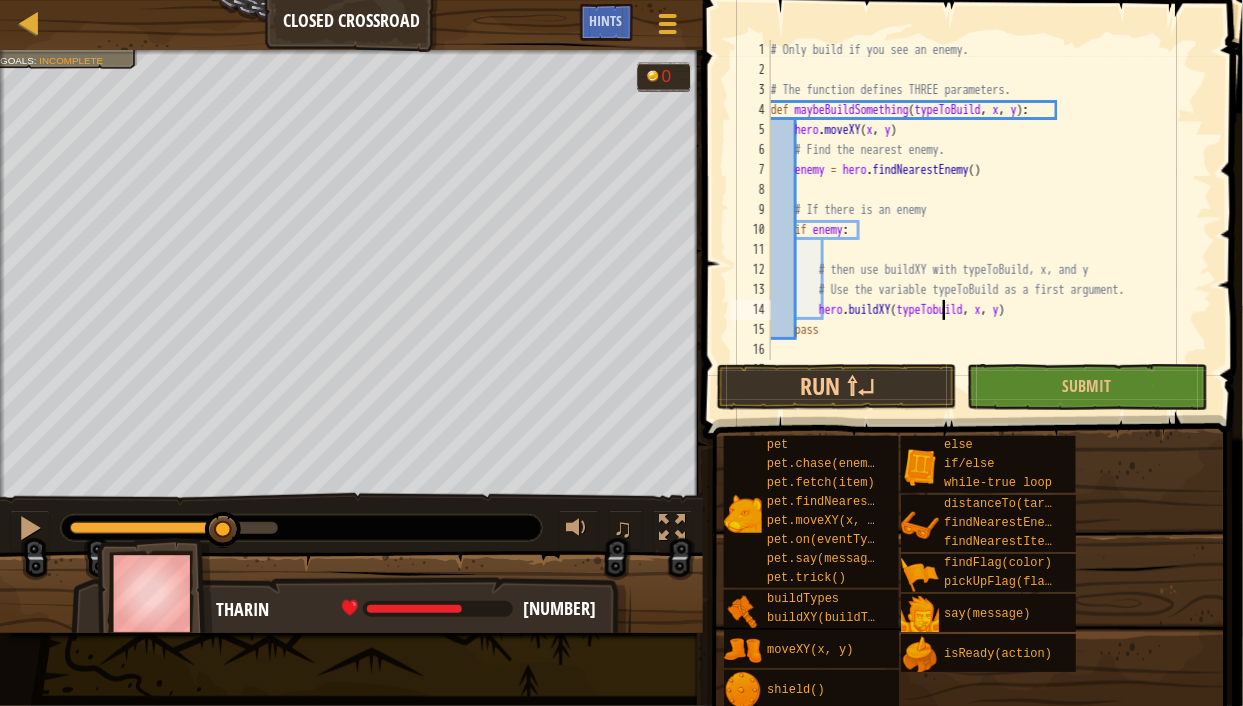 scroll, scrollTop: 9, scrollLeft: 14, axis: both 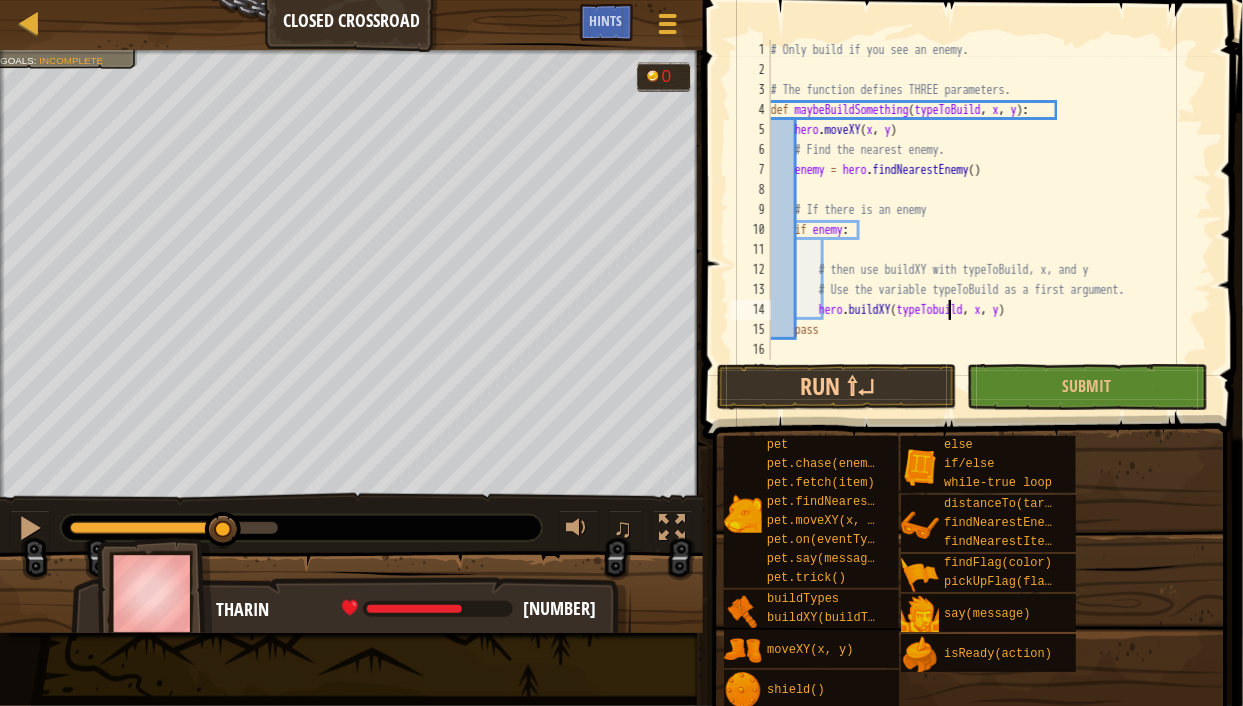 click on "def   maybeBuildSomething ( typeToBuild ,   x ,   y ) :      hero . moveXY ( x ,   y )      # Find the nearest enemy.      enemy   =   hero . findNearestEnemy ( )           # If there is an enemy      if   enemy :                   # then use buildXY with typeToBuild, x, and y          # Use the variable typeToBuild as a first argument.          hero . buildXY ( typeTobuild ,   x ,   y )      pass # You don't need to change the code below." at bounding box center (983, 220) 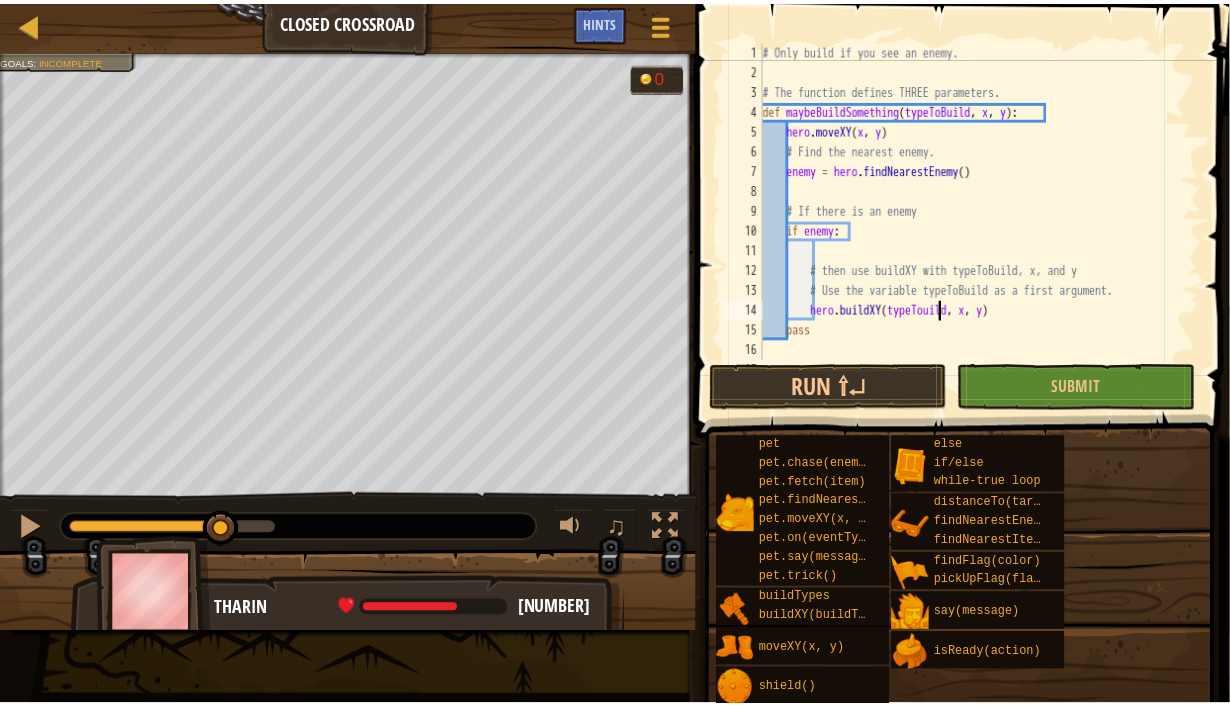 scroll, scrollTop: 9, scrollLeft: 15, axis: both 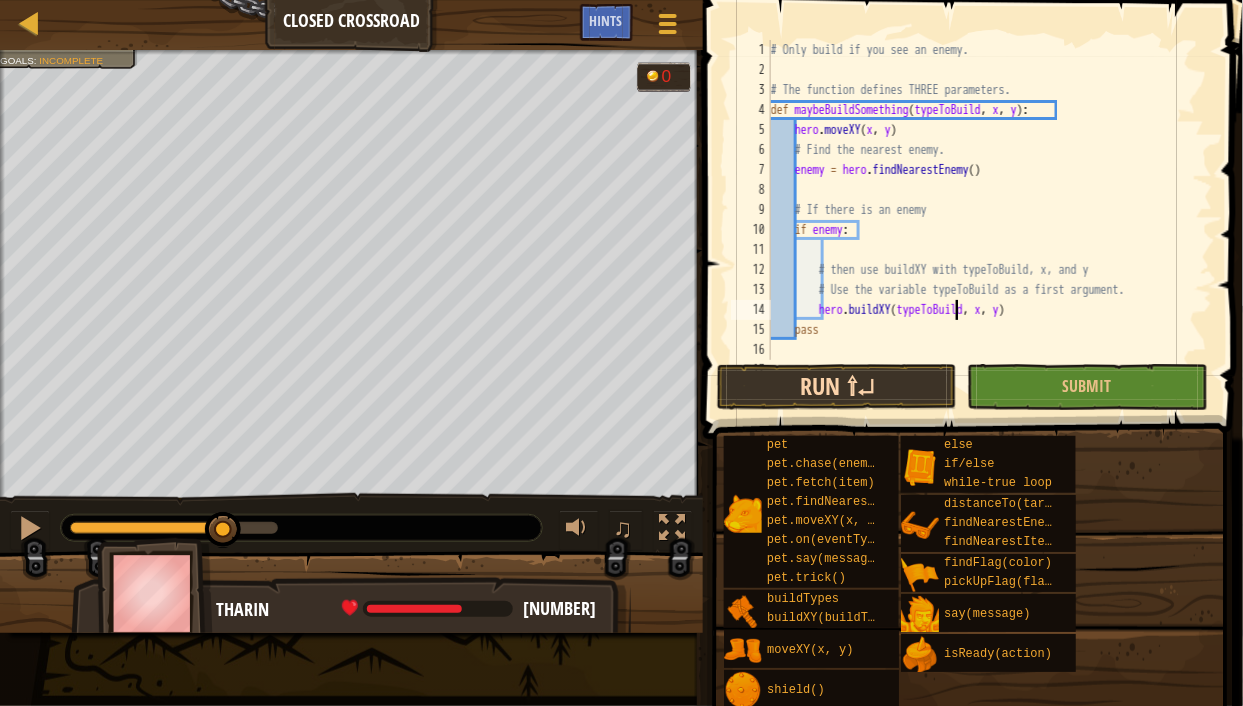 type on "hero.buildXY(typeToBuild, x, y)" 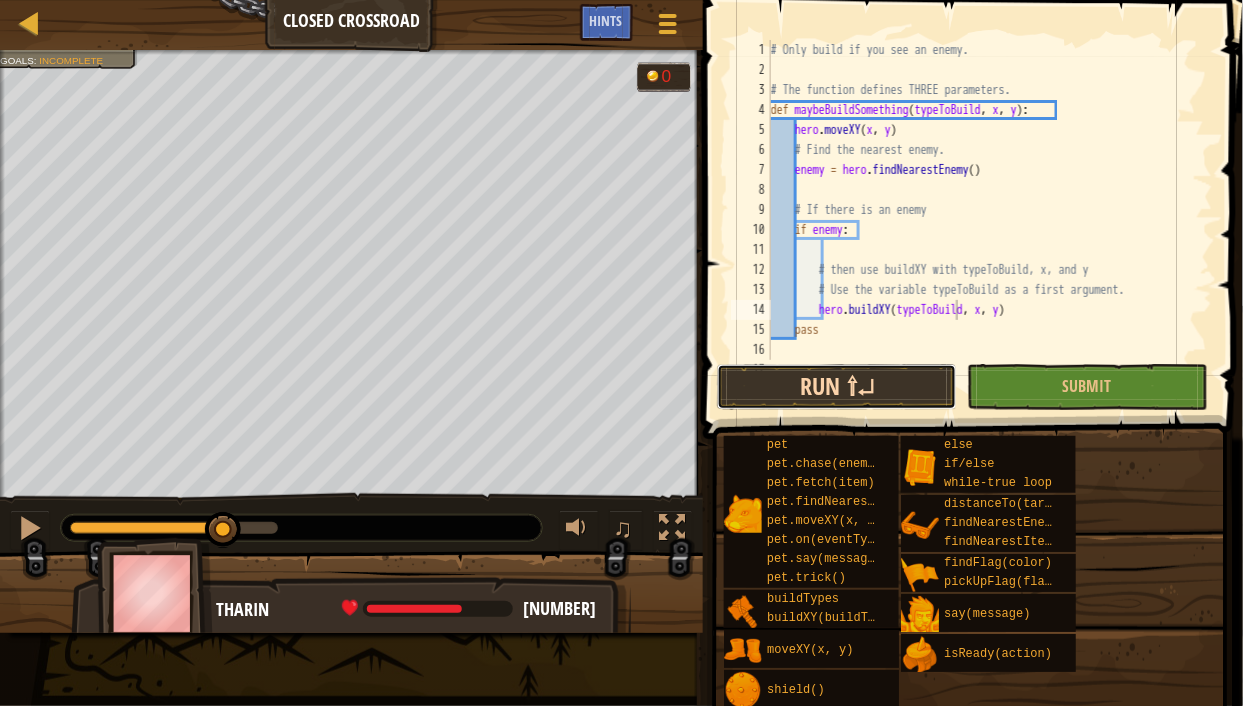 click on "Run ⇧↵" at bounding box center (837, 387) 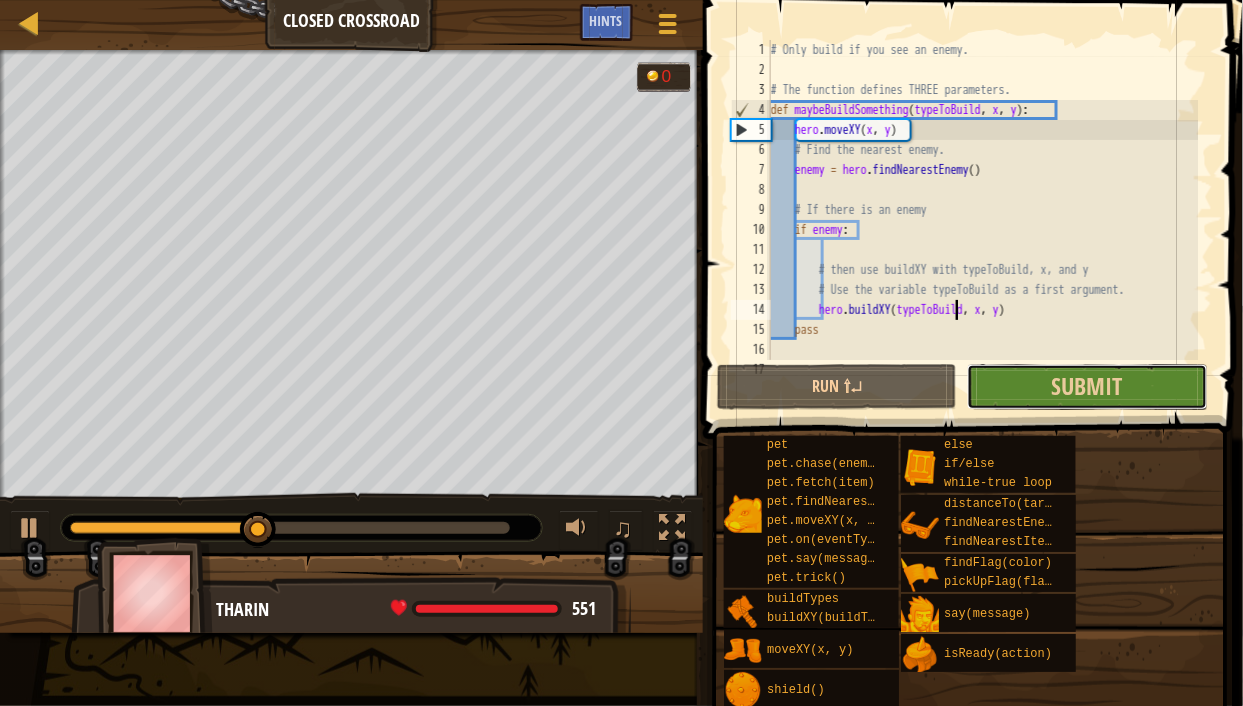 click on "Submit" at bounding box center [1087, 387] 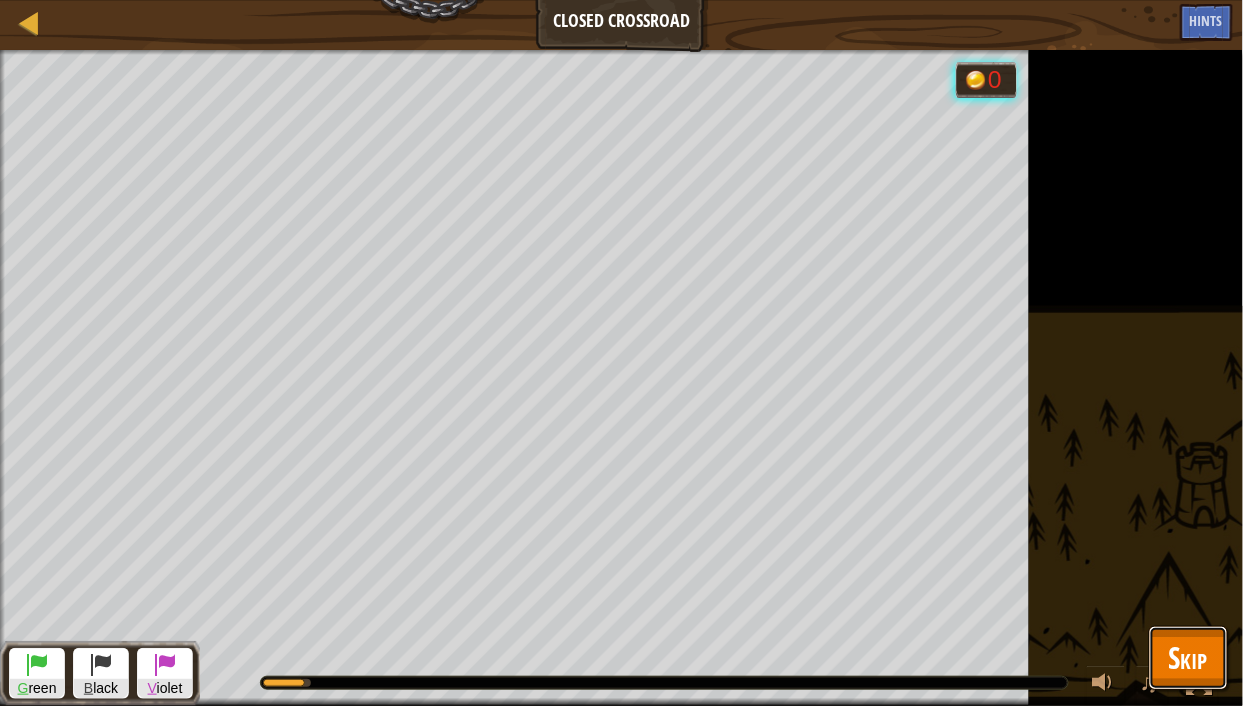 click on "Skip" at bounding box center (1188, 657) 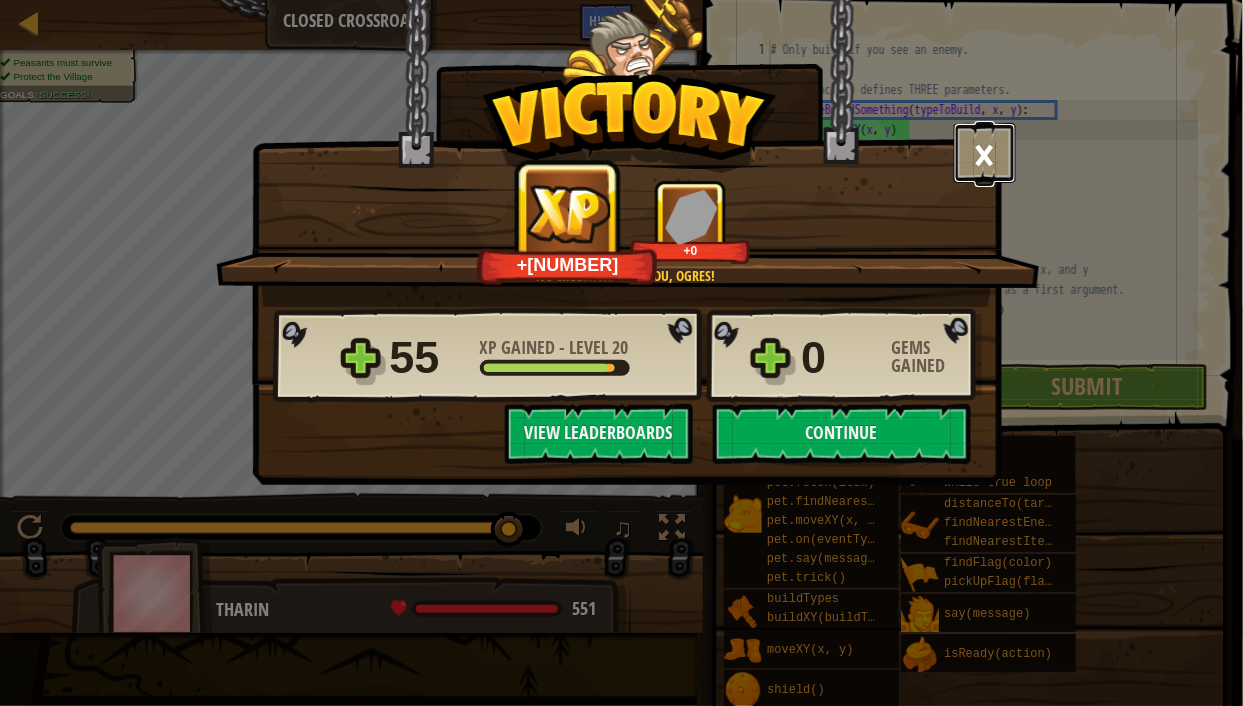 click on "×" at bounding box center (985, 153) 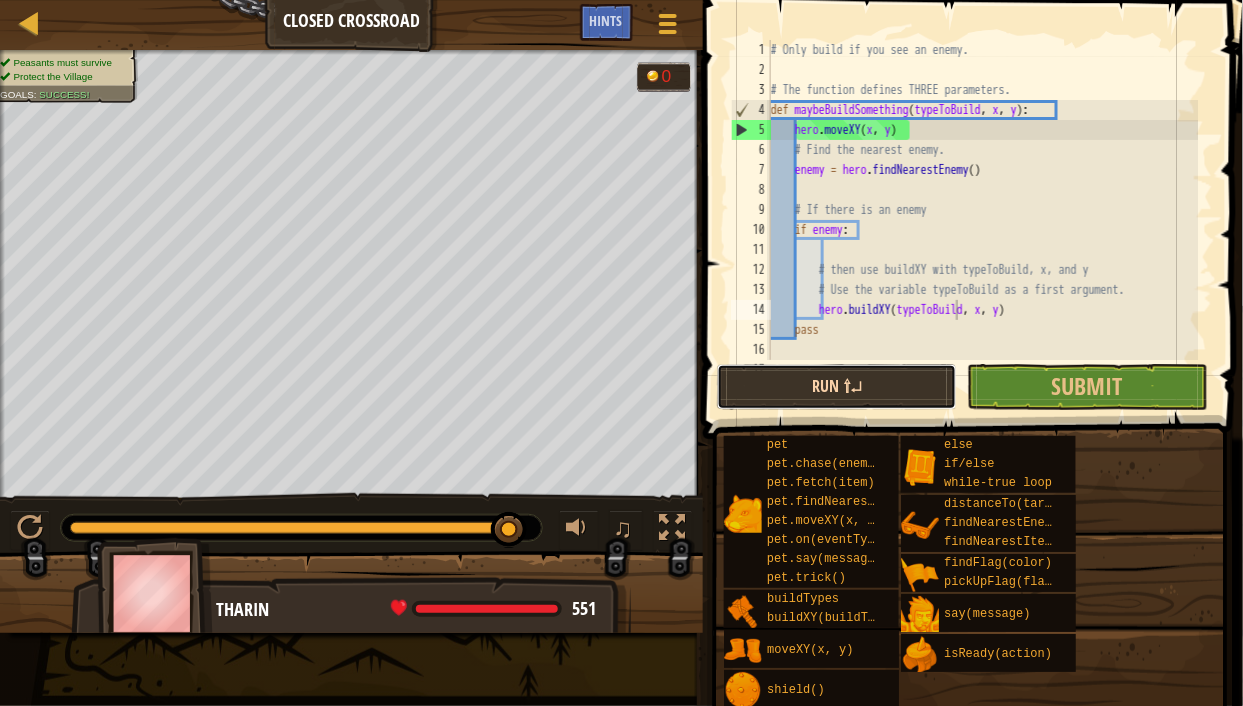 click on "Run ⇧↵" at bounding box center (837, 387) 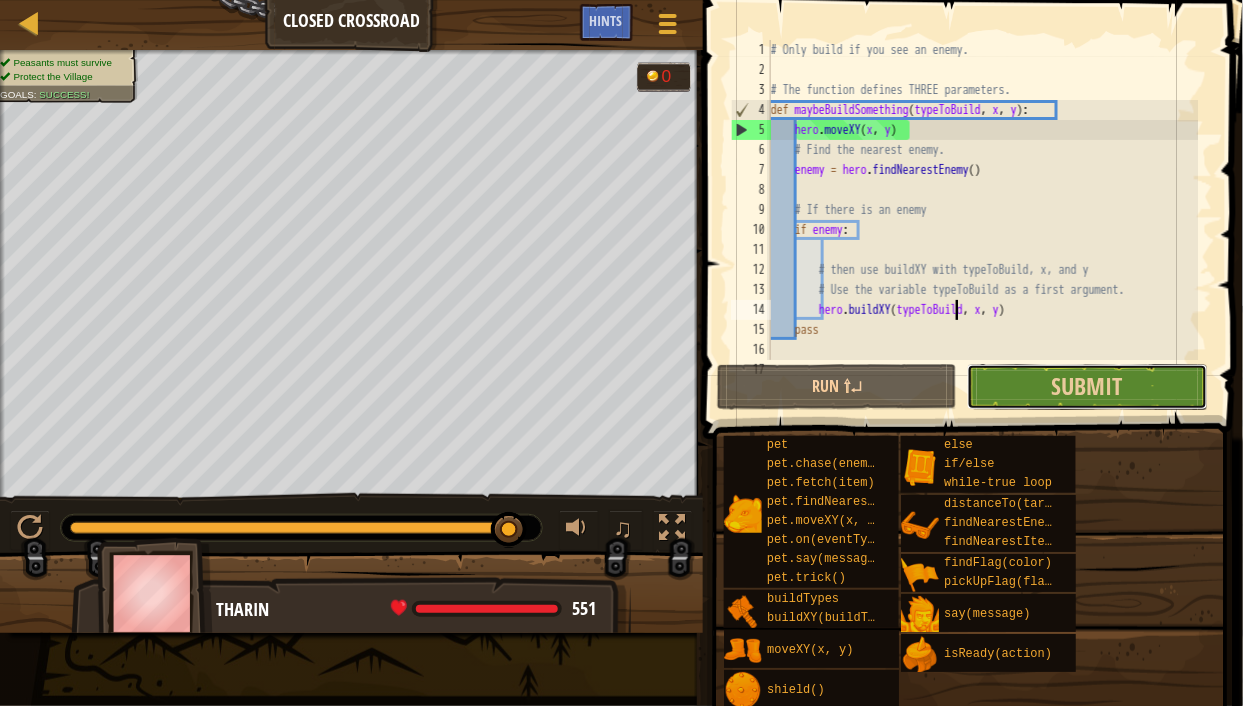 click on "Submit" at bounding box center [1087, 387] 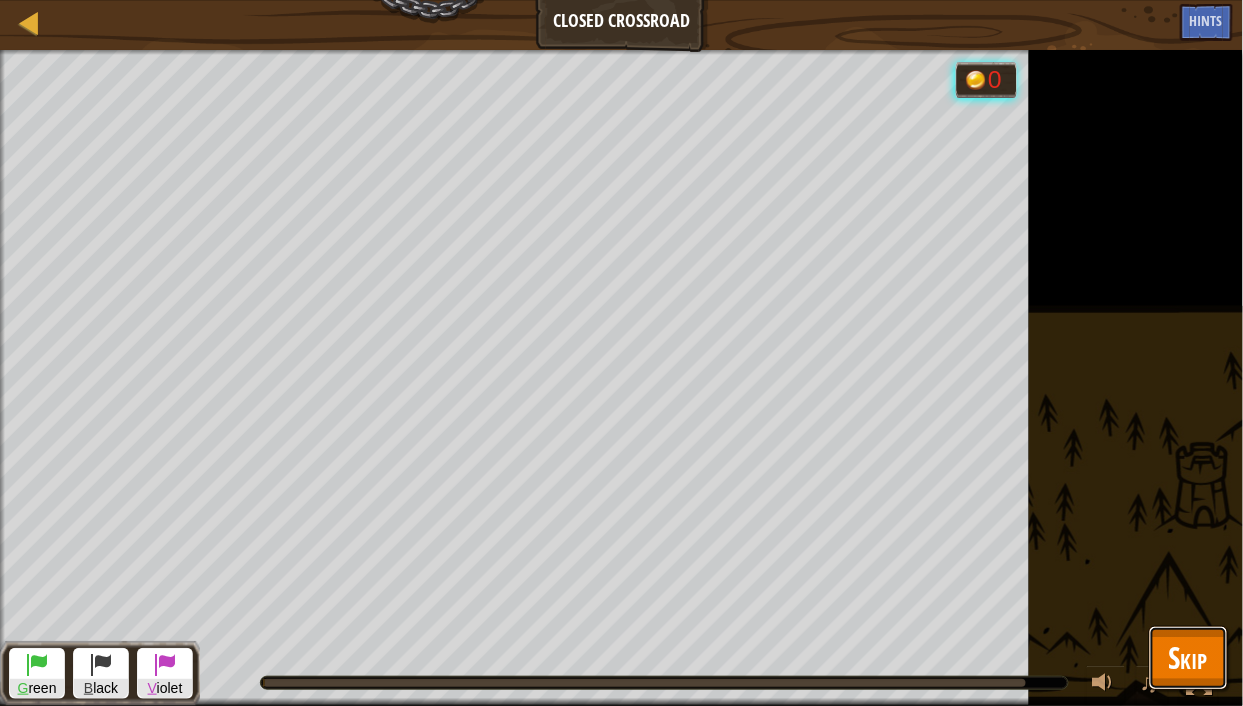 click on "Skip" at bounding box center [1188, 658] 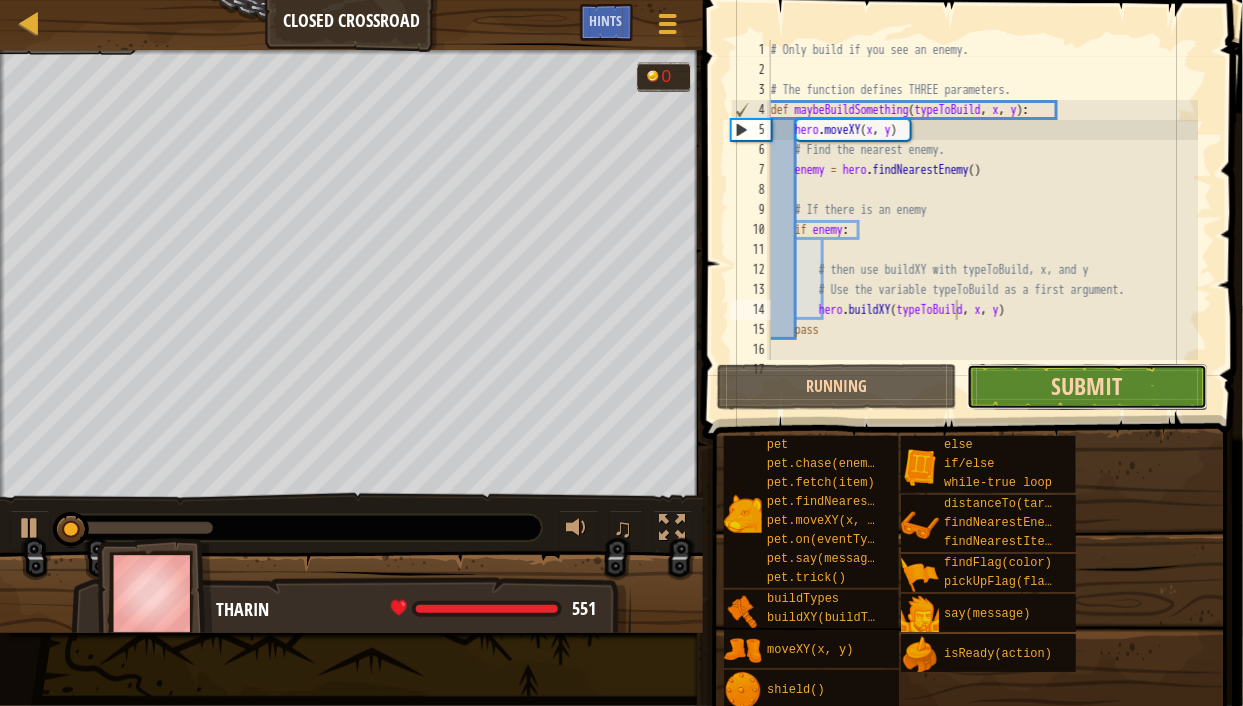 click on "Submit" at bounding box center [1087, 386] 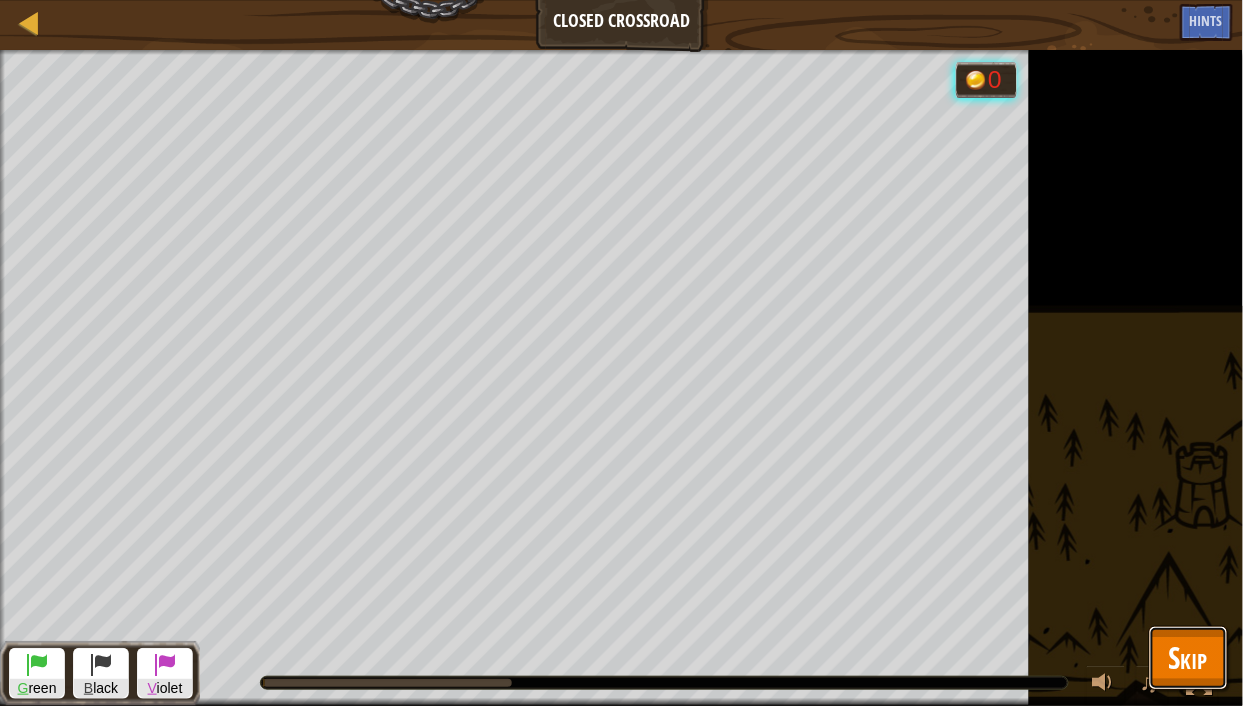 click on "Skip" at bounding box center [1188, 657] 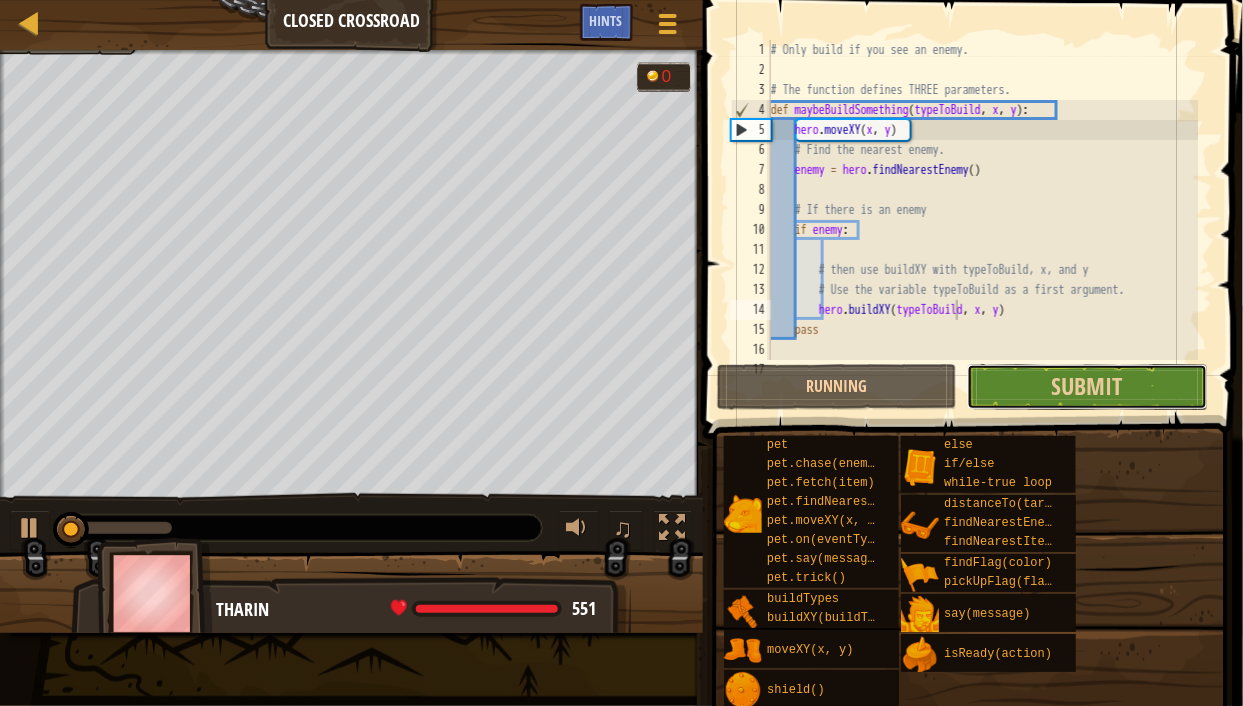 click on "Submit" at bounding box center [1087, 387] 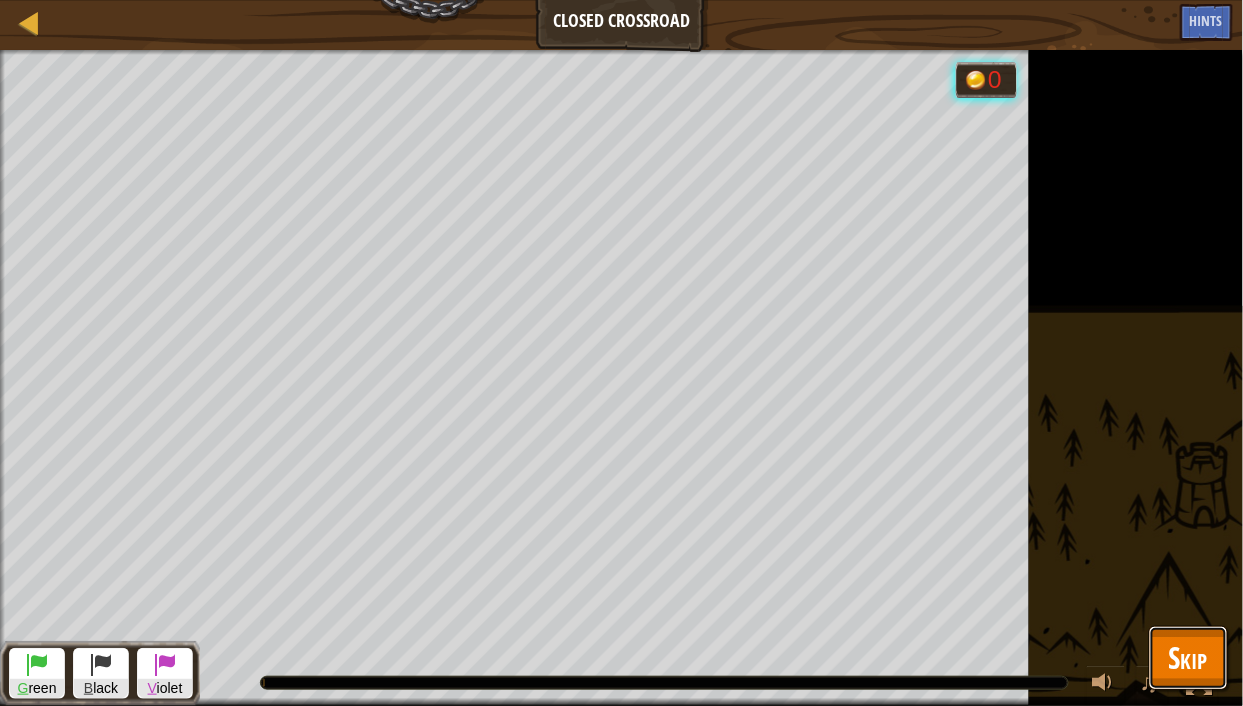 click on "Skip" at bounding box center (1188, 657) 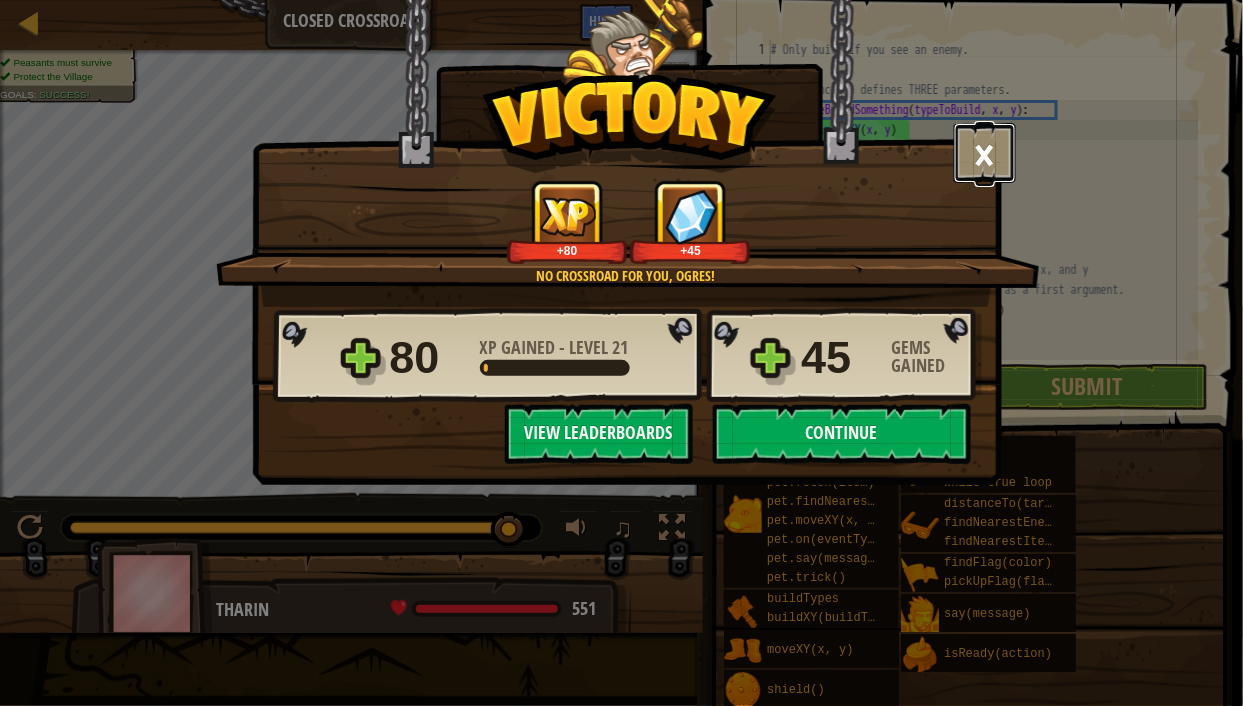 click on "×" at bounding box center (985, 153) 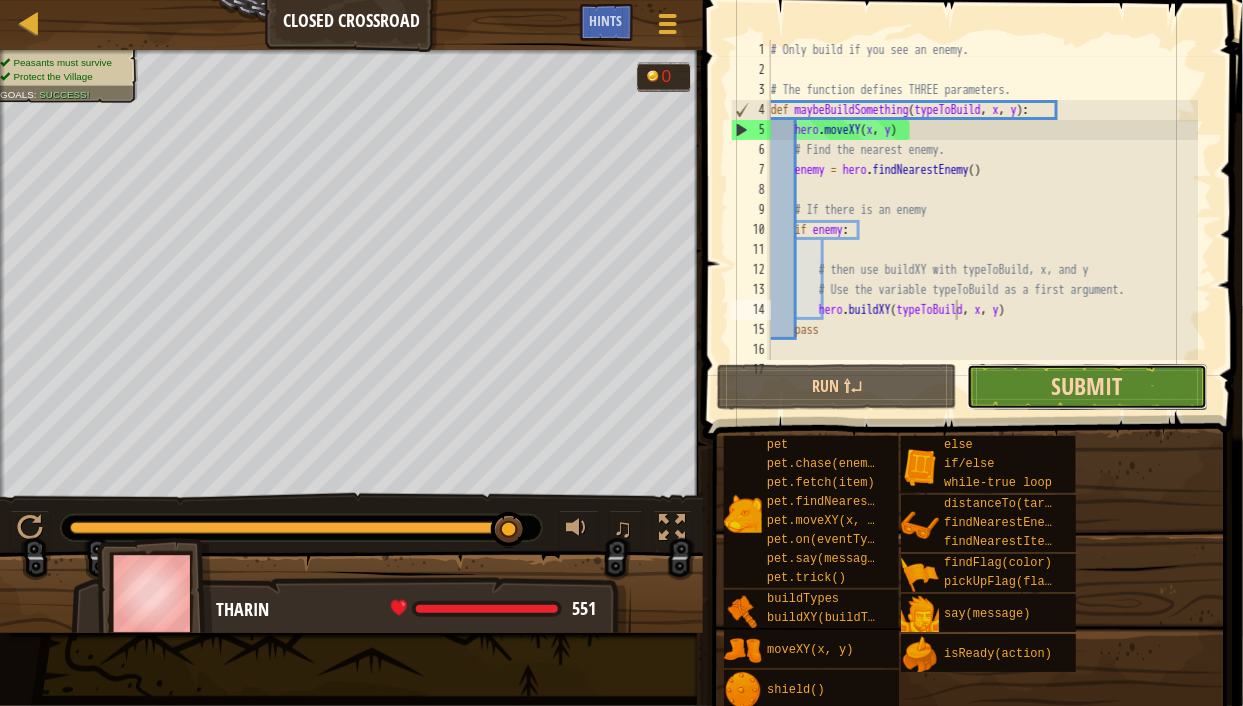 click on "Submit" at bounding box center [1087, 386] 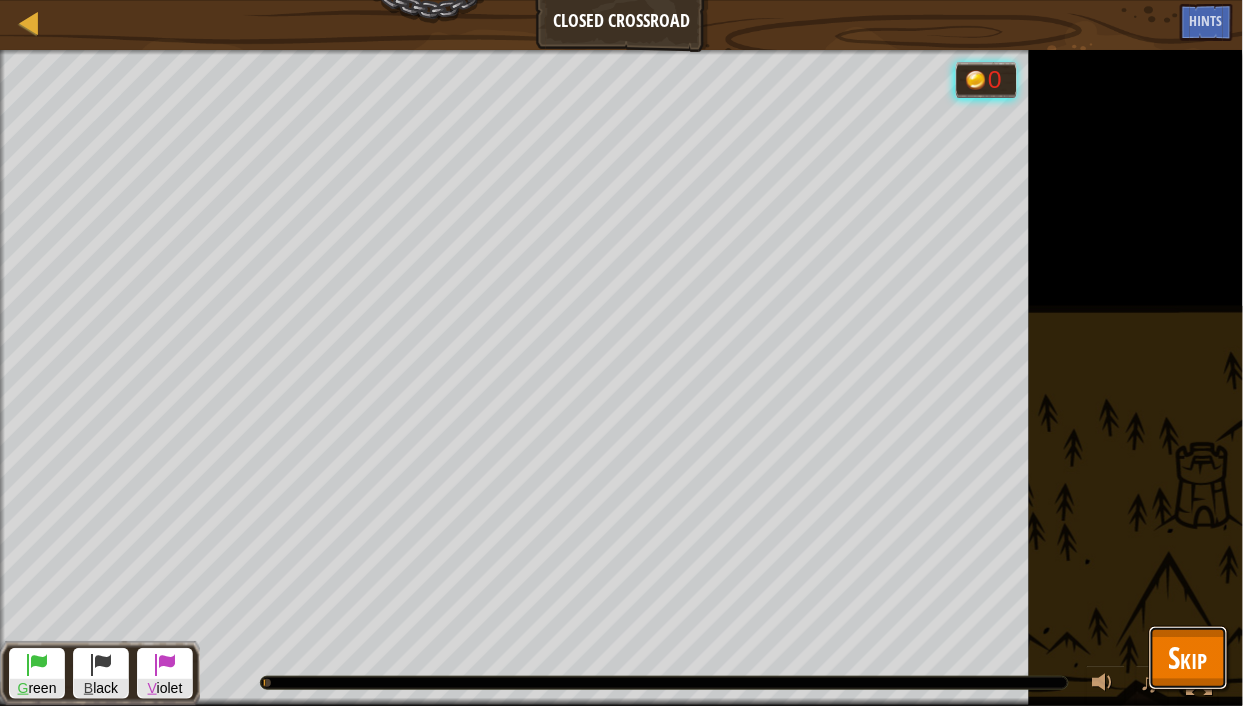 click on "Skip" at bounding box center [1188, 657] 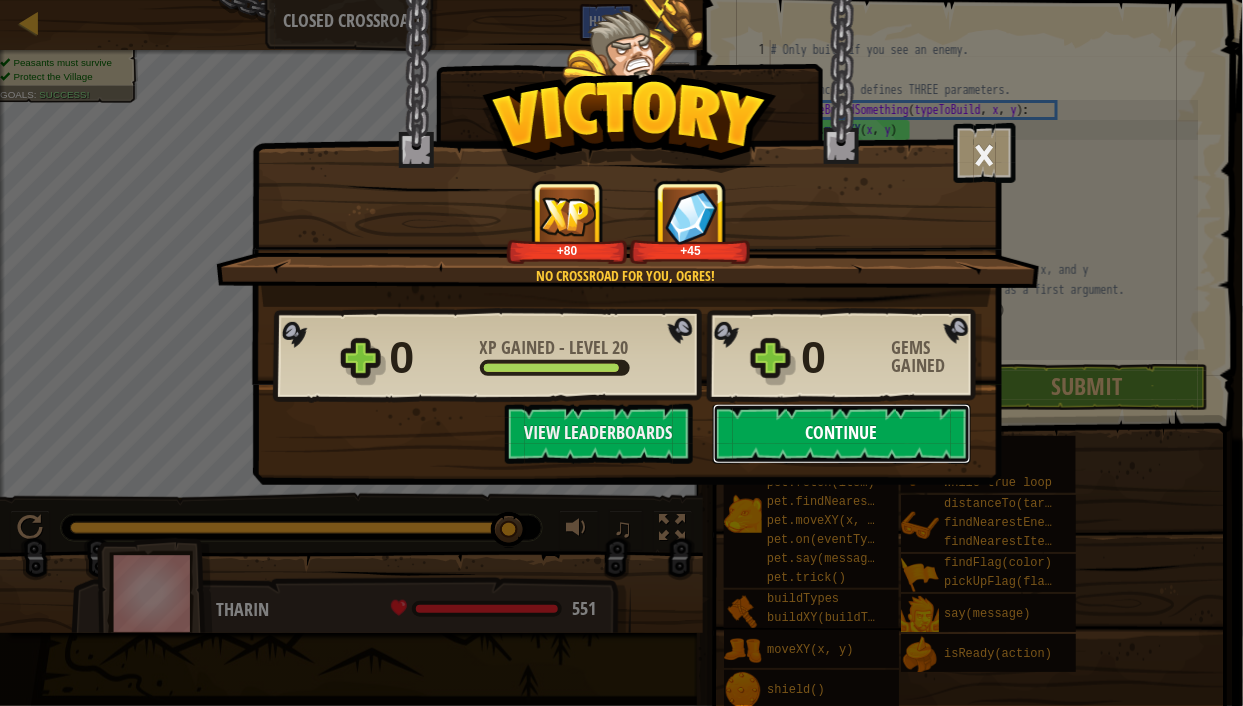 click on "Continue" at bounding box center (842, 434) 